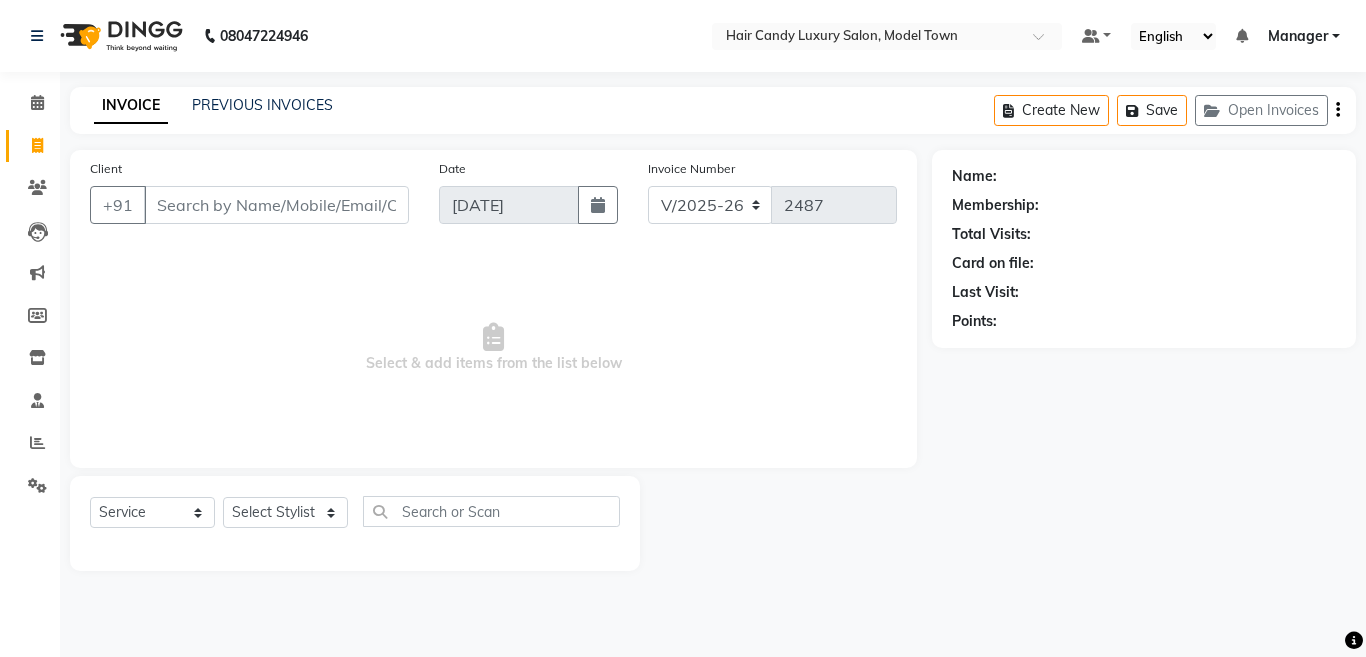 select on "4716" 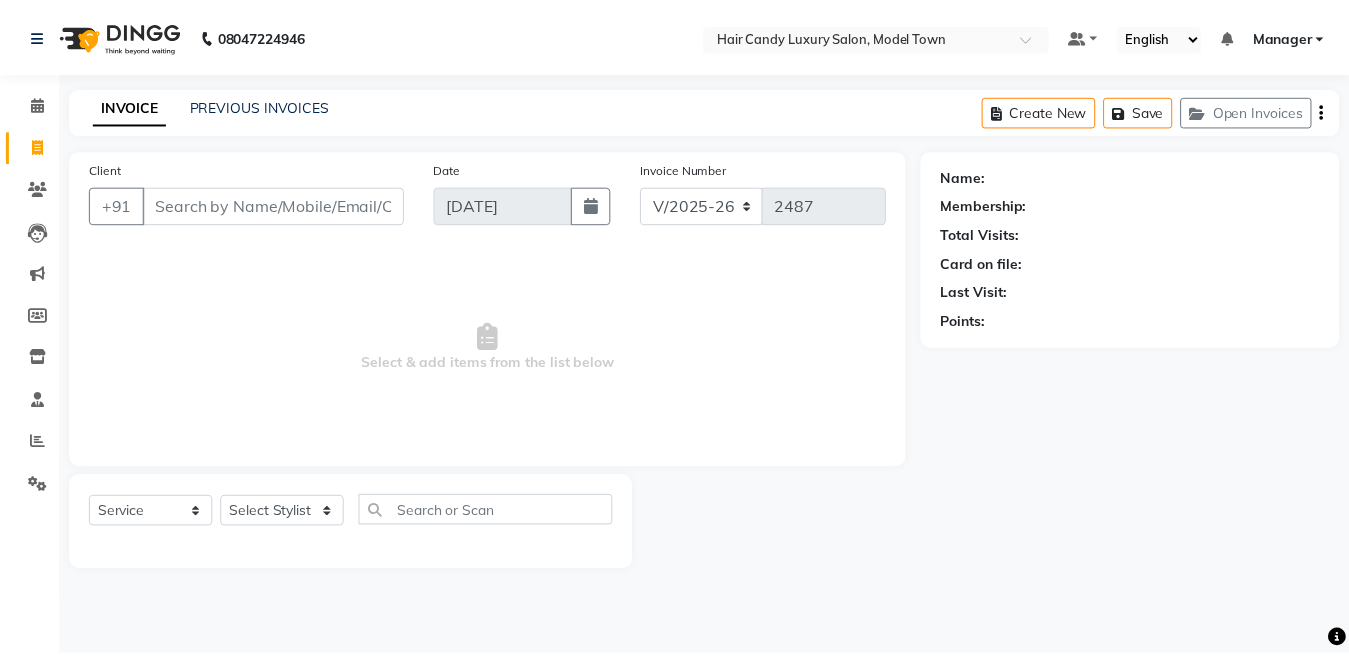scroll, scrollTop: 0, scrollLeft: 0, axis: both 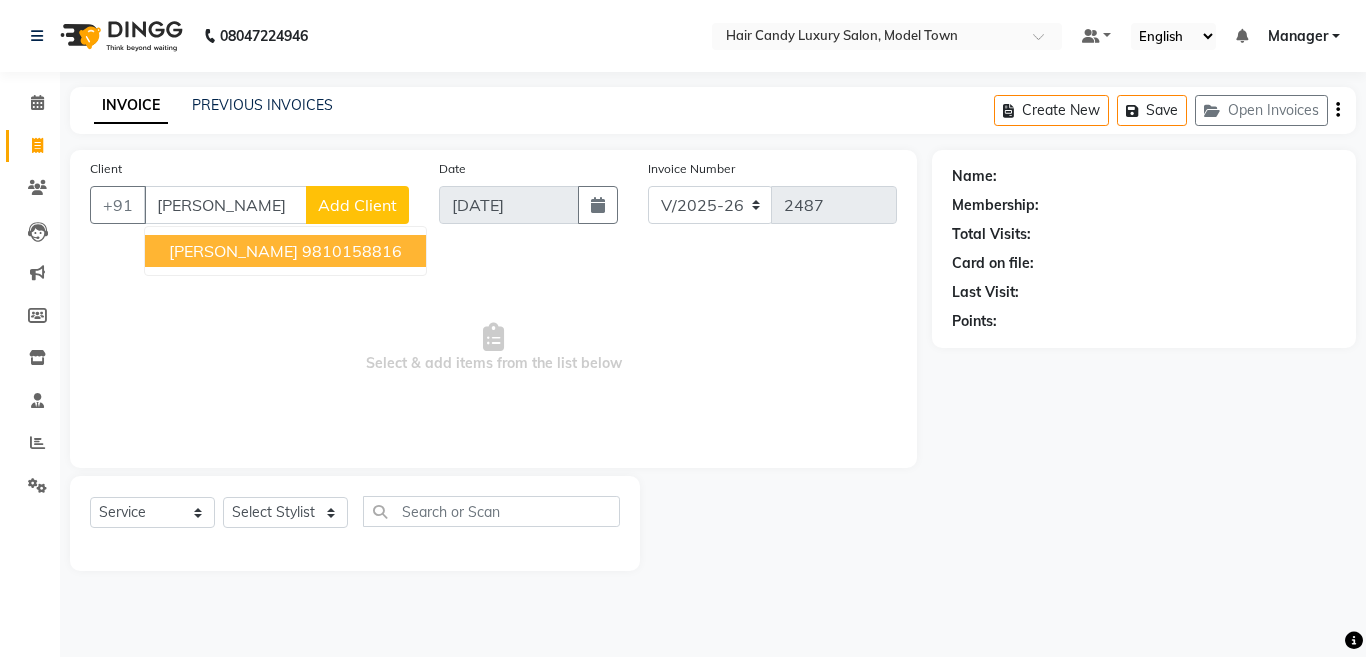 click on "9810158816" at bounding box center [352, 251] 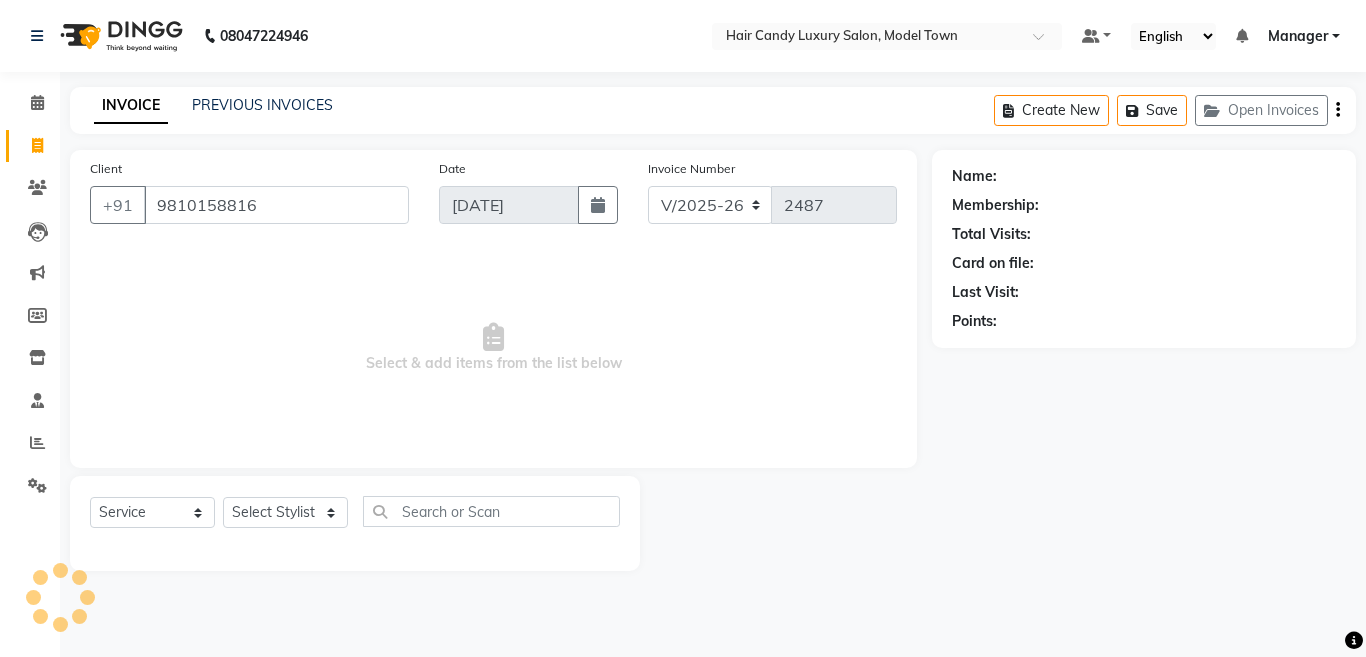 type on "9810158816" 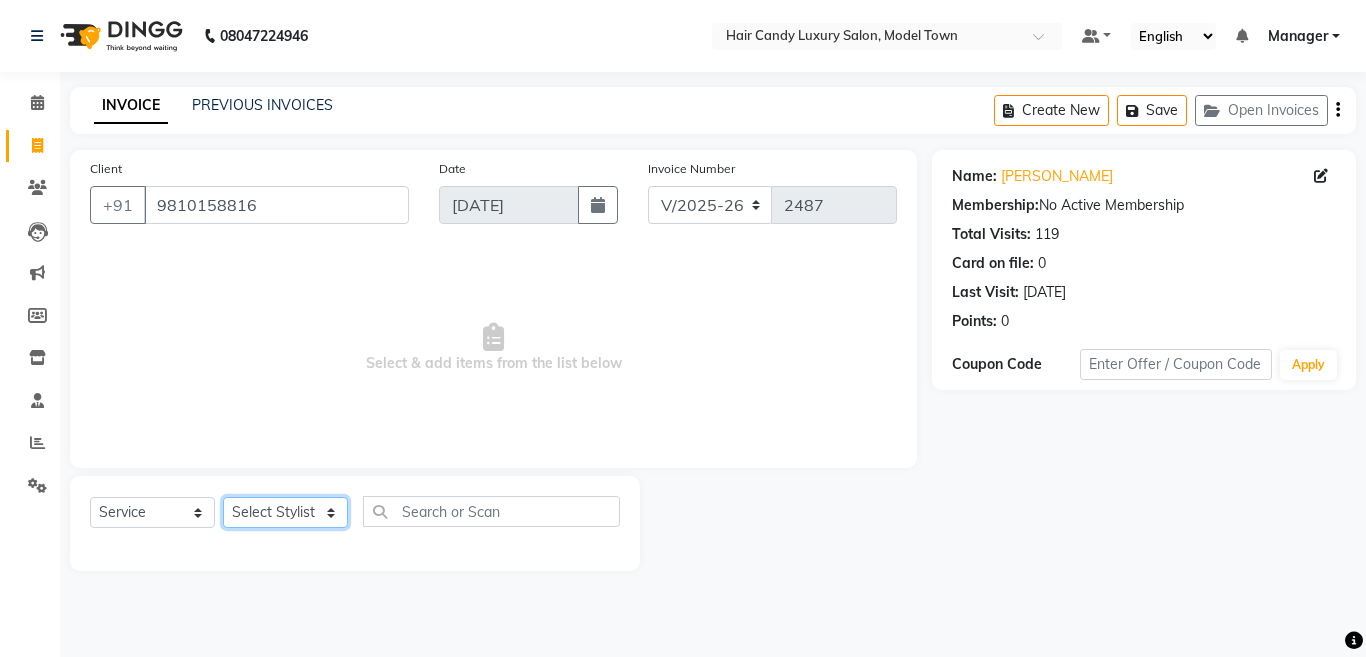 click on "Select Stylist [PERSON_NAME] [PERSON_NAME] ([PERSON_NAME]) Manager [PERSON_NAME] [PERSON_NAME] [PERSON_NAME] [PERSON_NAME] ([PERSON_NAME]) [PERSON_NAME]  stock manager surrender [PERSON_NAME] [PERSON_NAME]" 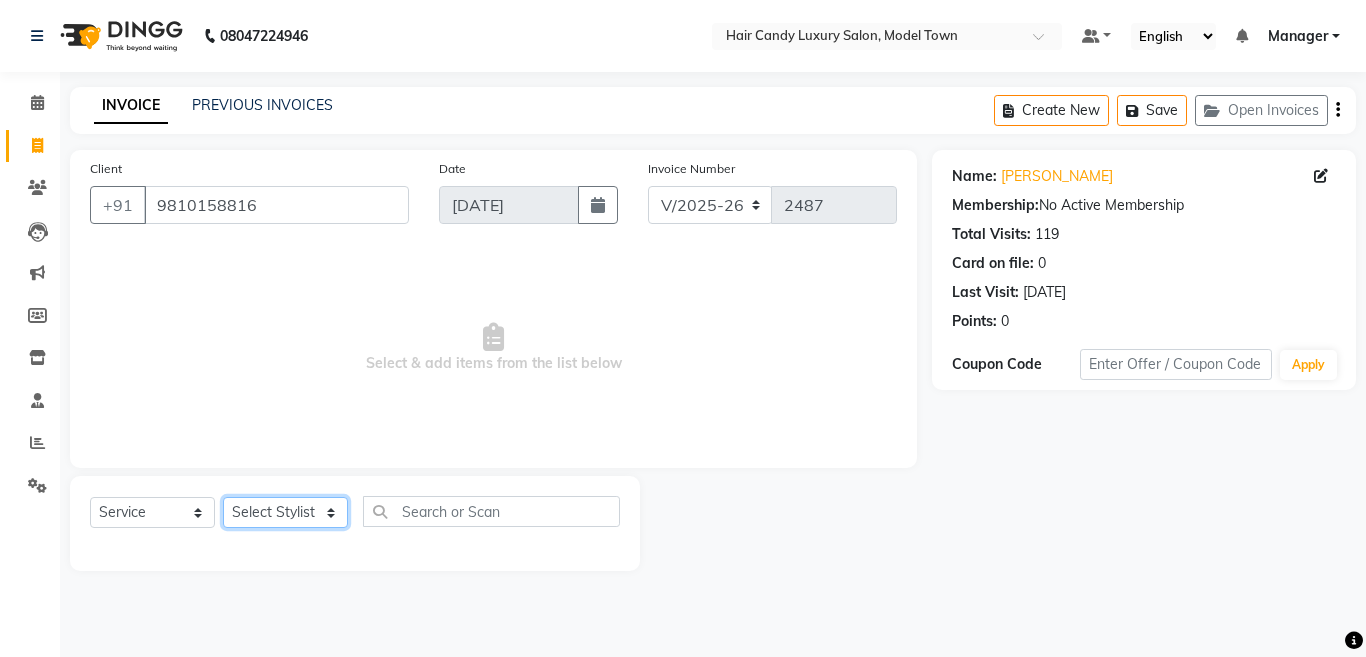 select on "27999" 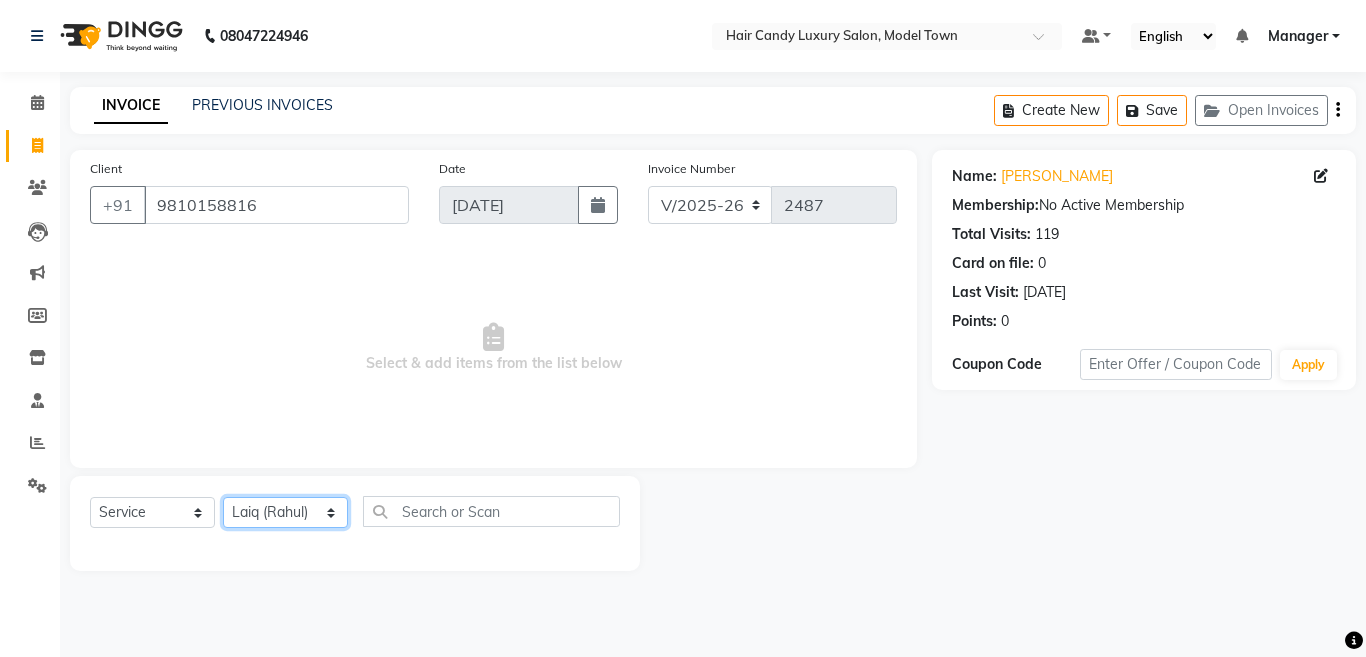 click on "Select Stylist [PERSON_NAME] [PERSON_NAME] ([PERSON_NAME]) Manager [PERSON_NAME] [PERSON_NAME] [PERSON_NAME] [PERSON_NAME] ([PERSON_NAME]) [PERSON_NAME]  stock manager surrender [PERSON_NAME] [PERSON_NAME]" 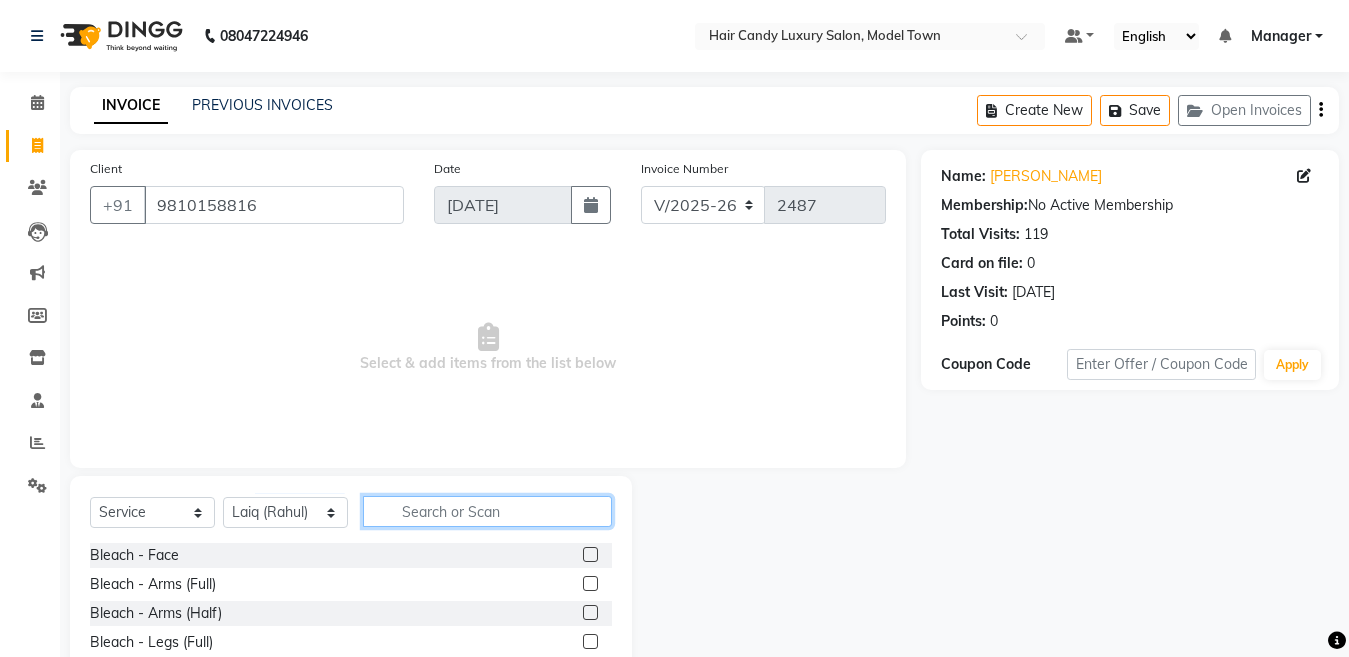 click 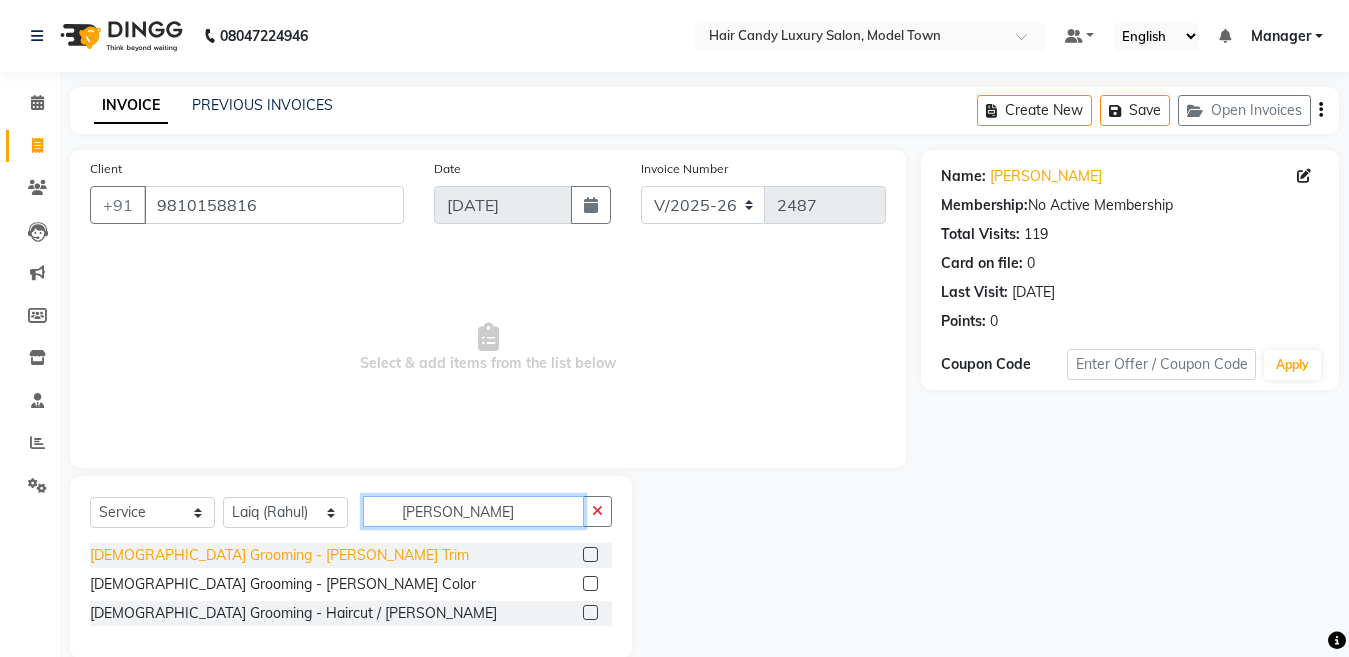 type on "beard" 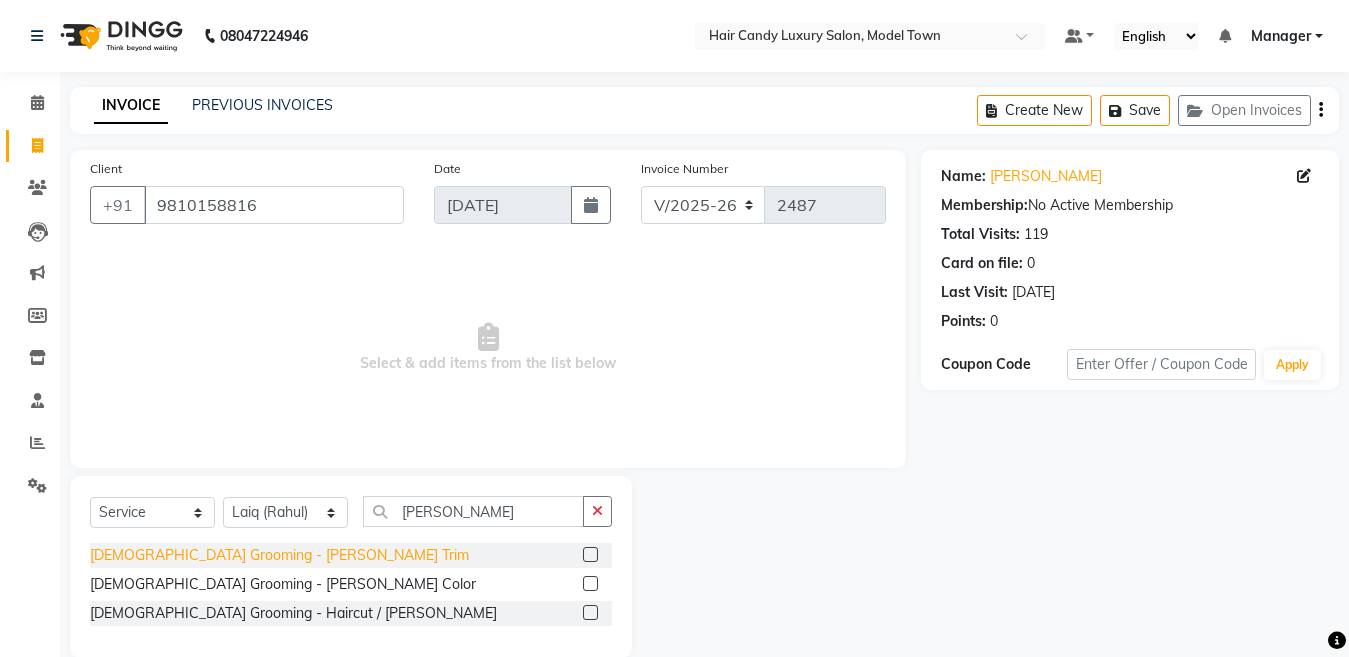 click on "[DEMOGRAPHIC_DATA] Grooming - [PERSON_NAME] Trim" 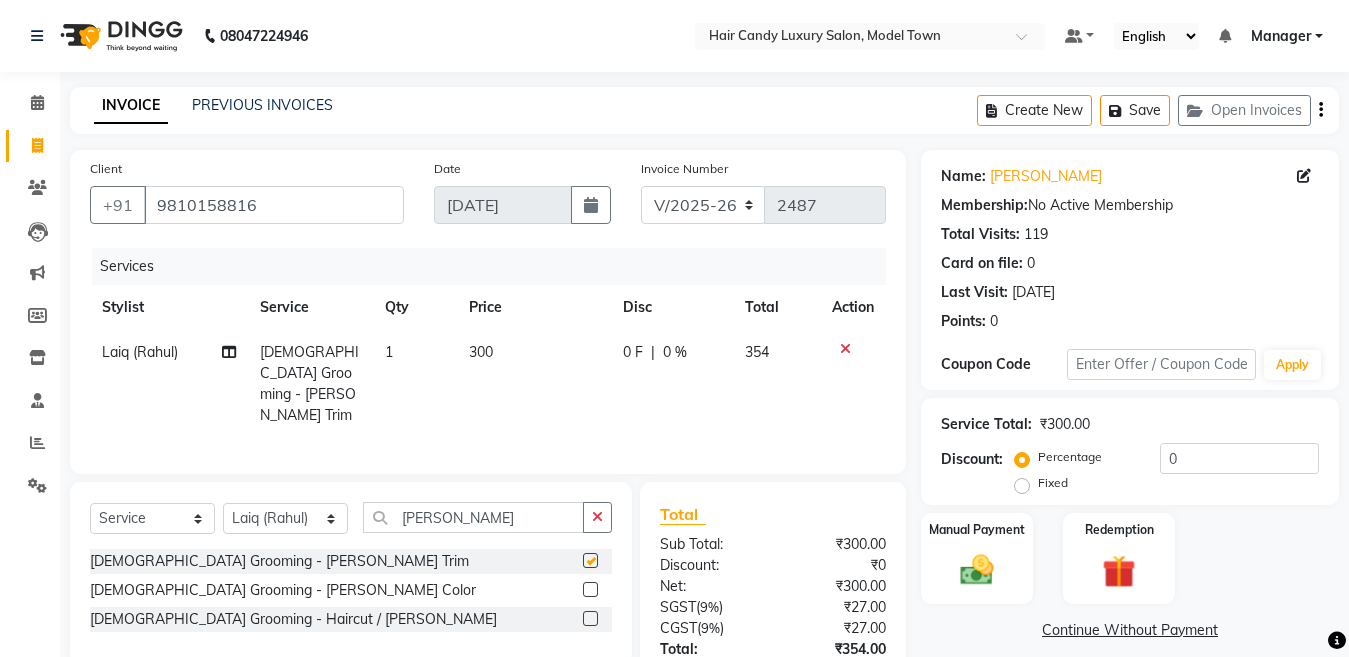 checkbox on "false" 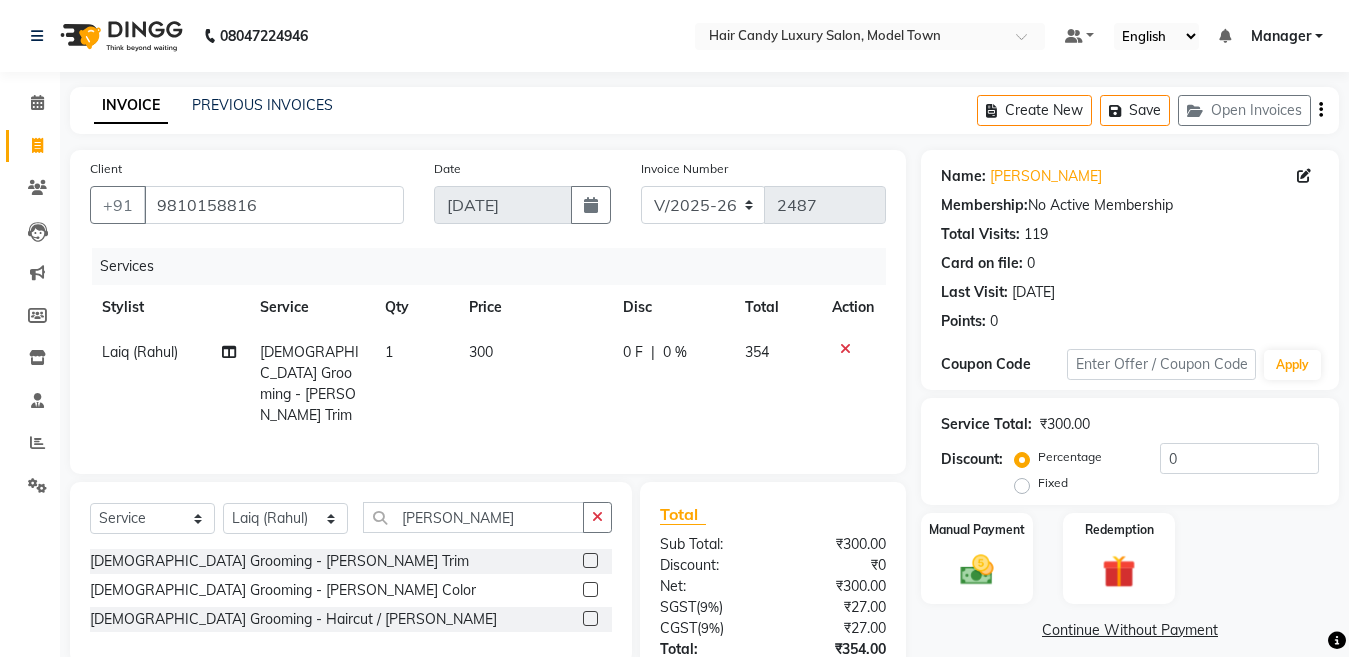 click on "1" 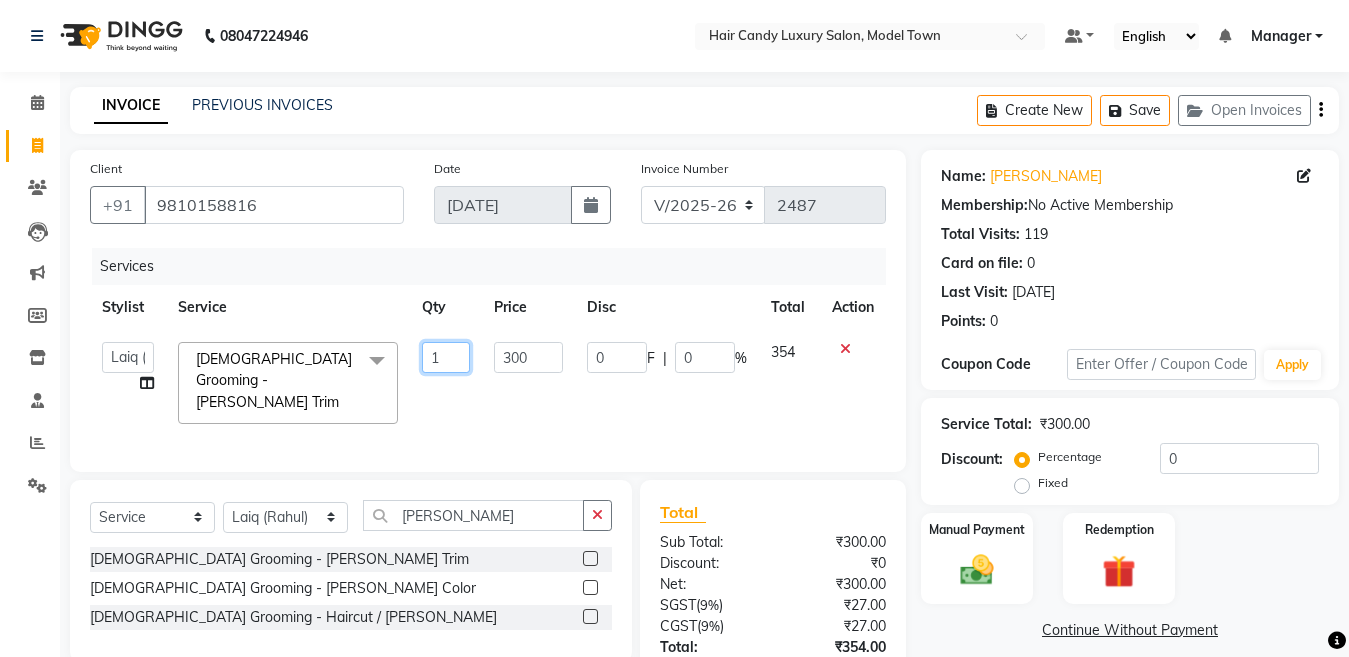 drag, startPoint x: 438, startPoint y: 362, endPoint x: 359, endPoint y: 365, distance: 79.05694 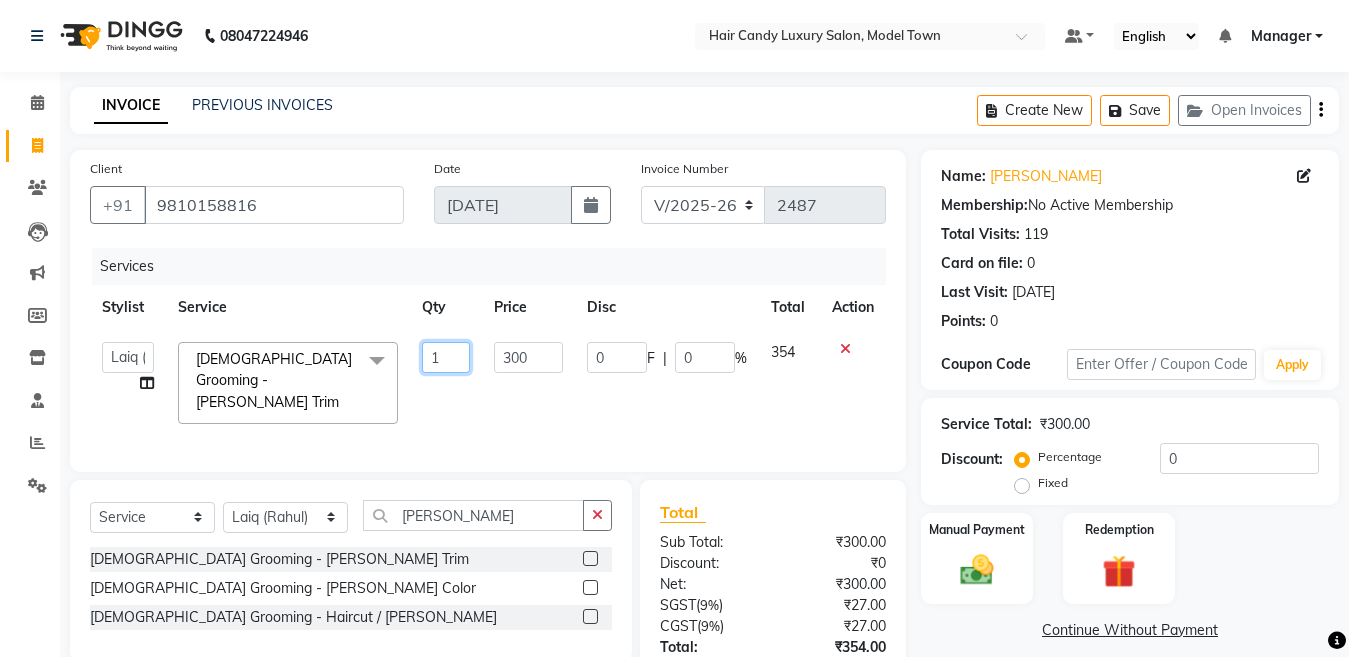 click on "Aakib   Anas   Anuradha   Izhar   Laiq (Rahul)   Manager   Neeraj   parul   Pawan   Prakash   Rajni   Ranjay (Raju)   RIYA   Saleem   sameer    stock manager   surrender   Vijay Gupta   Vijay kumar  Male Grooming - Beard Trim  x Bleach - Face Bleach - Arms (Full) Bleach - Arms (Half) Bleach - Legs (Full) Bleach - Legs (Half) Bleach - Back (Full) Bleach - Back (Half) Bleach - Front (Full) Bleach - Front (Half) Bleach - Full Body Mango-Pedicure Detan - Face Detan - Arms (Full) Detan - Arms (Half) Detan - Legs (Full) Detan - Legs (Half) Detan - Back (Full) Detan - Back (Half) Detan - Front (Full) Detan - Front (Half) Detan - Full Body Facial - Face Massage Facial - Face Cleaning Facial - Face D-Tan Facial - Face Bleach Facial - Casmara Facial Facial - O3 Cleanup Facial - O3 Facial Facial - Skeyndor Cleanup Facial - Skeyndor Facial Facial - Face Mask Facial - Dermalogica Facial Facial - Dermalogica Clean up Hands and Feet - Express Menicure Hands and Feet - Express Pedicure Hands and Feet - Paraffin Menicure 1" 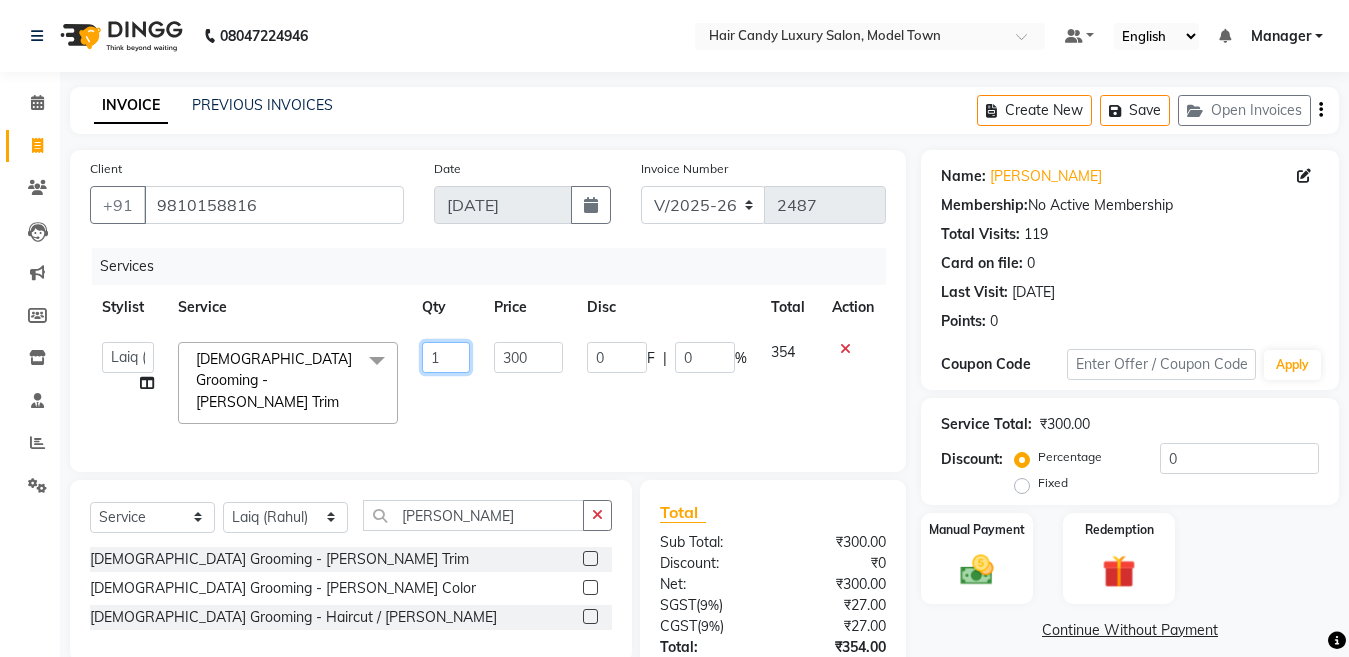 type on "2" 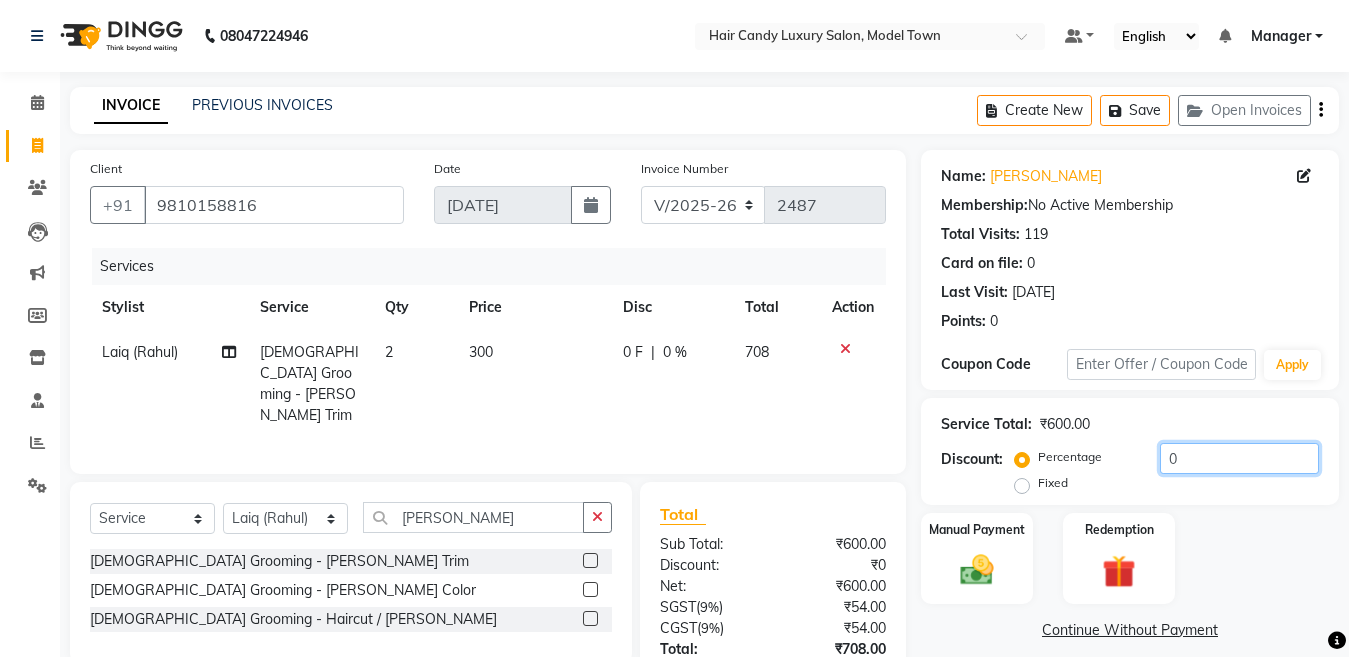 click on "0" 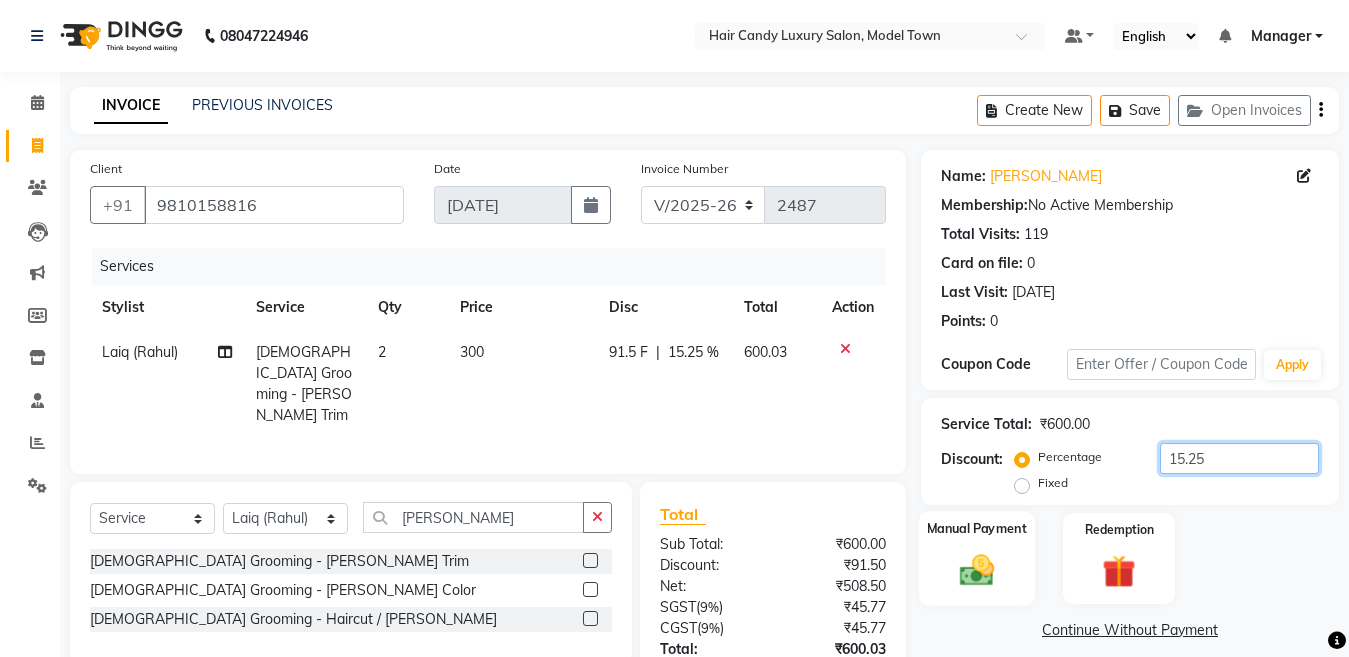 type on "15.25" 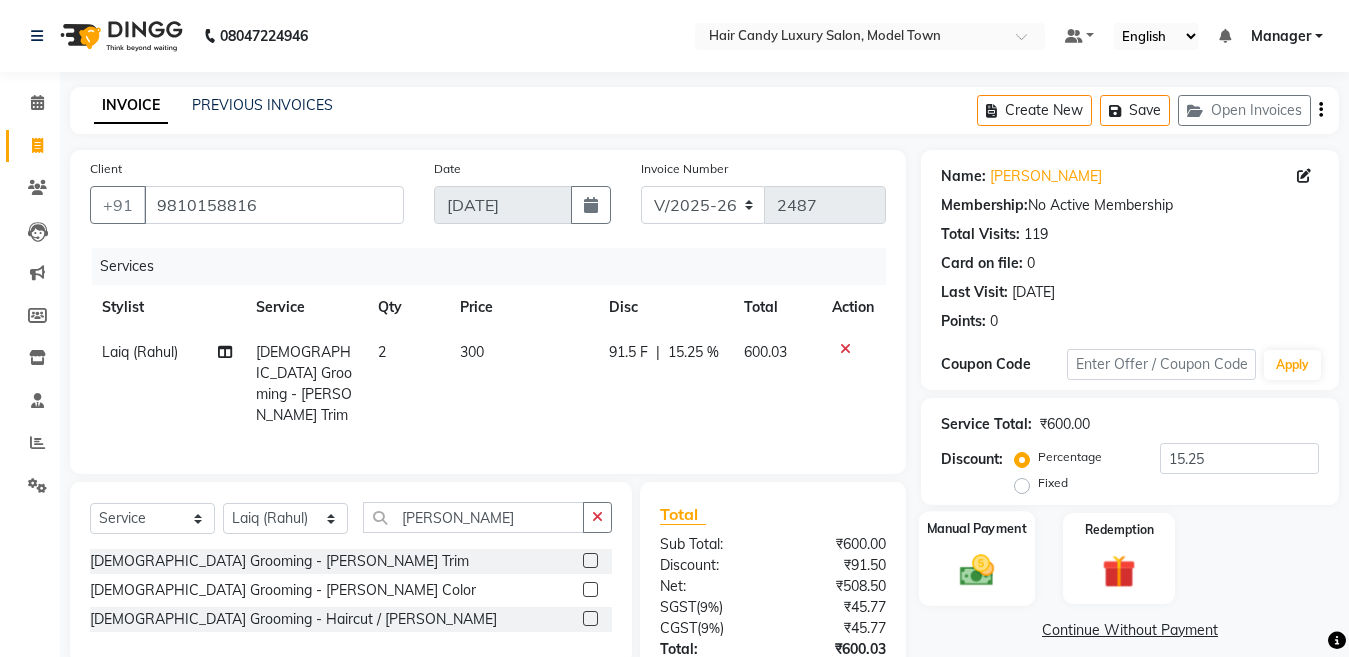 click 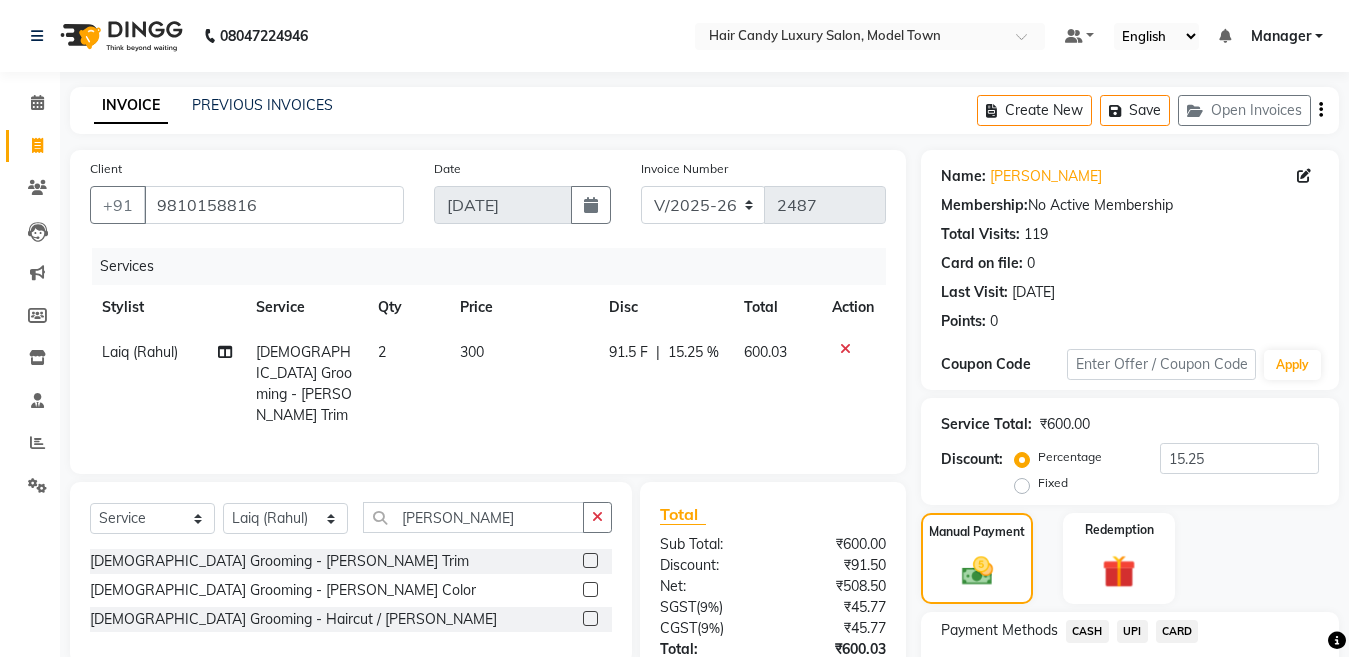 click on "Payment Methods  CASH   UPI   CARD" 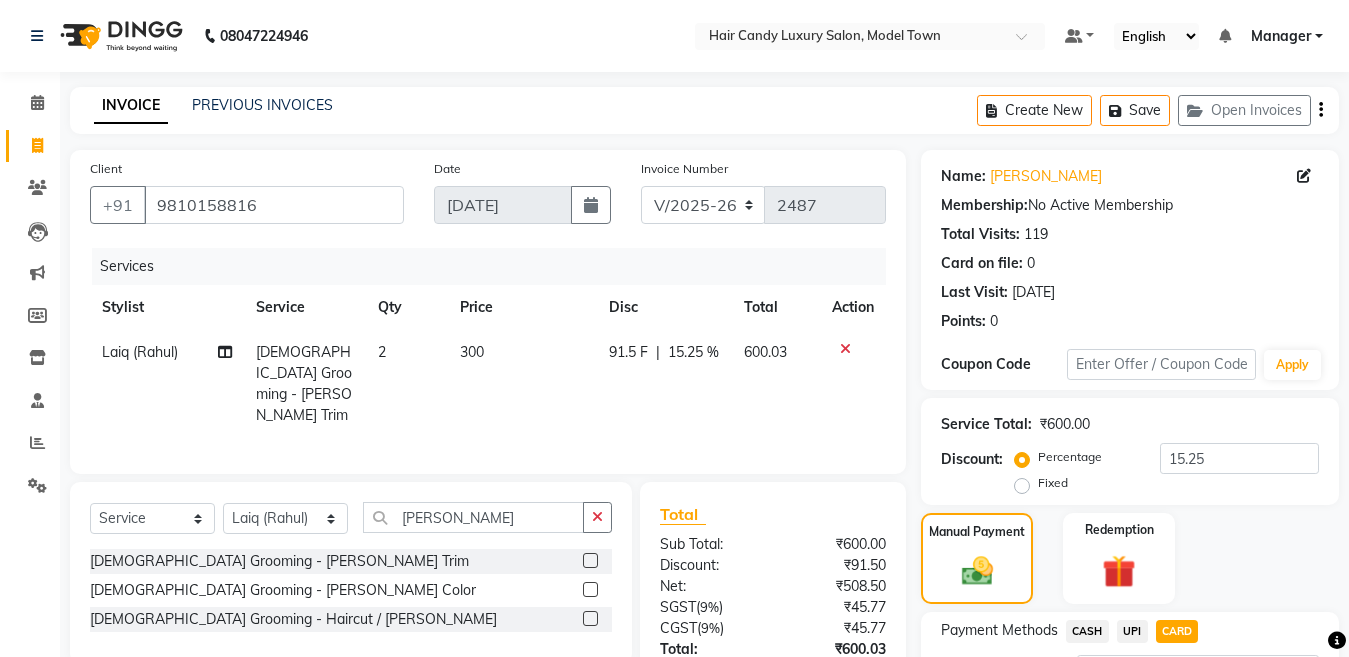 scroll, scrollTop: 175, scrollLeft: 0, axis: vertical 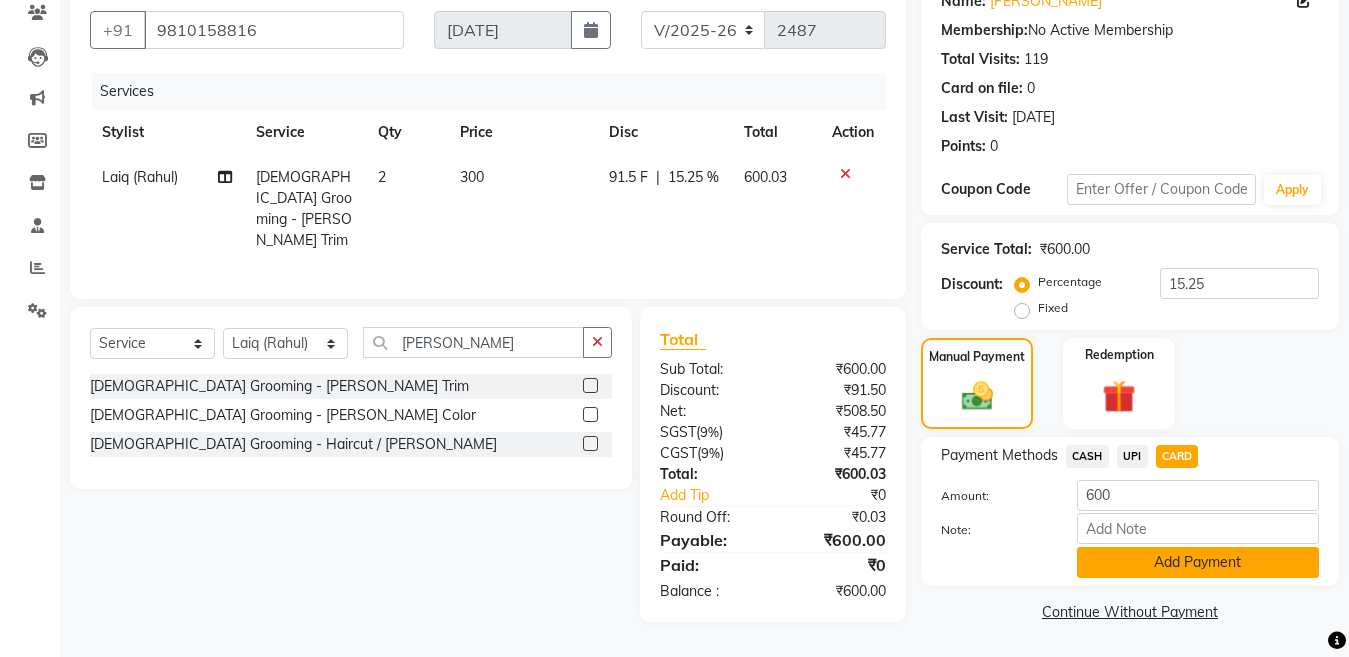 click on "Add Payment" 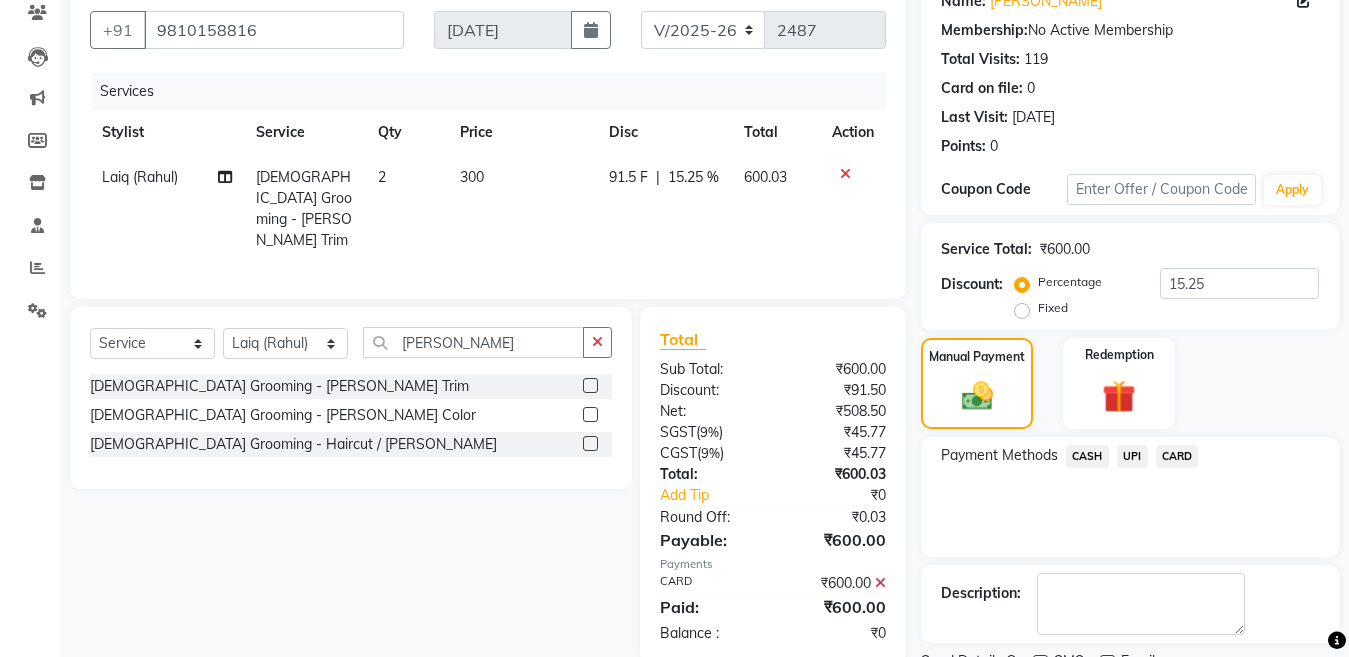 scroll, scrollTop: 259, scrollLeft: 0, axis: vertical 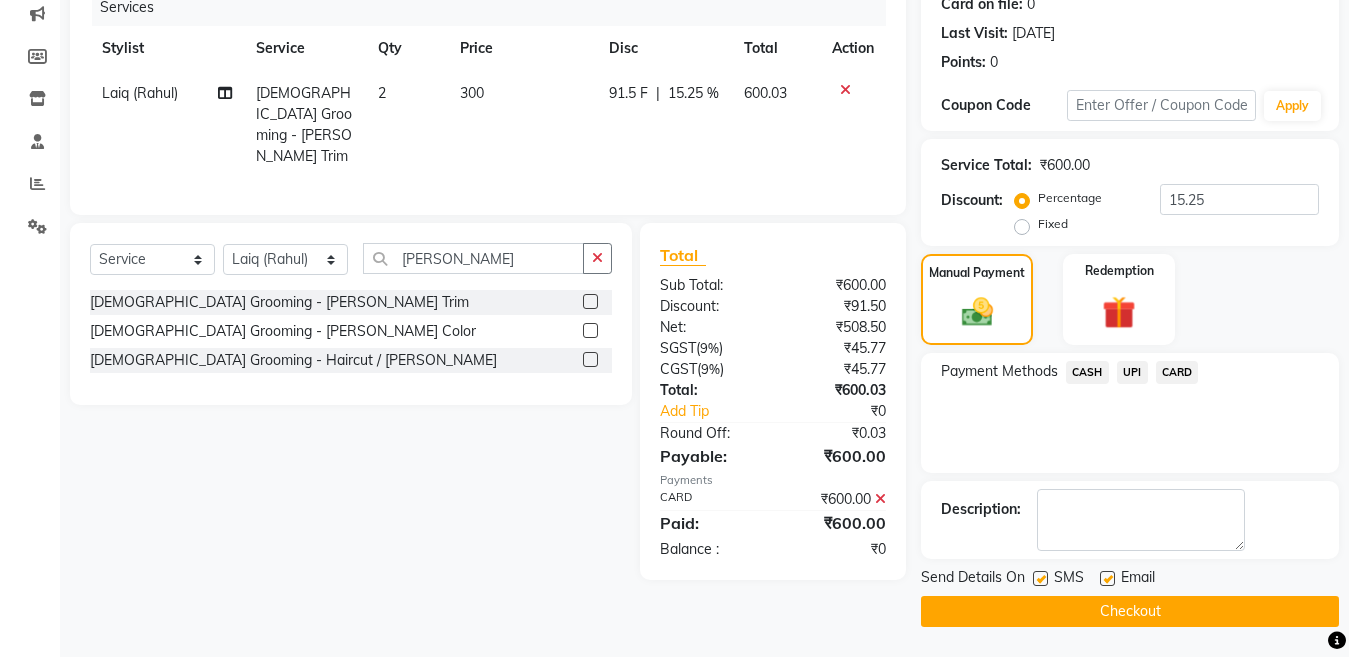 click 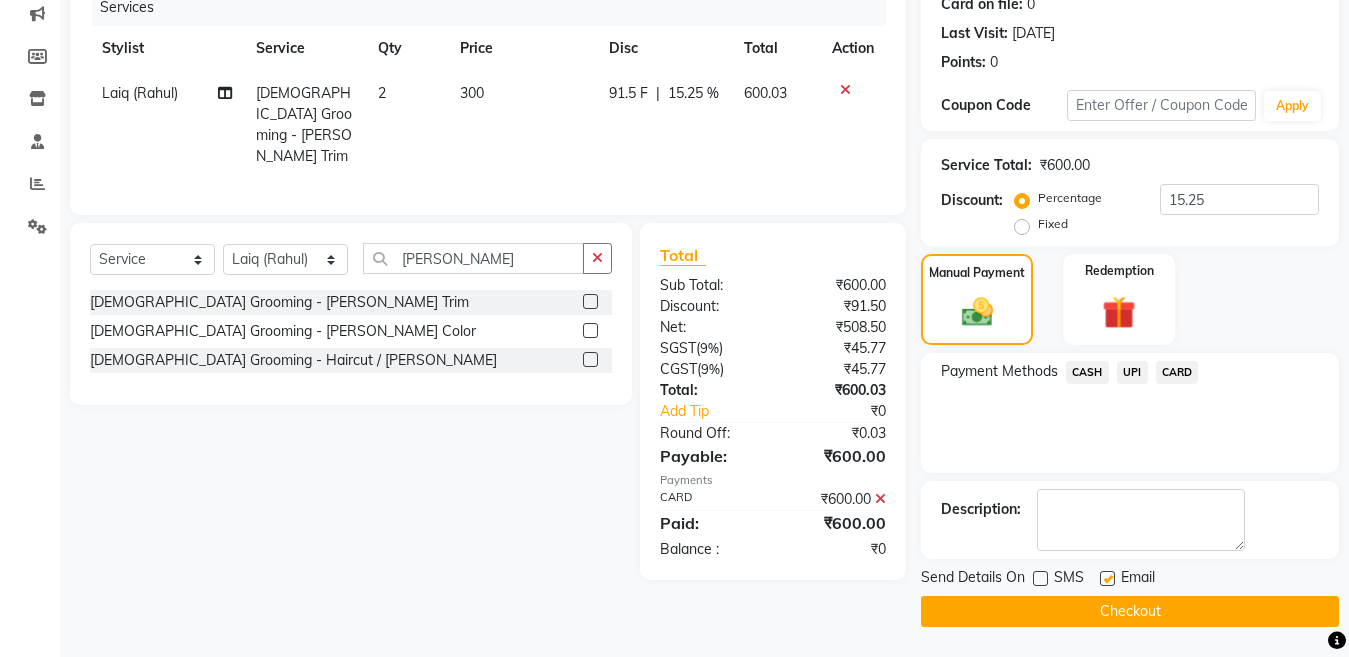 click on "Checkout" 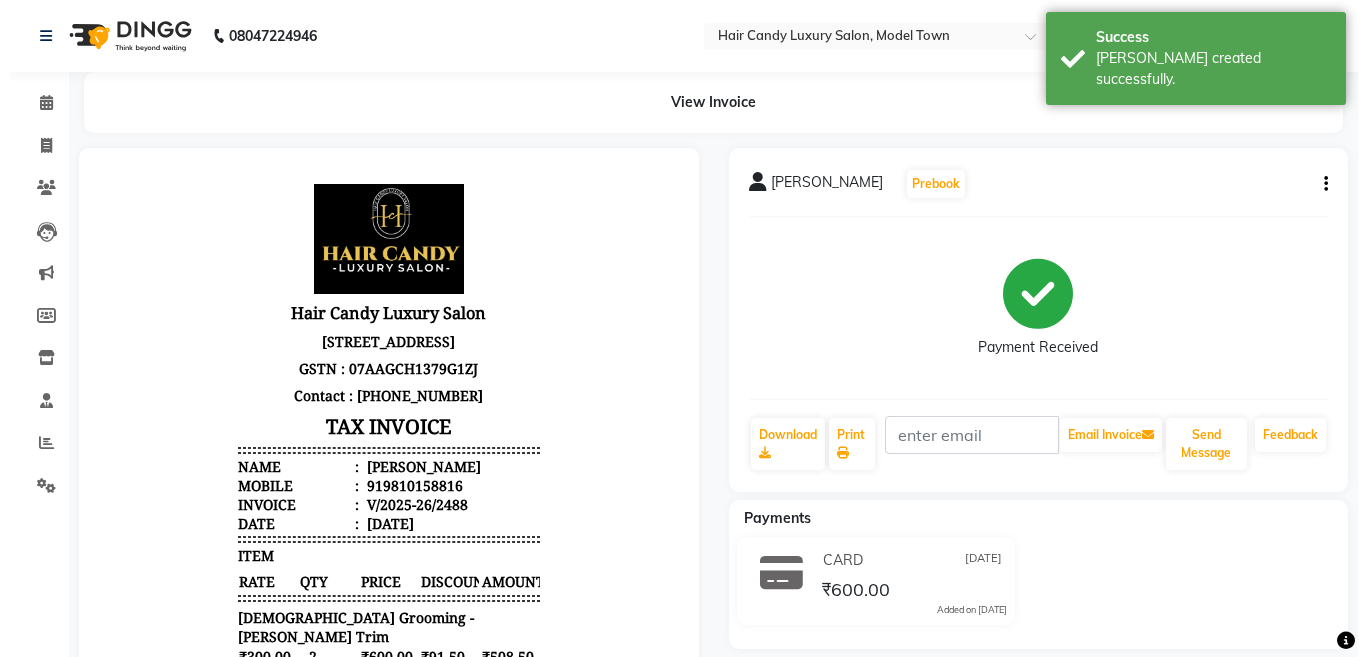 scroll, scrollTop: 0, scrollLeft: 0, axis: both 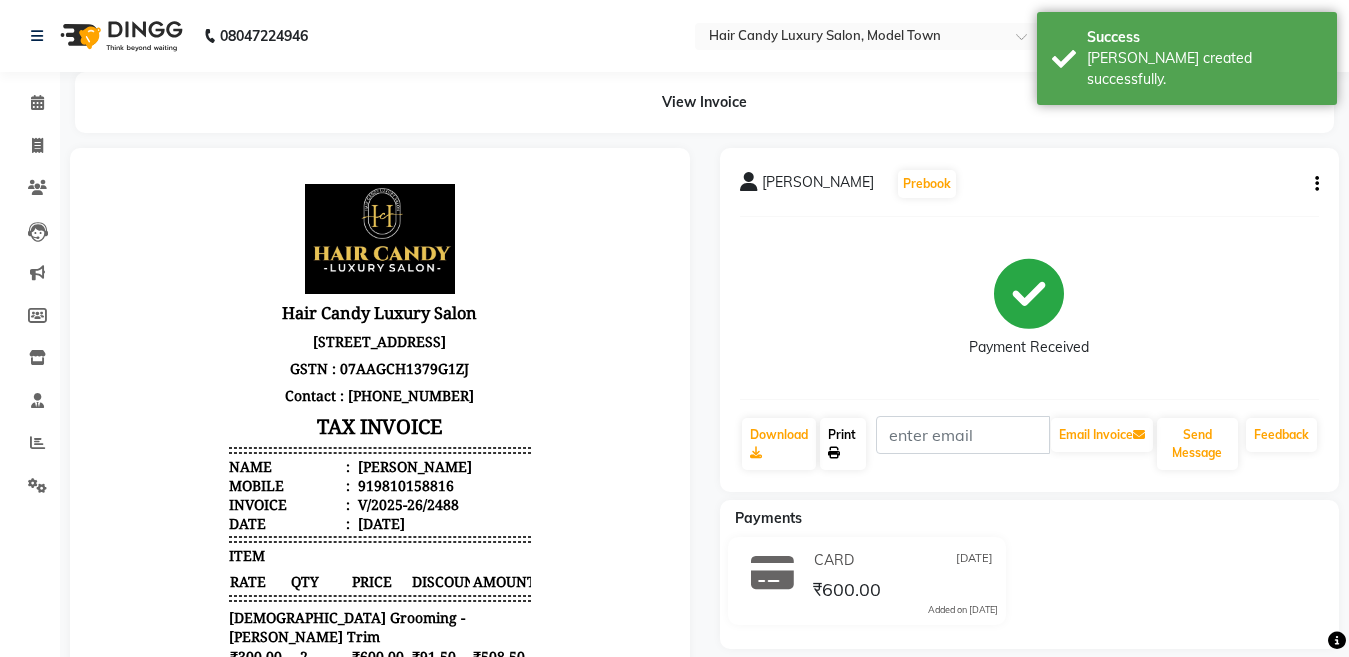 click on "Print" 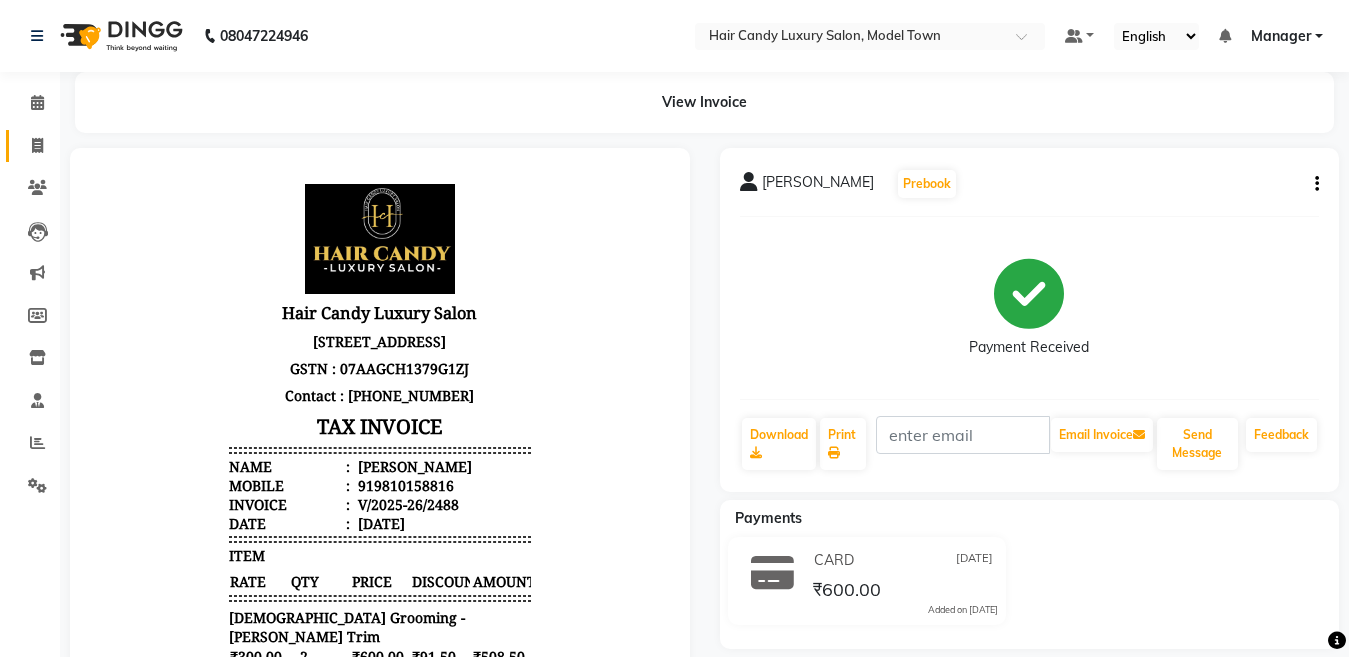 click 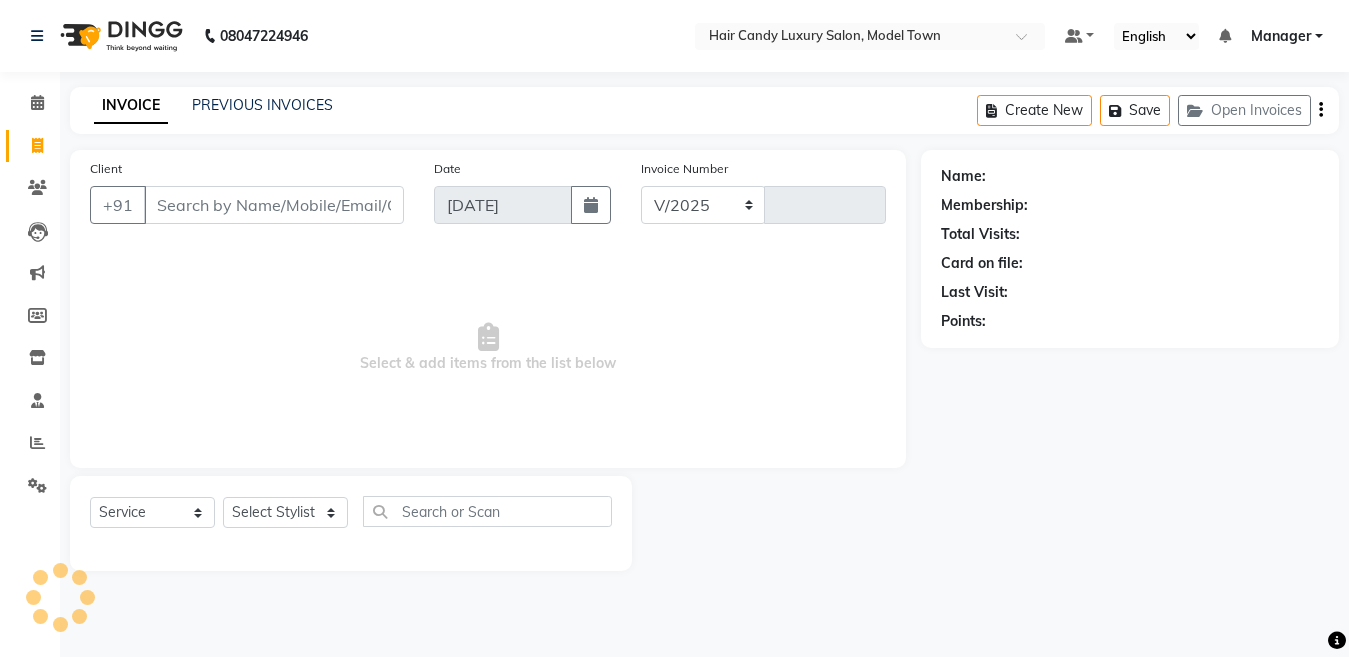 select on "4716" 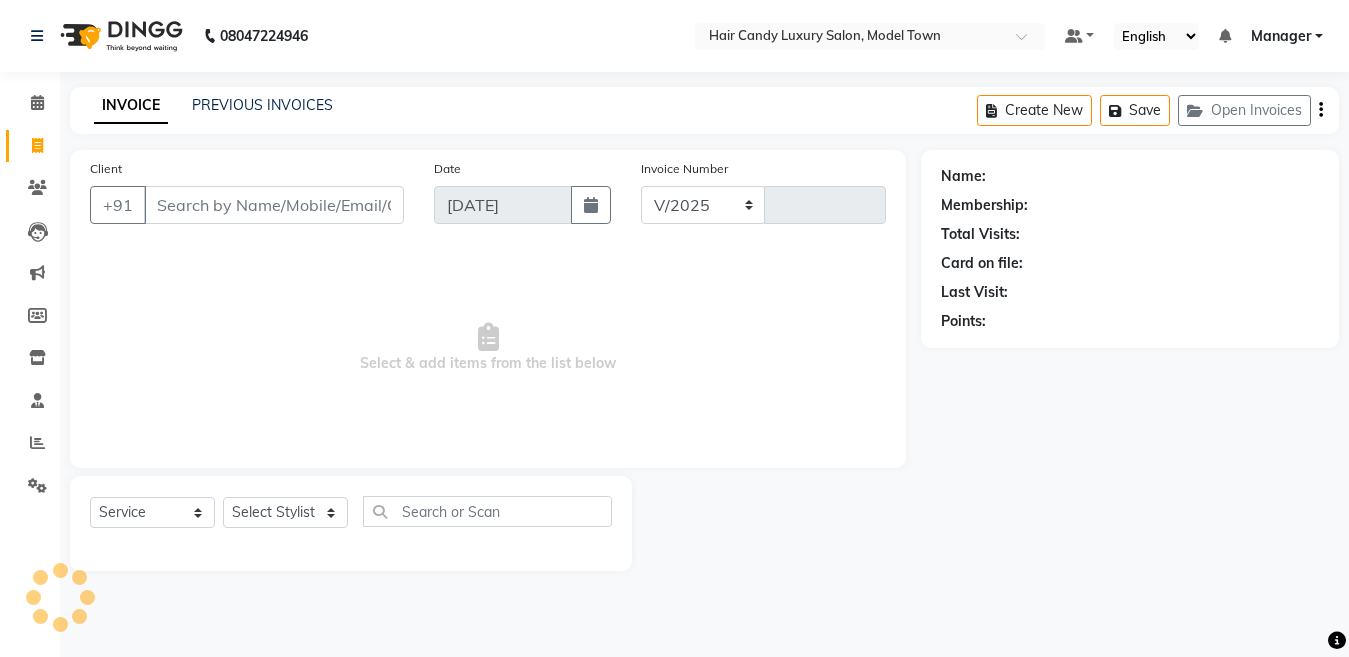 type on "2489" 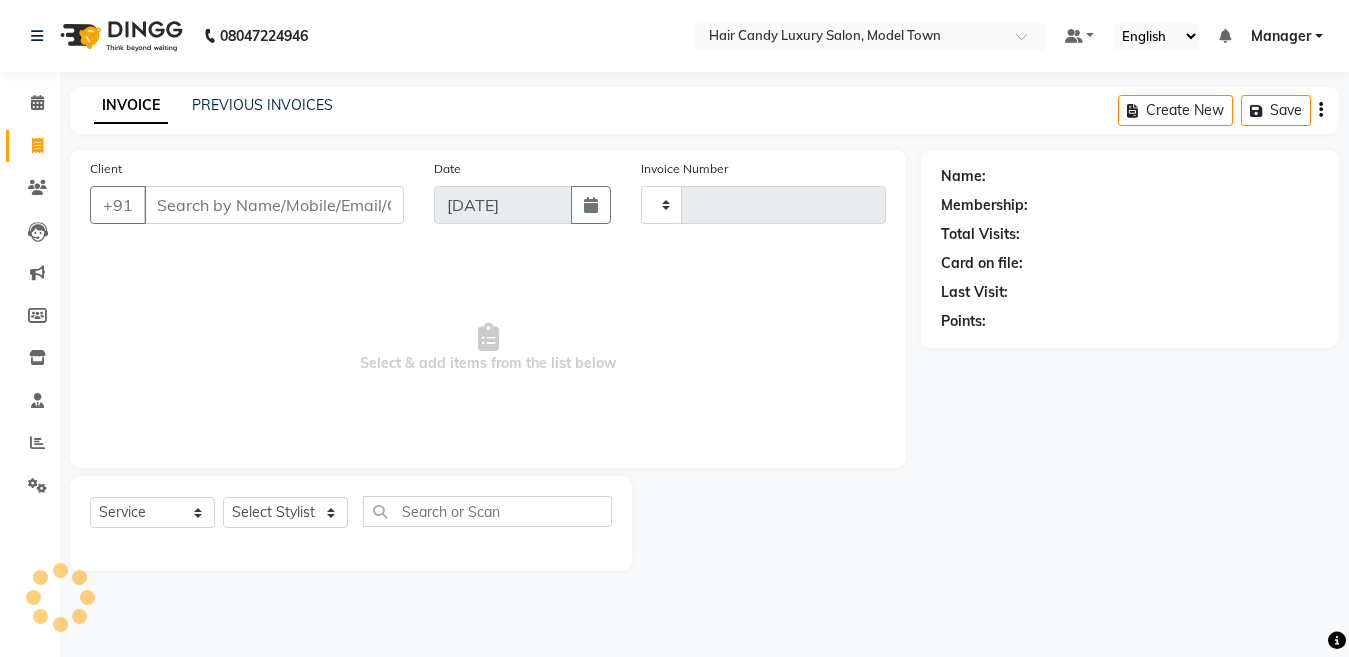 select on "service" 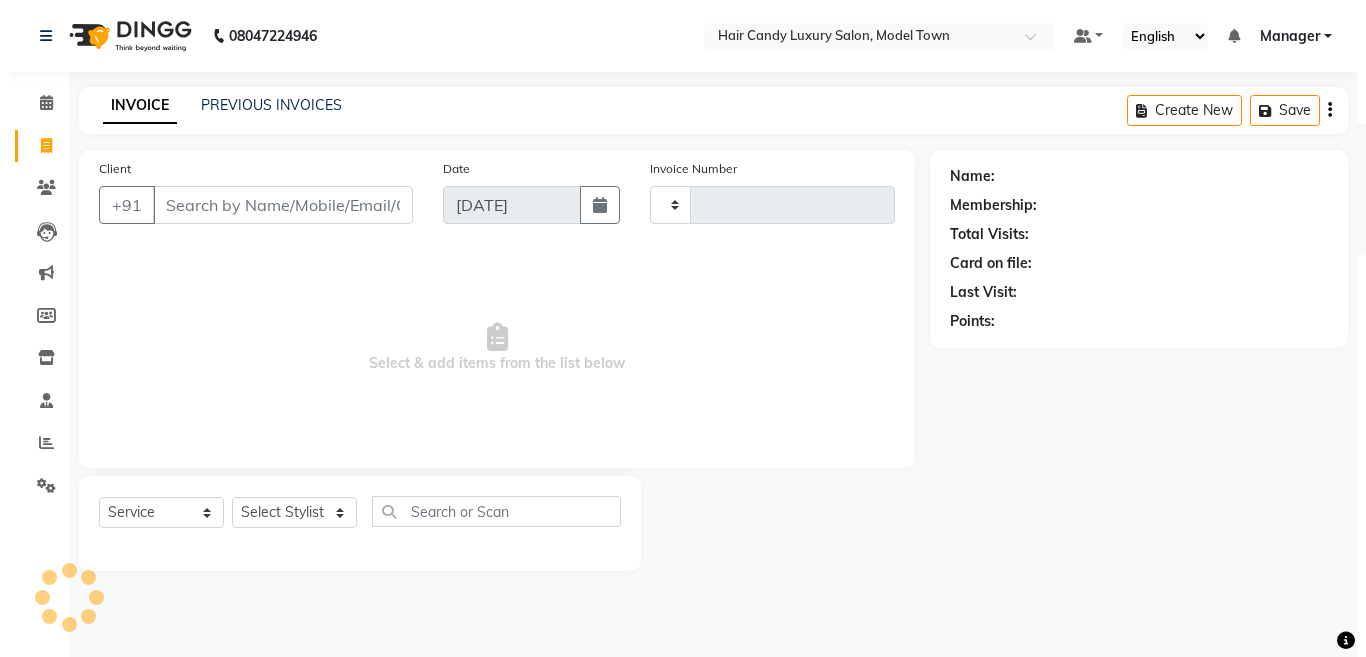 scroll, scrollTop: 0, scrollLeft: 0, axis: both 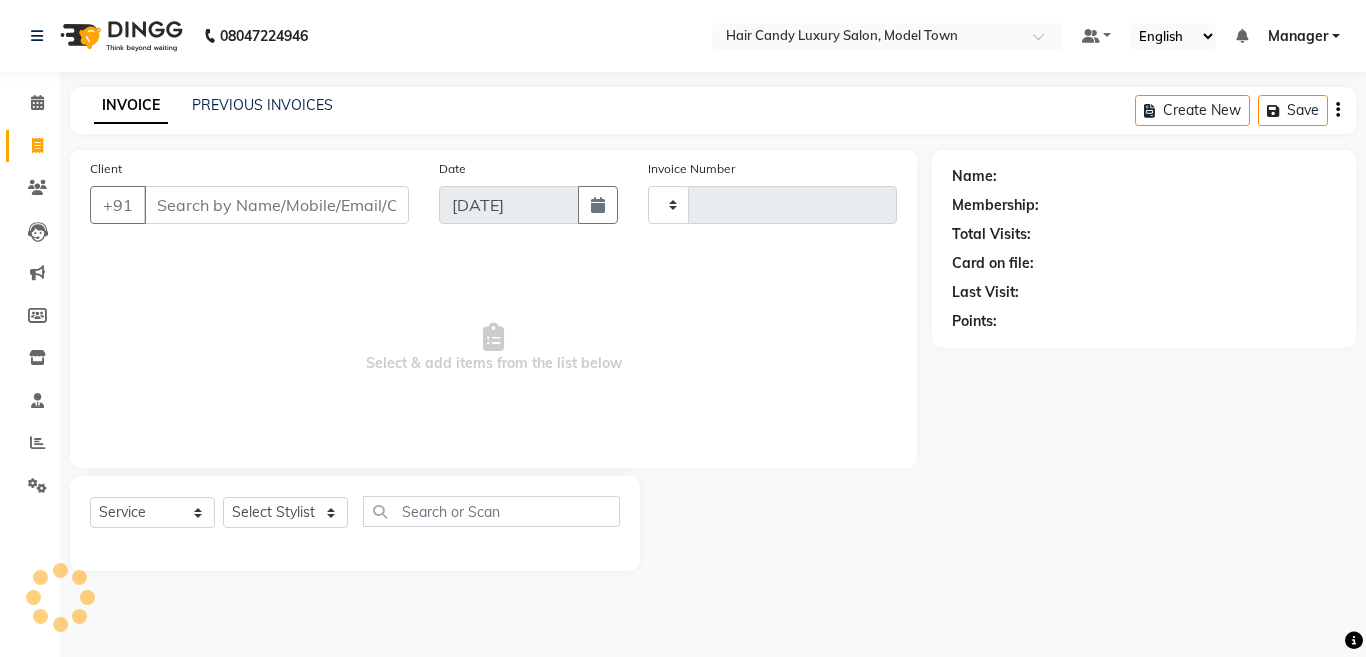 type on "2489" 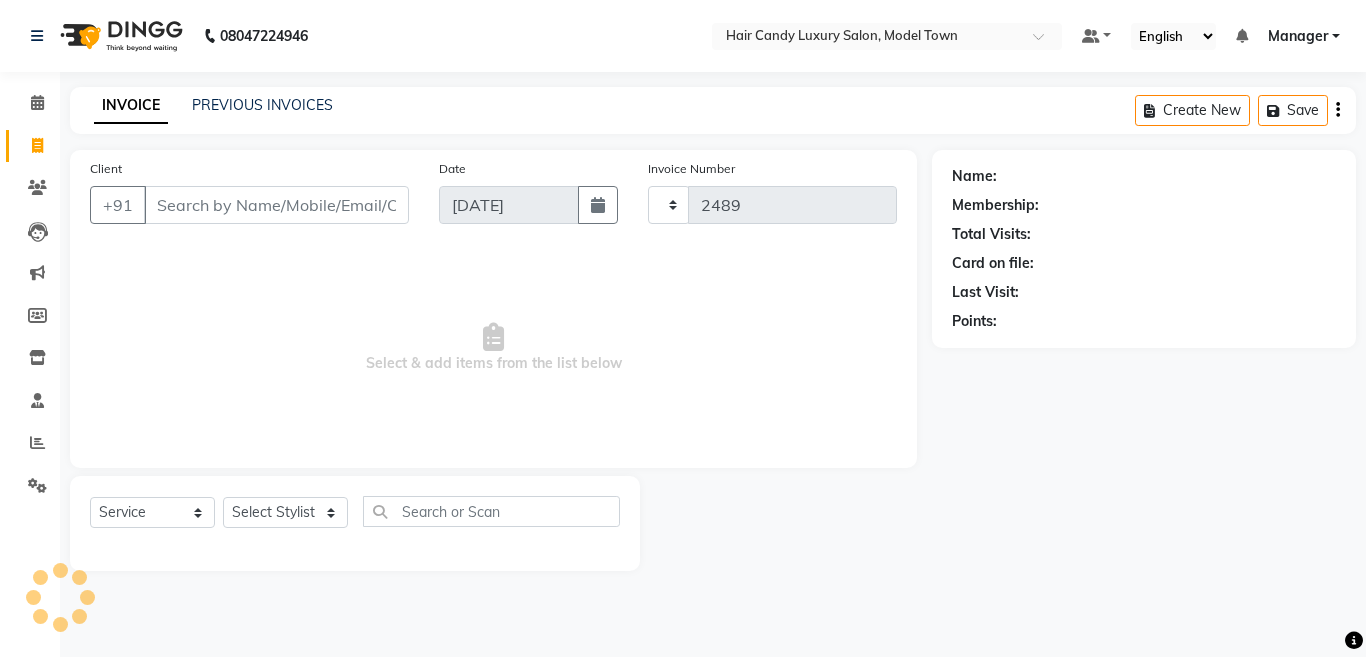 select on "4716" 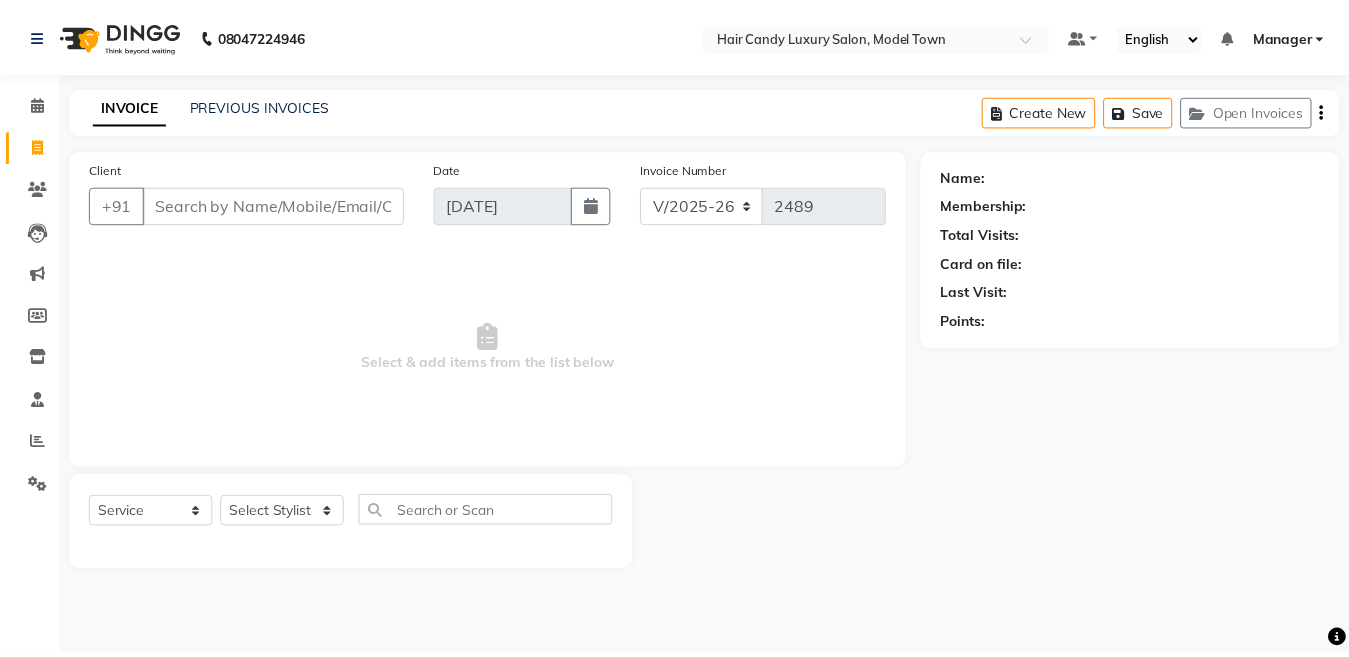 scroll, scrollTop: 0, scrollLeft: 0, axis: both 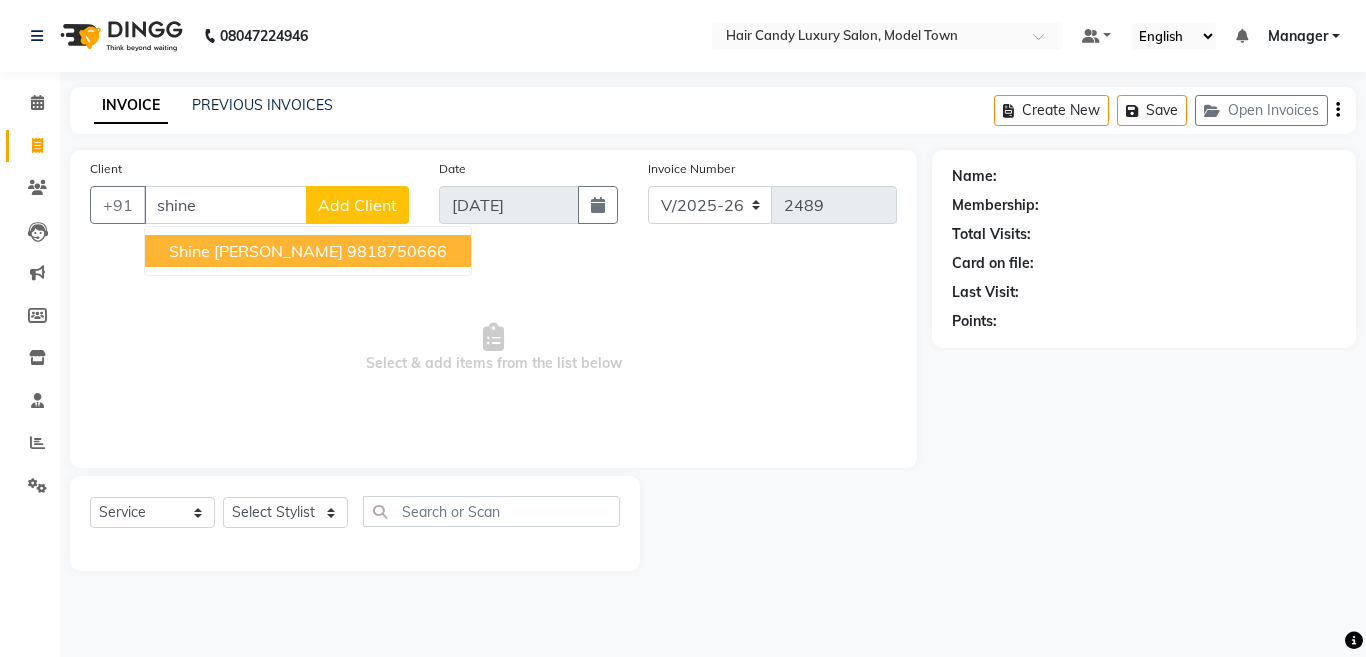 click on "9818750666" at bounding box center (397, 251) 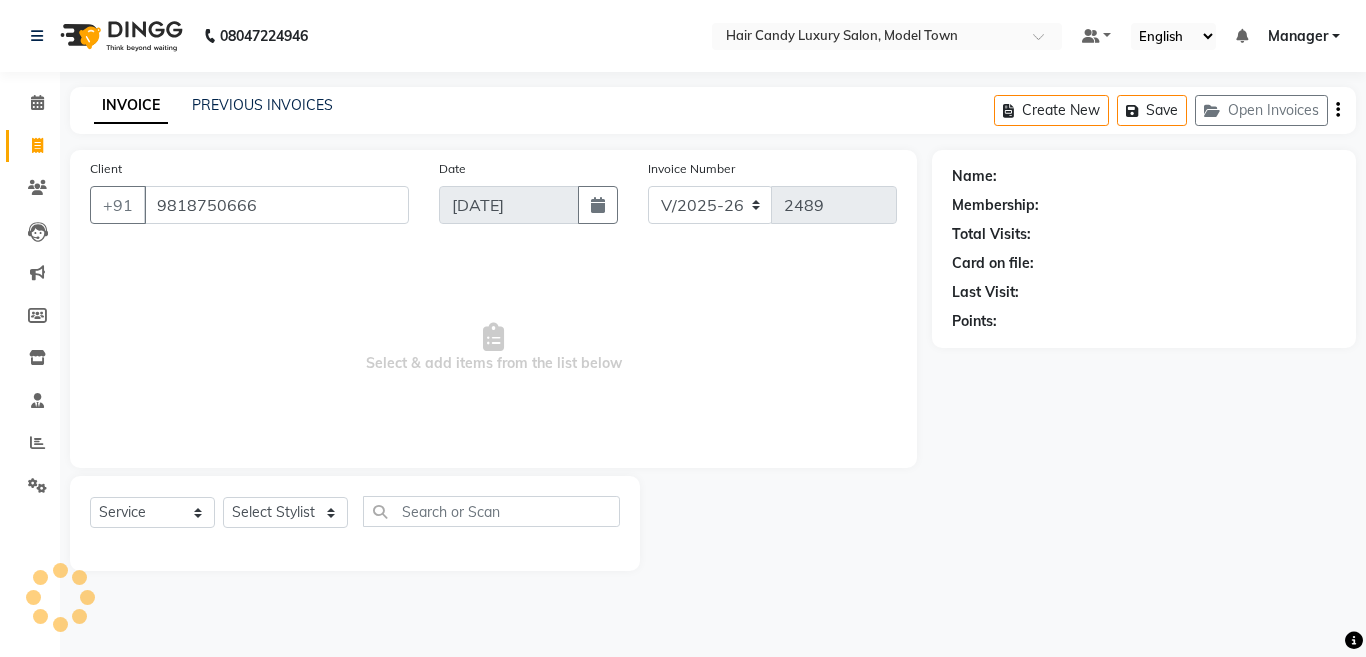 type on "9818750666" 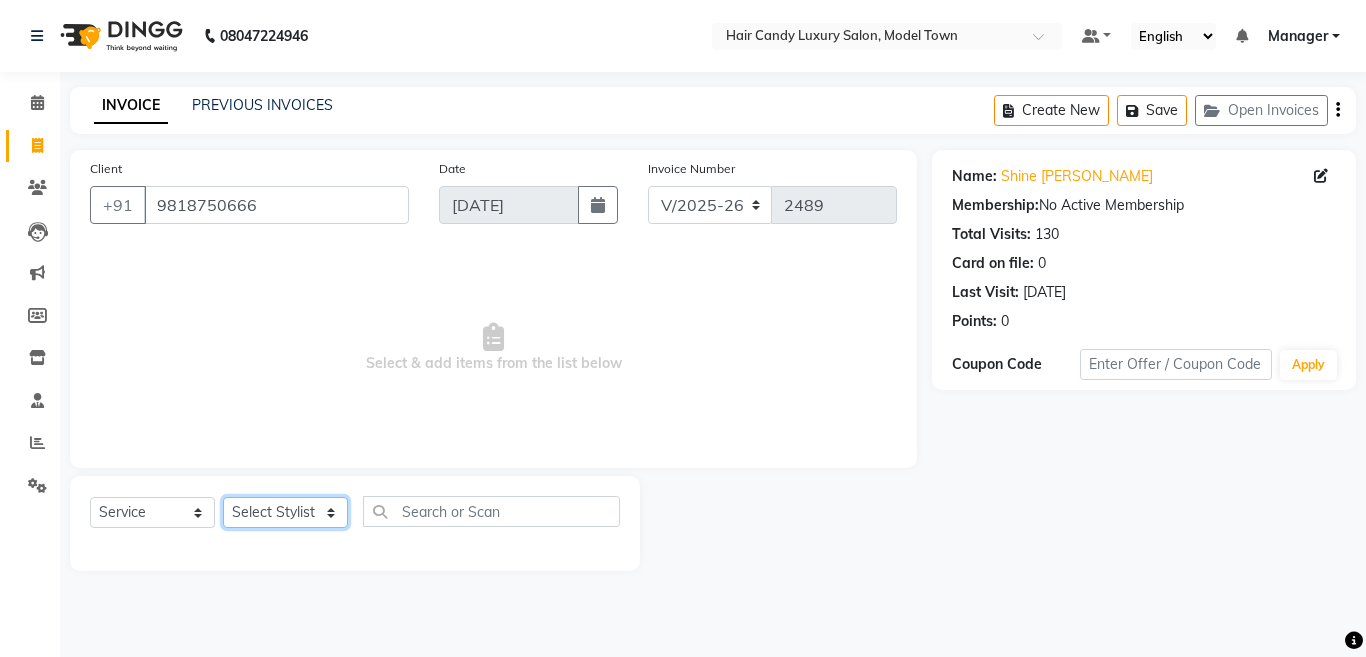 click on "Select Stylist [PERSON_NAME] [PERSON_NAME] ([PERSON_NAME]) Manager [PERSON_NAME] [PERSON_NAME] [PERSON_NAME] [PERSON_NAME] ([PERSON_NAME]) [PERSON_NAME]  stock manager surrender [PERSON_NAME] [PERSON_NAME]" 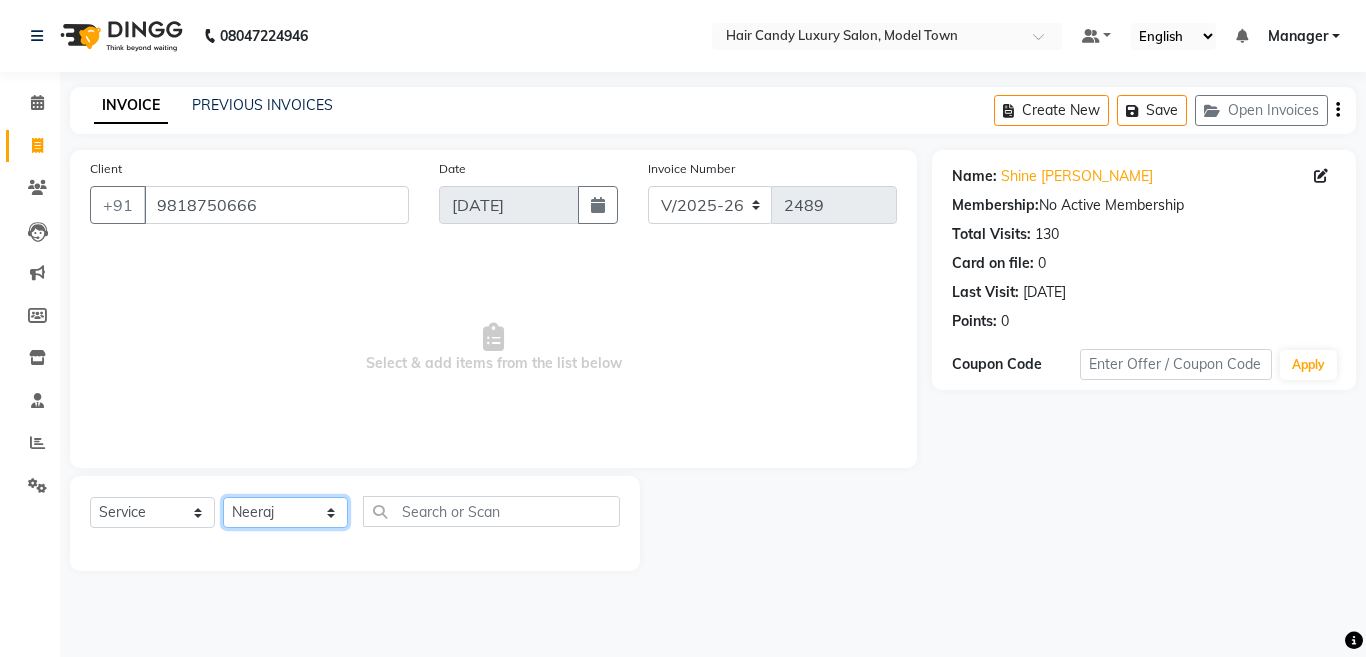 click on "Select Stylist [PERSON_NAME] [PERSON_NAME] ([PERSON_NAME]) Manager [PERSON_NAME] [PERSON_NAME] [PERSON_NAME] [PERSON_NAME] ([PERSON_NAME]) [PERSON_NAME]  stock manager surrender [PERSON_NAME] [PERSON_NAME]" 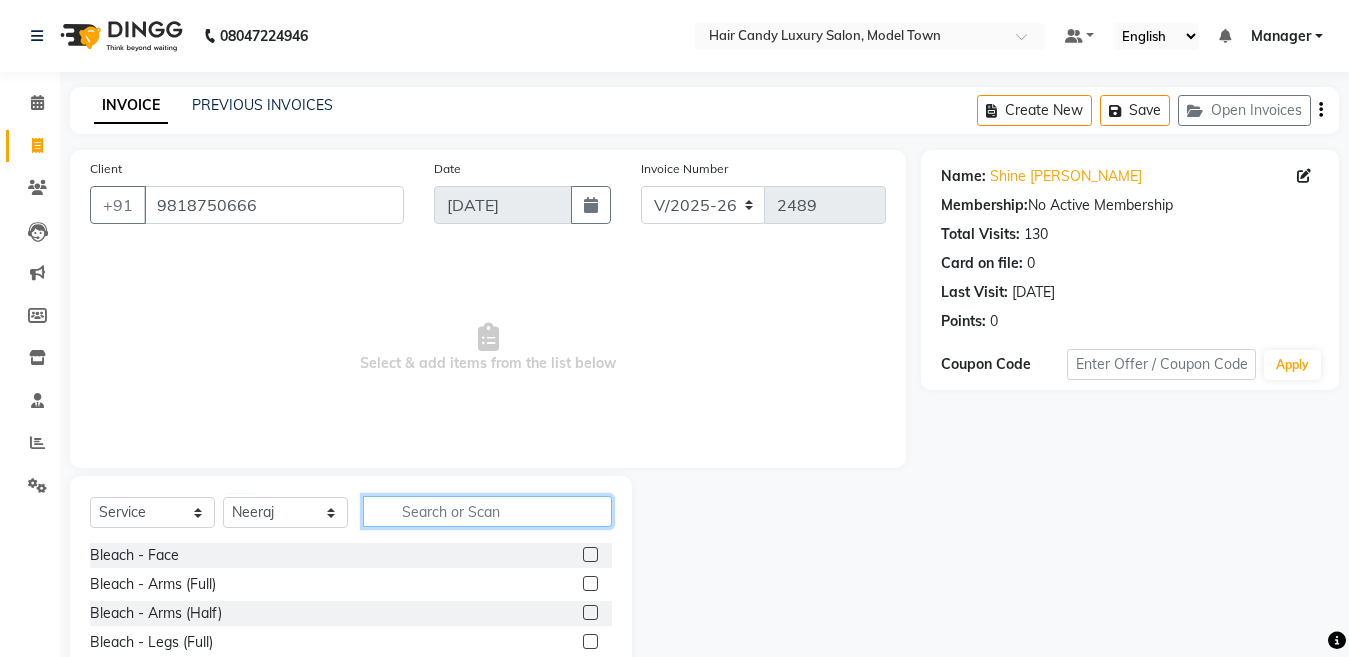 click 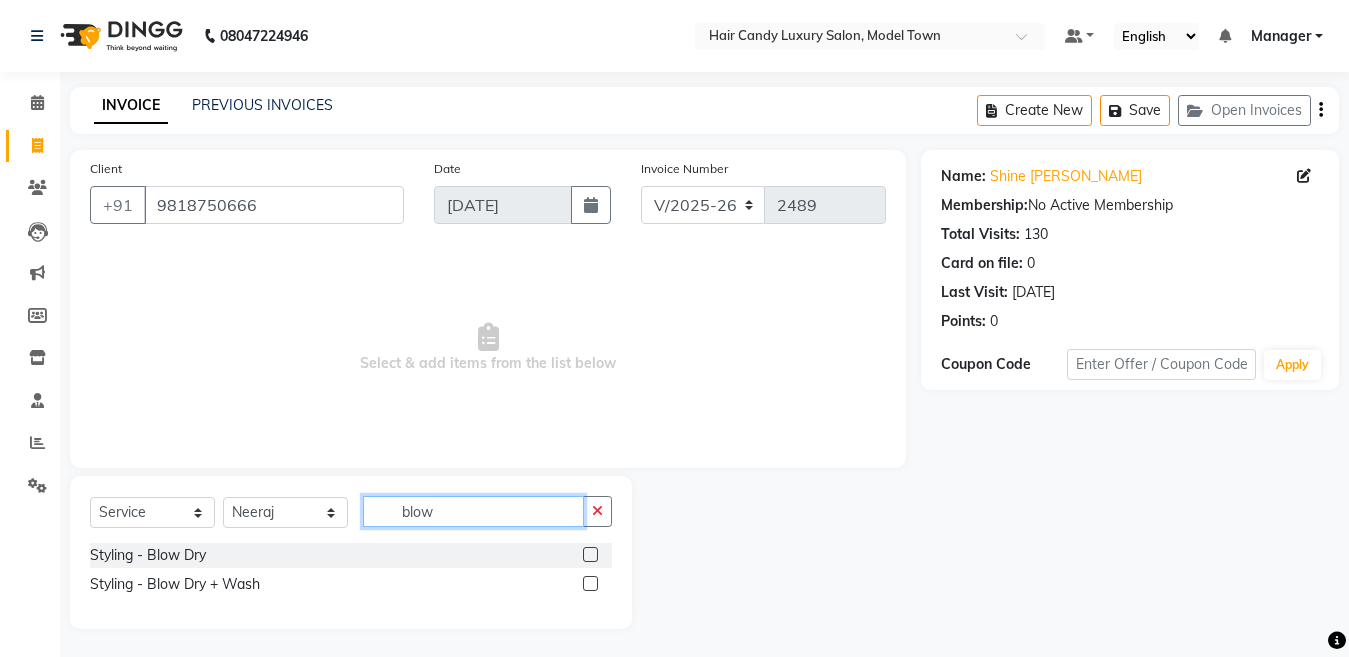 type on "blow" 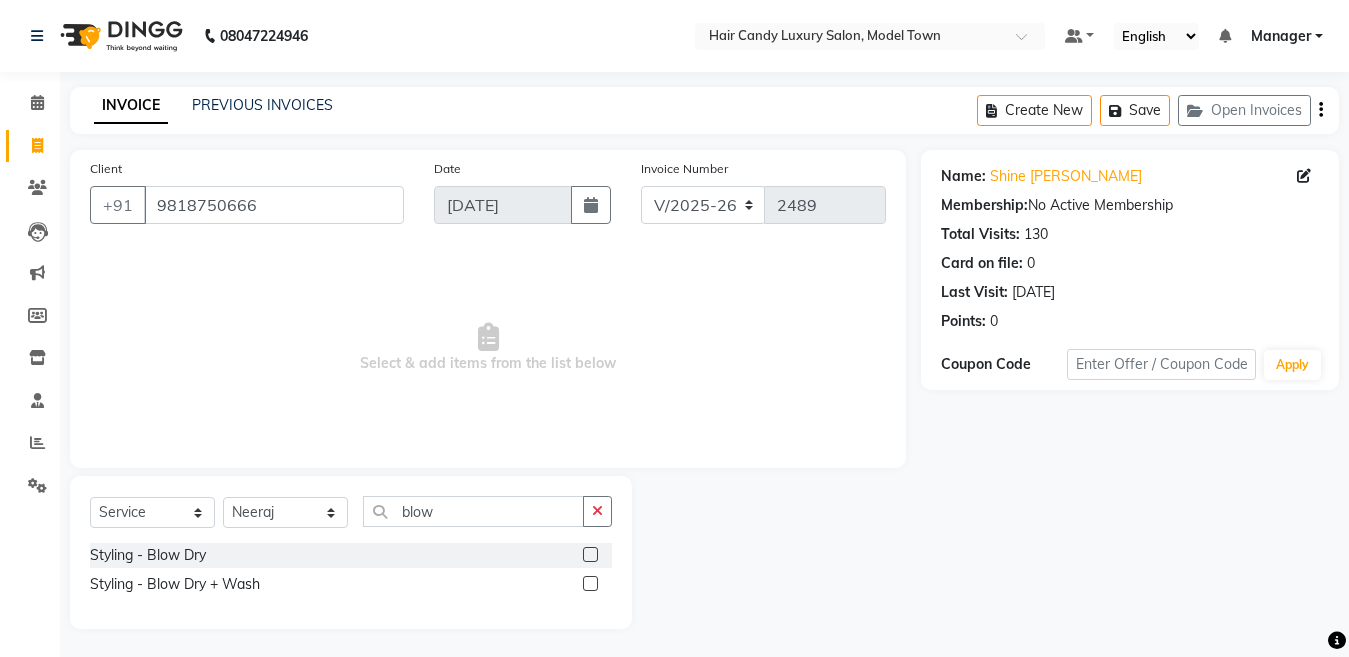 click on "Styling - Blow Dry  Styling - Blow Dry + Wash" 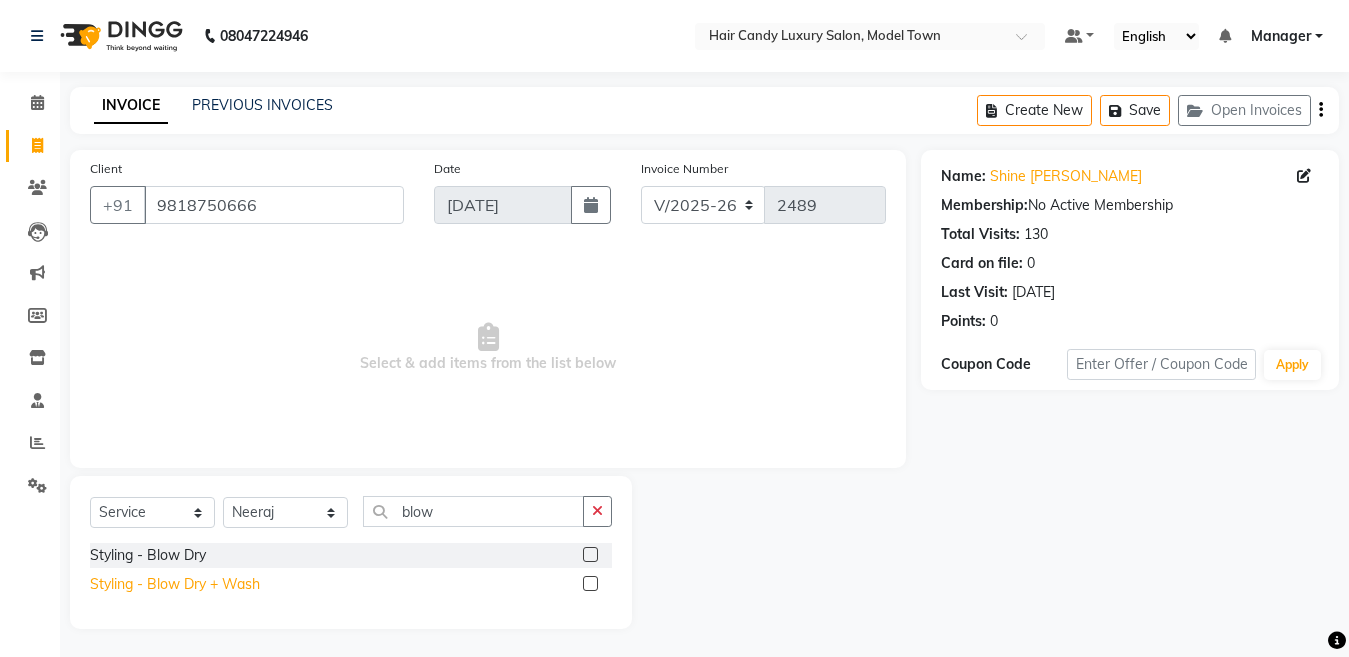 click on "Styling - Blow Dry + Wash" 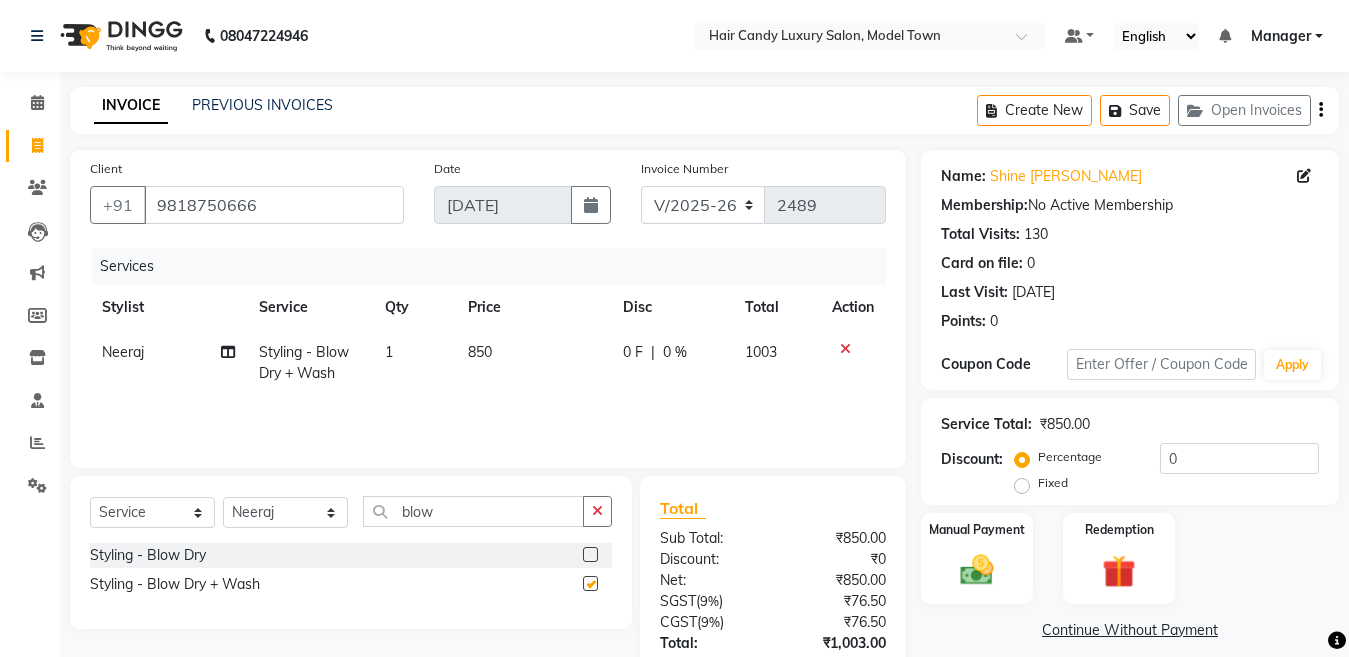 checkbox on "false" 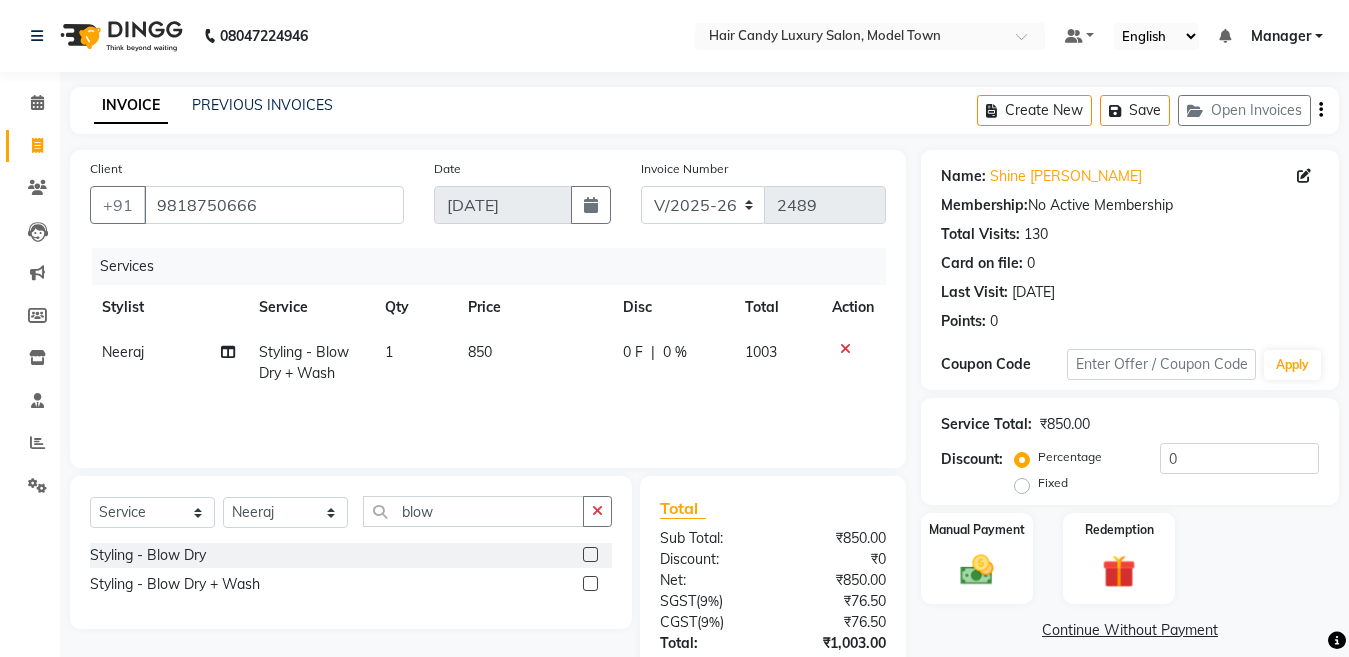 click on "1" 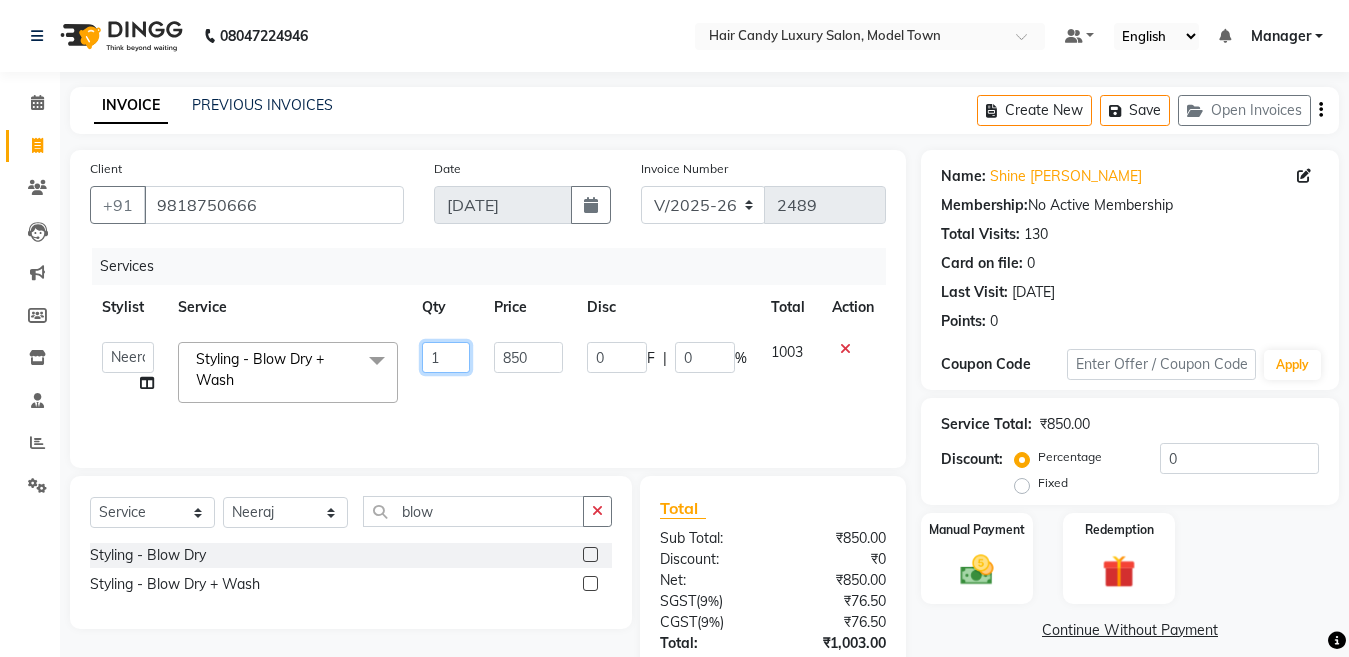 drag, startPoint x: 388, startPoint y: 364, endPoint x: 315, endPoint y: 360, distance: 73.109505 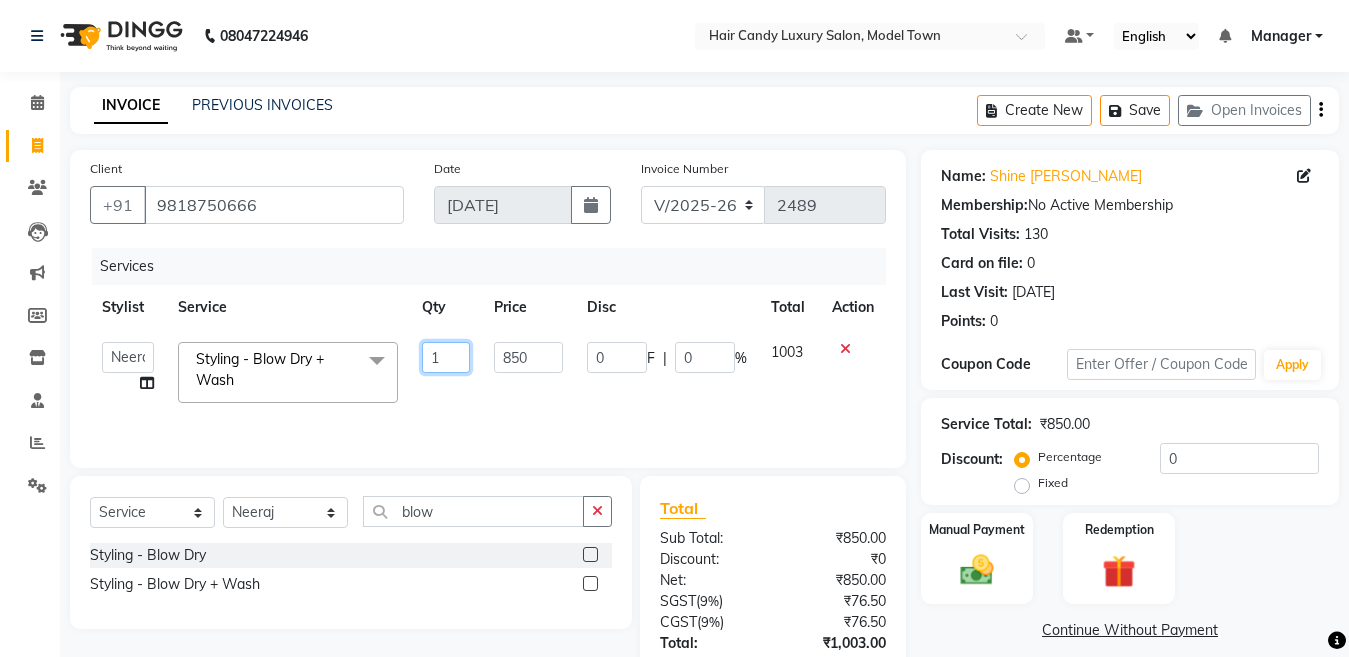 click on "Aakib   Anas   Anuradha   Izhar   Laiq (Rahul)   Manager   Neeraj   parul   Pawan   Prakash   Rajni   Ranjay (Raju)   RIYA   Saleem   sameer    stock manager   surrender   Vijay Gupta   Vijay kumar  Styling - Blow Dry + Wash  x Bleach - Face Bleach - Arms (Full) Bleach - Arms (Half) Bleach - Legs (Full) Bleach - Legs (Half) Bleach - Back (Full) Bleach - Back (Half) Bleach - Front (Full) Bleach - Front (Half) Bleach - Full Body Mango-Pedicure Detan - Face Detan - Arms (Full) Detan - Arms (Half) Detan - Legs (Full) Detan - Legs (Half) Detan - Back (Full) Detan - Back (Half) Detan - Front (Full) Detan - Front (Half) Detan - Full Body Facial - Face Massage Facial - Face Cleaning Facial - Face D-Tan Facial - Face Bleach Facial - Casmara Facial Facial - O3 Cleanup Facial - O3 Facial Facial - Skeyndor Cleanup Facial - Skeyndor Facial Facial - Face Mask Facial - Dermalogica Facial Facial - Dermalogica Clean up Hands and Feet - Express Menicure Hands and Feet - Express Pedicure Hands and Feet - Paraffin Menicure 1" 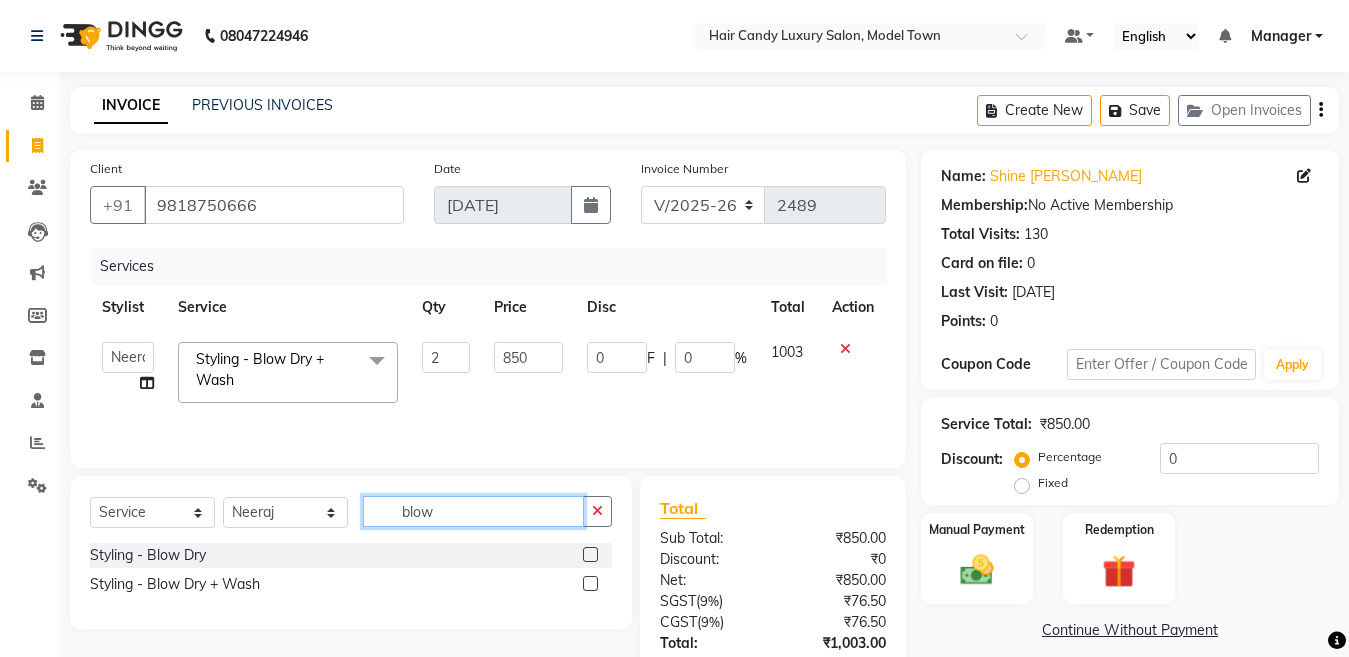 click on "blow" 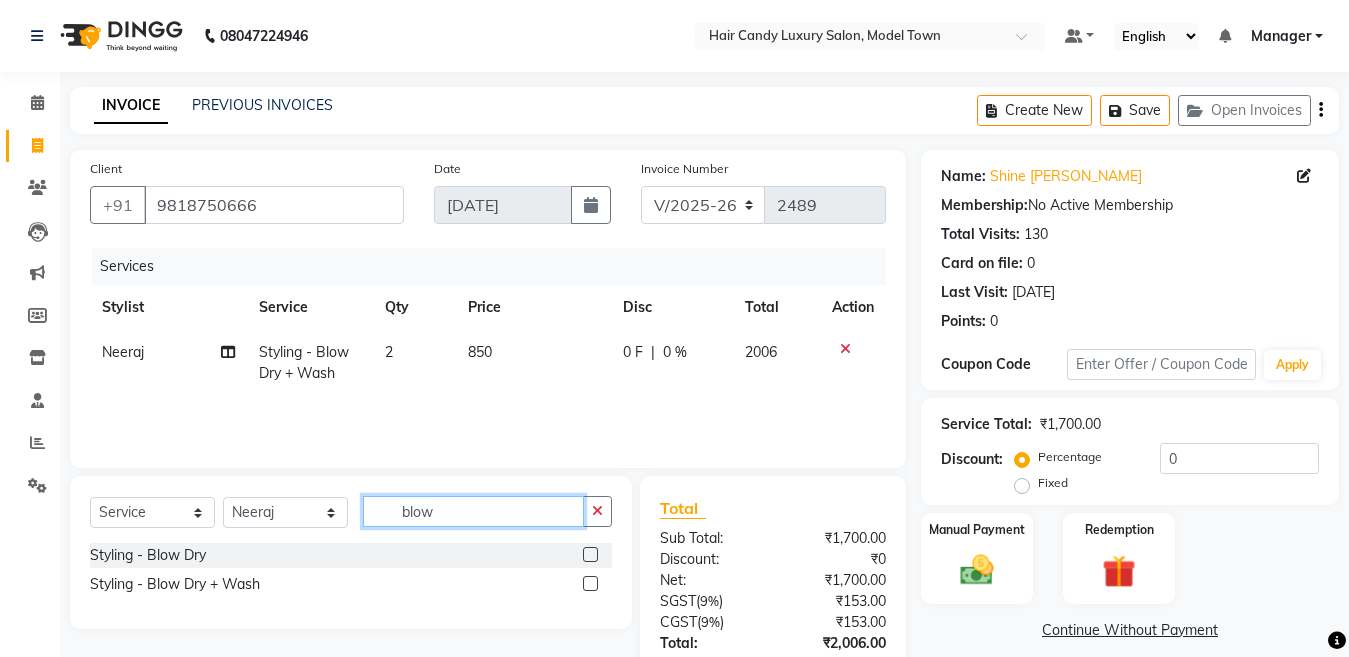 click on "blow" 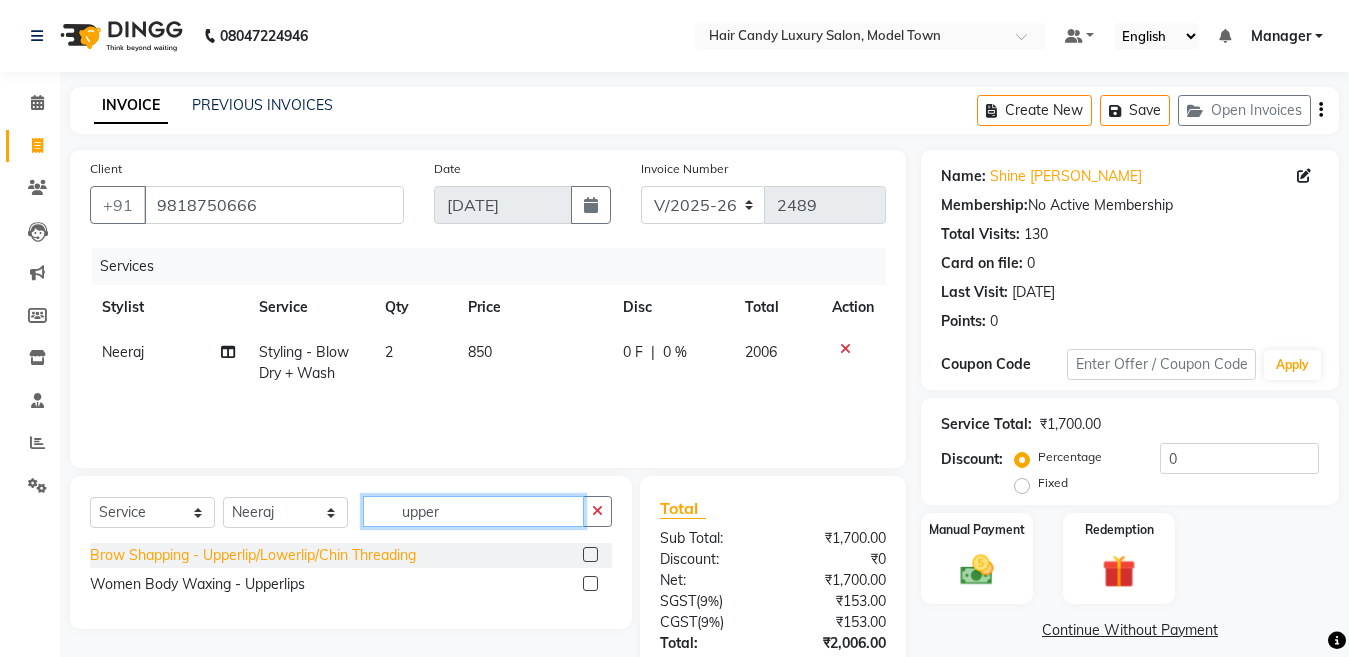 type on "upper" 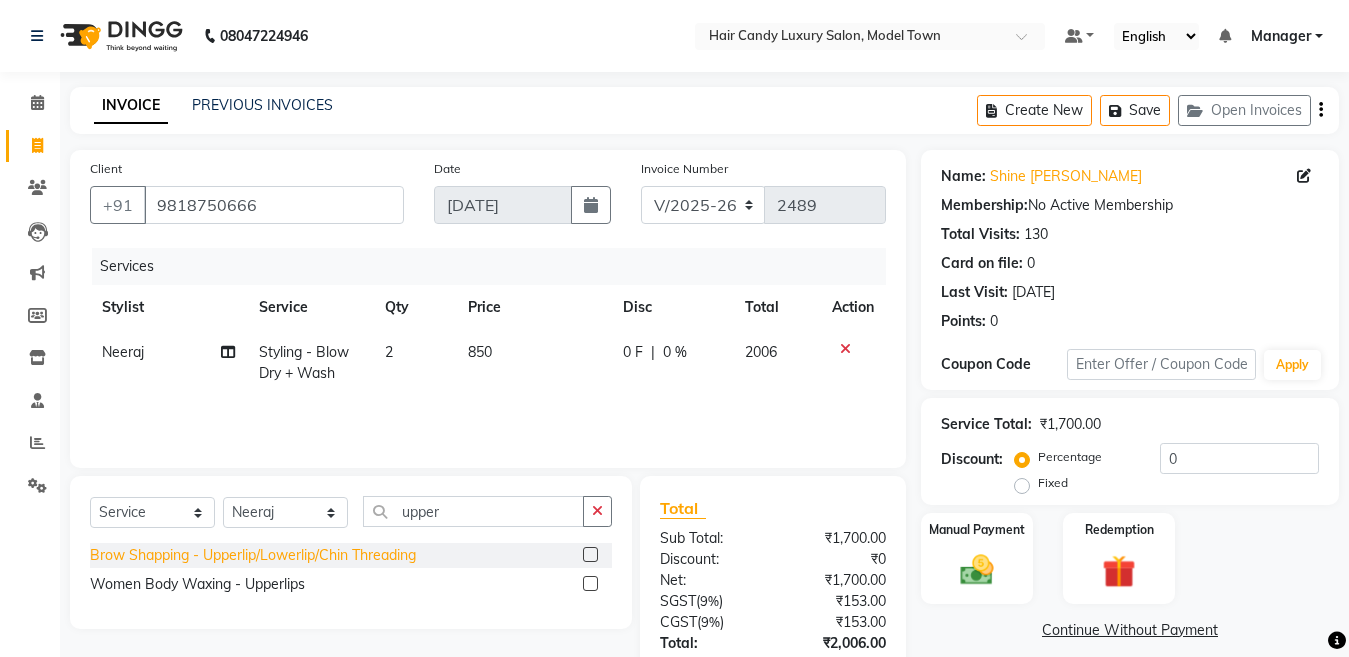 click on "Brow Shapping - Upperlip/Lowerlip/Chin Threading" 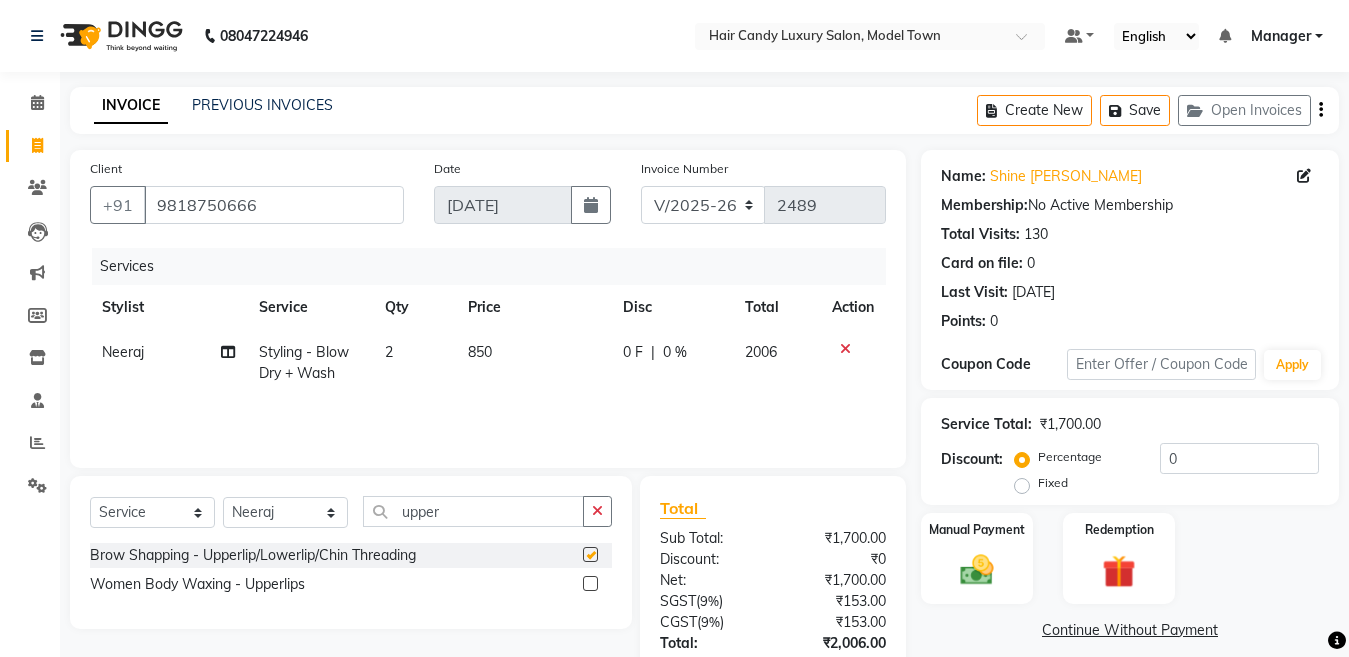 checkbox on "false" 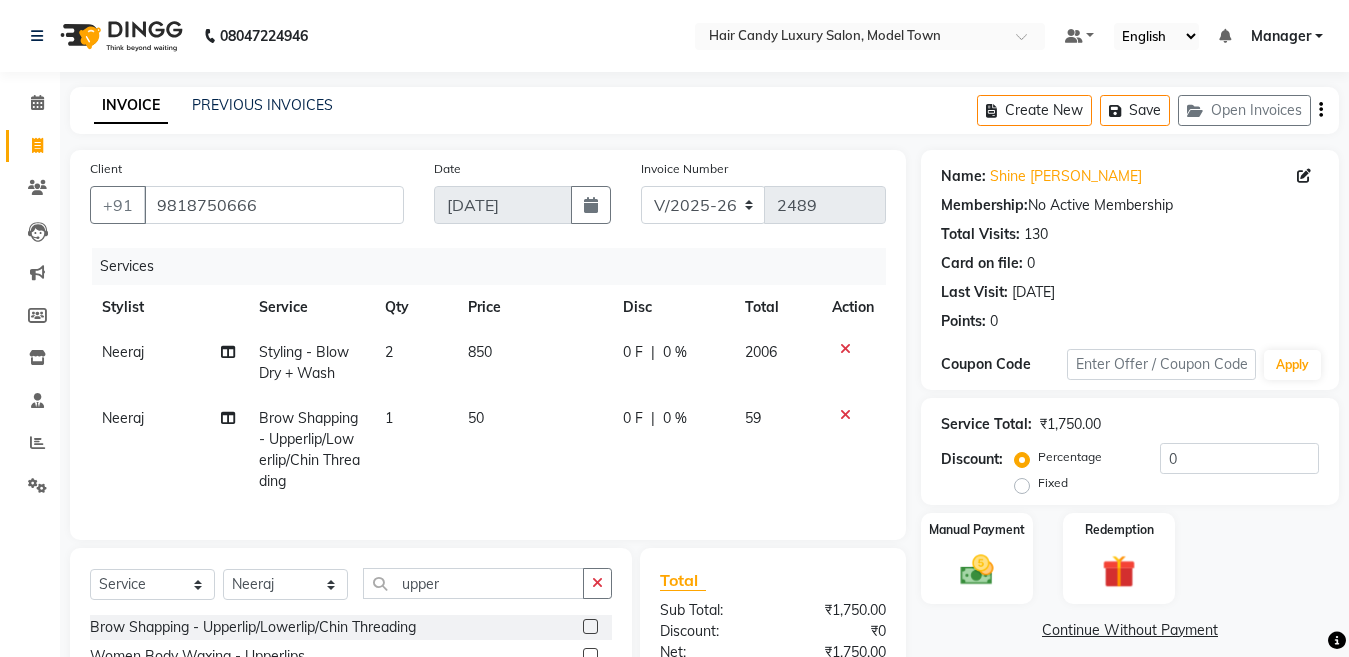 click on "1" 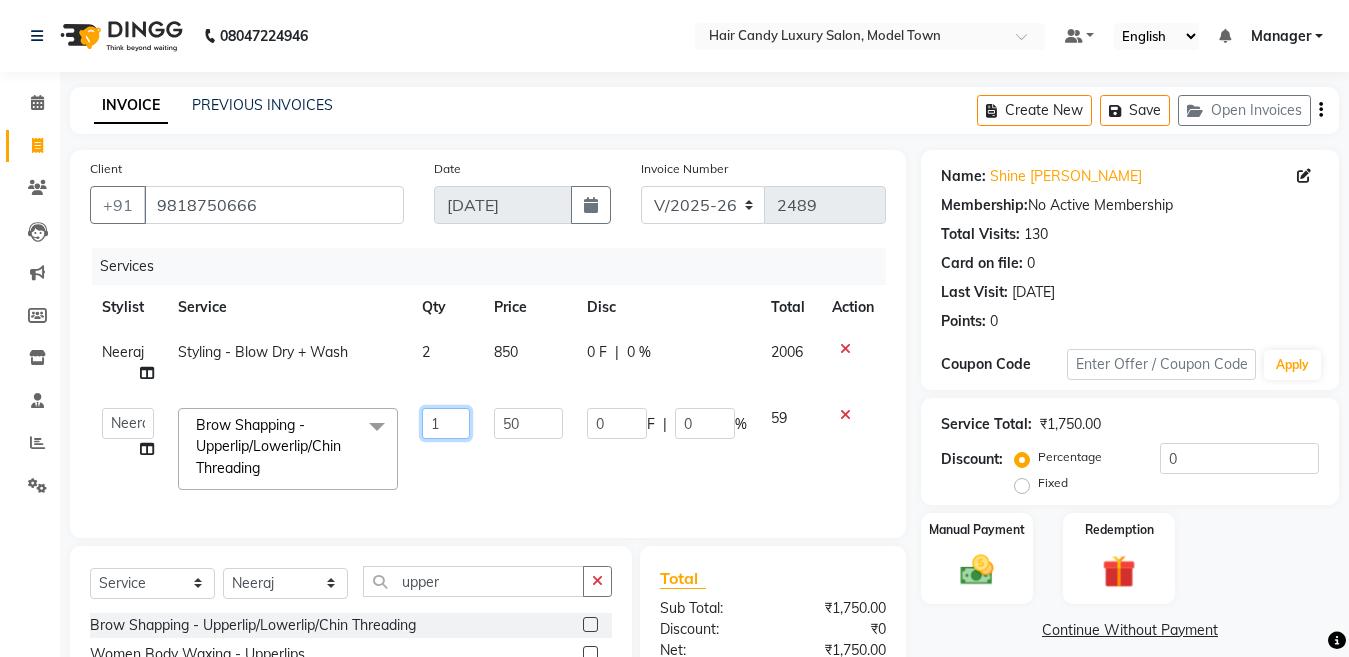drag, startPoint x: 457, startPoint y: 432, endPoint x: 362, endPoint y: 426, distance: 95.189285 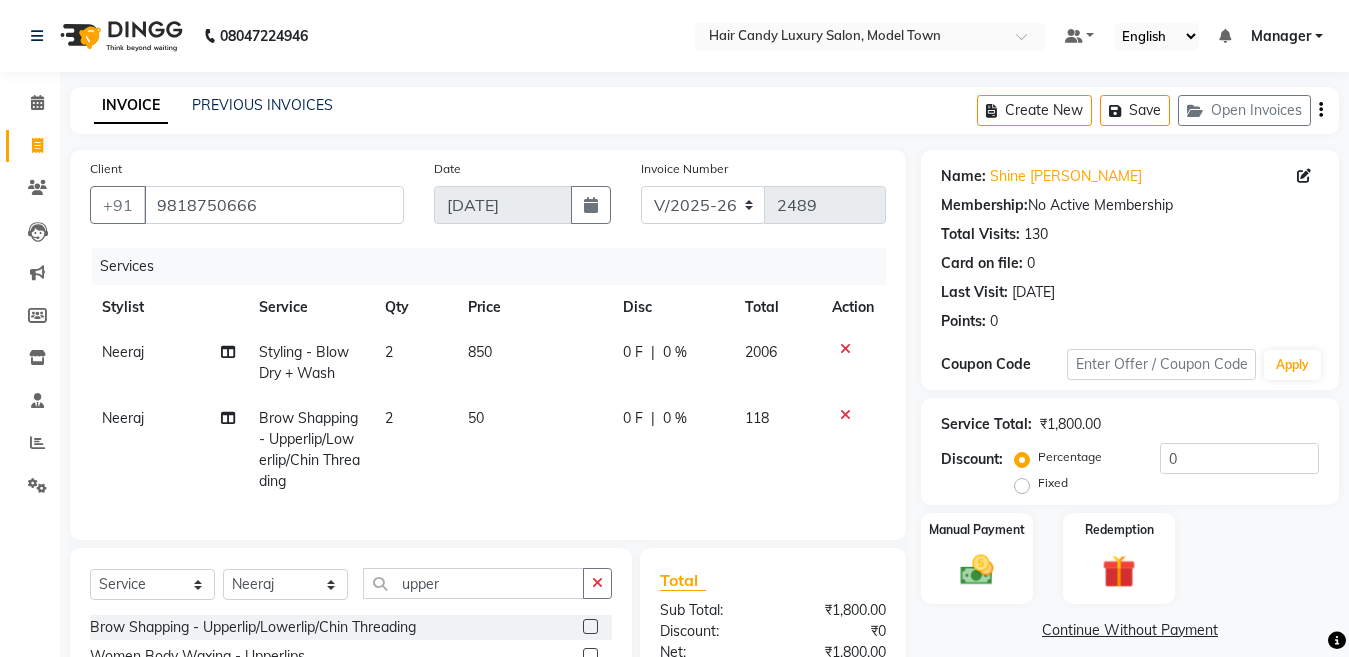 click on "0 F | 0 %" 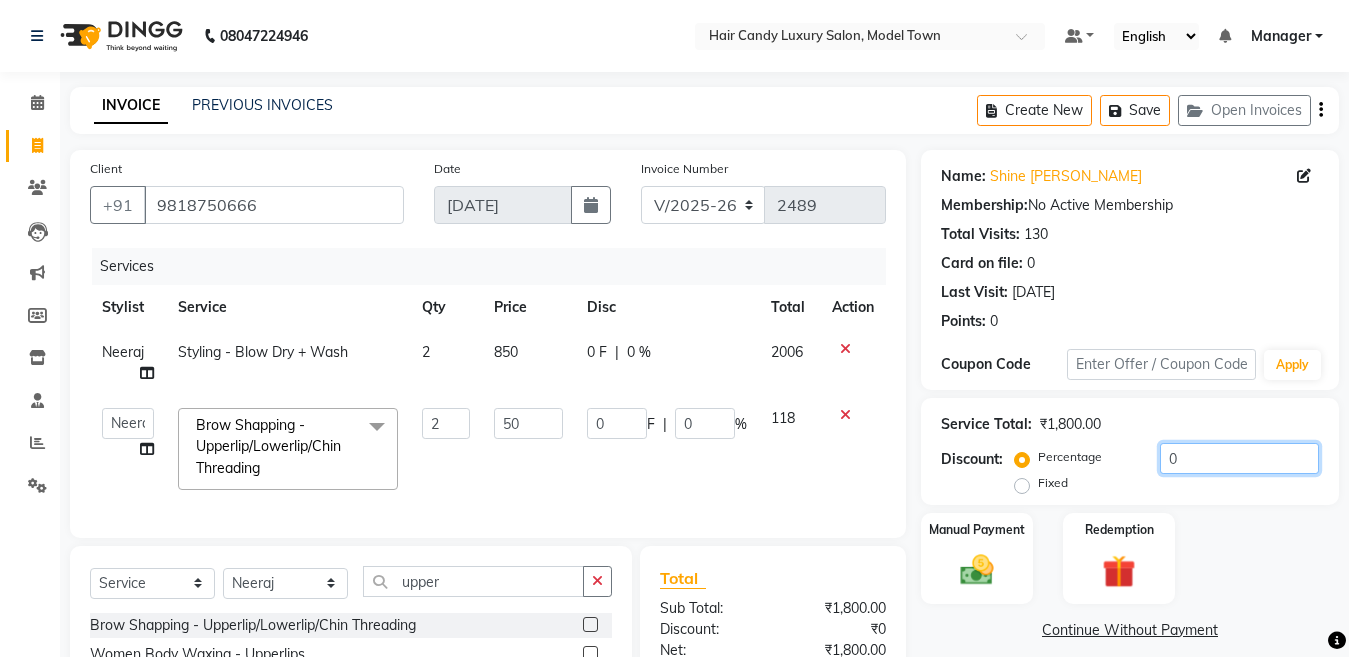 drag, startPoint x: 1158, startPoint y: 455, endPoint x: 1114, endPoint y: 455, distance: 44 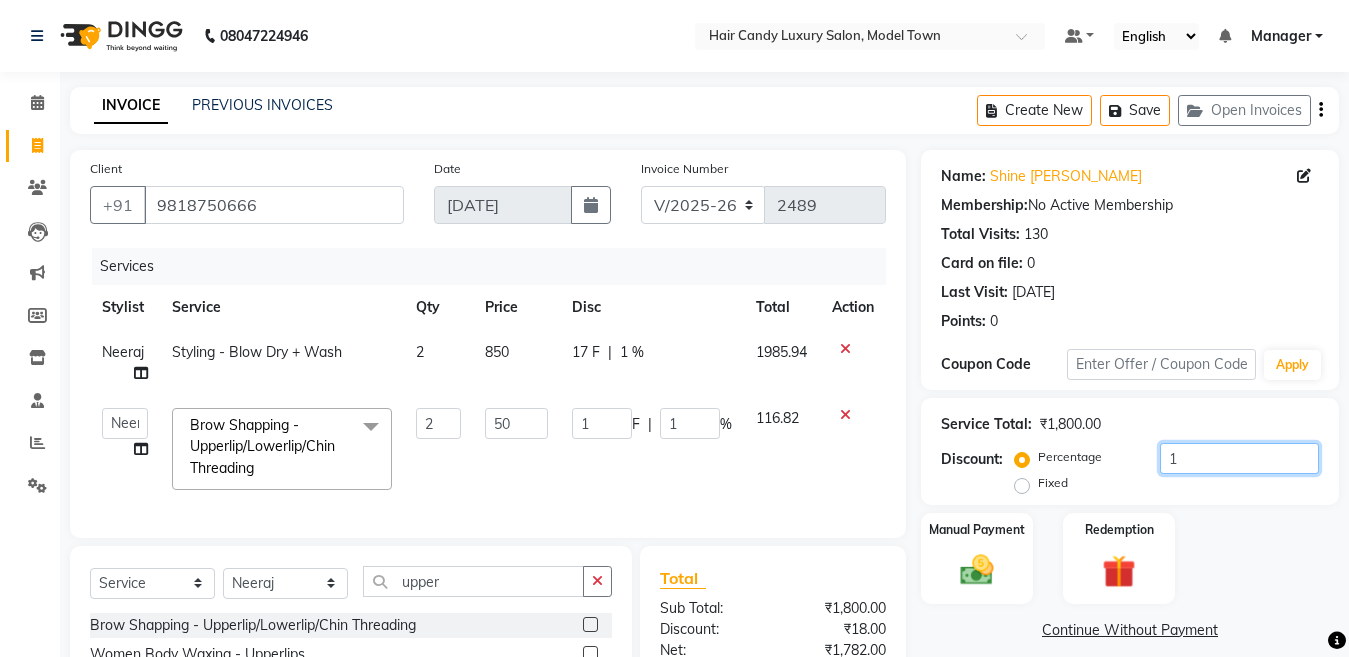 type on "15" 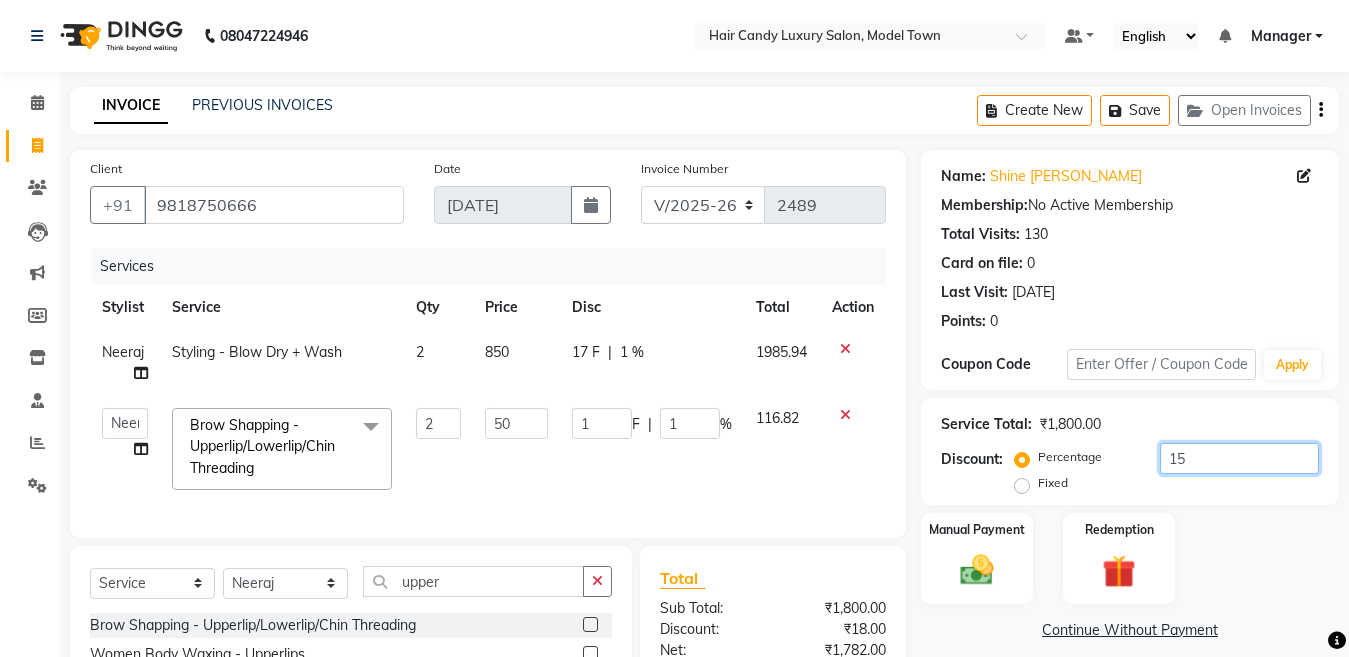type on "15" 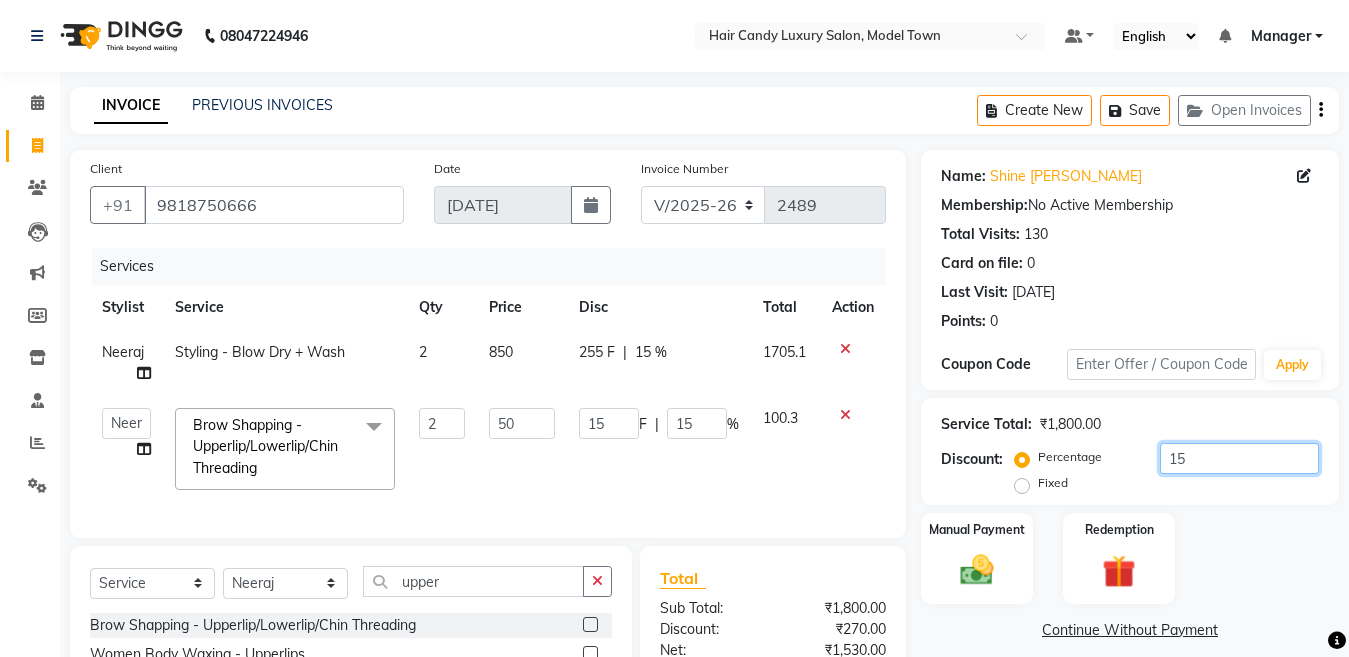 type on "15.2" 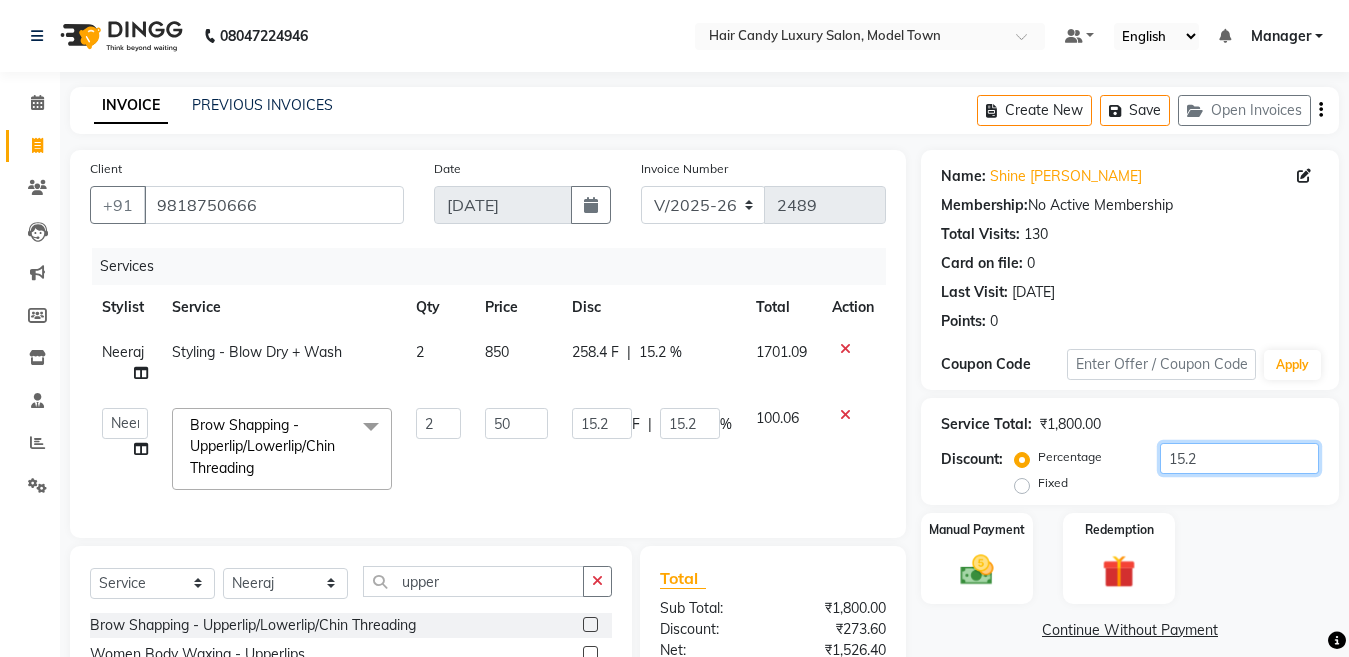 type on "15.25" 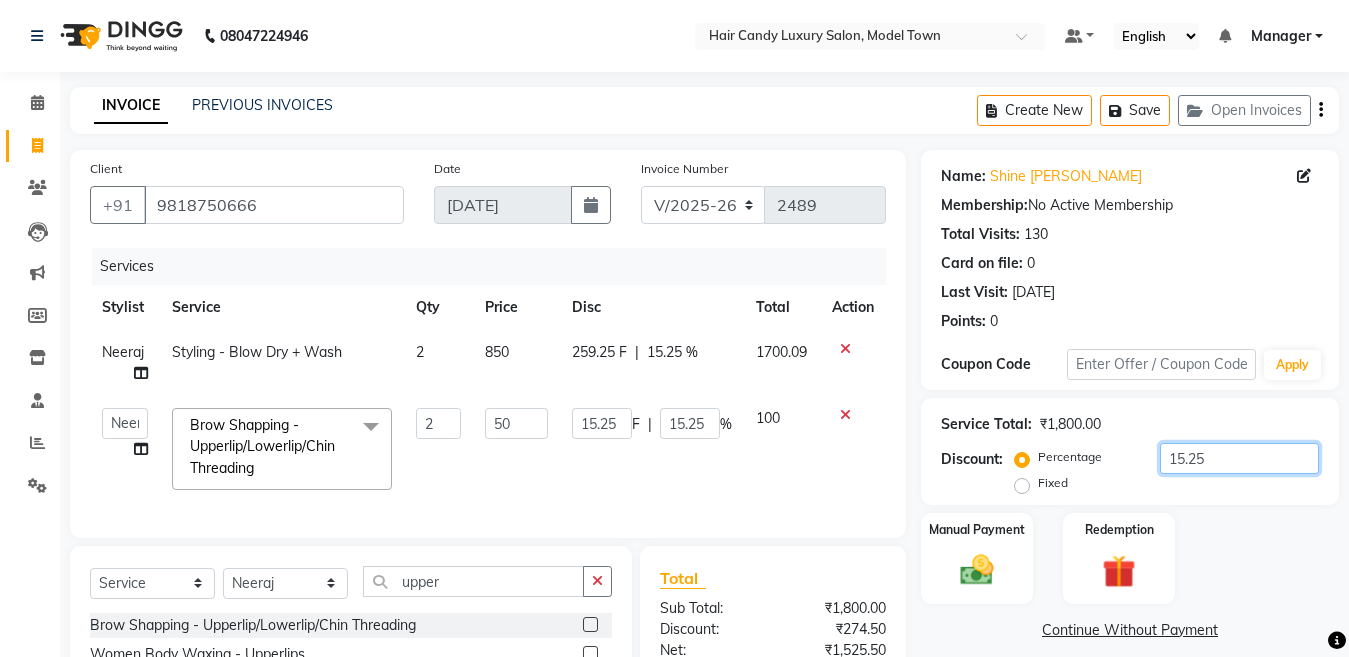 type on "15.25" 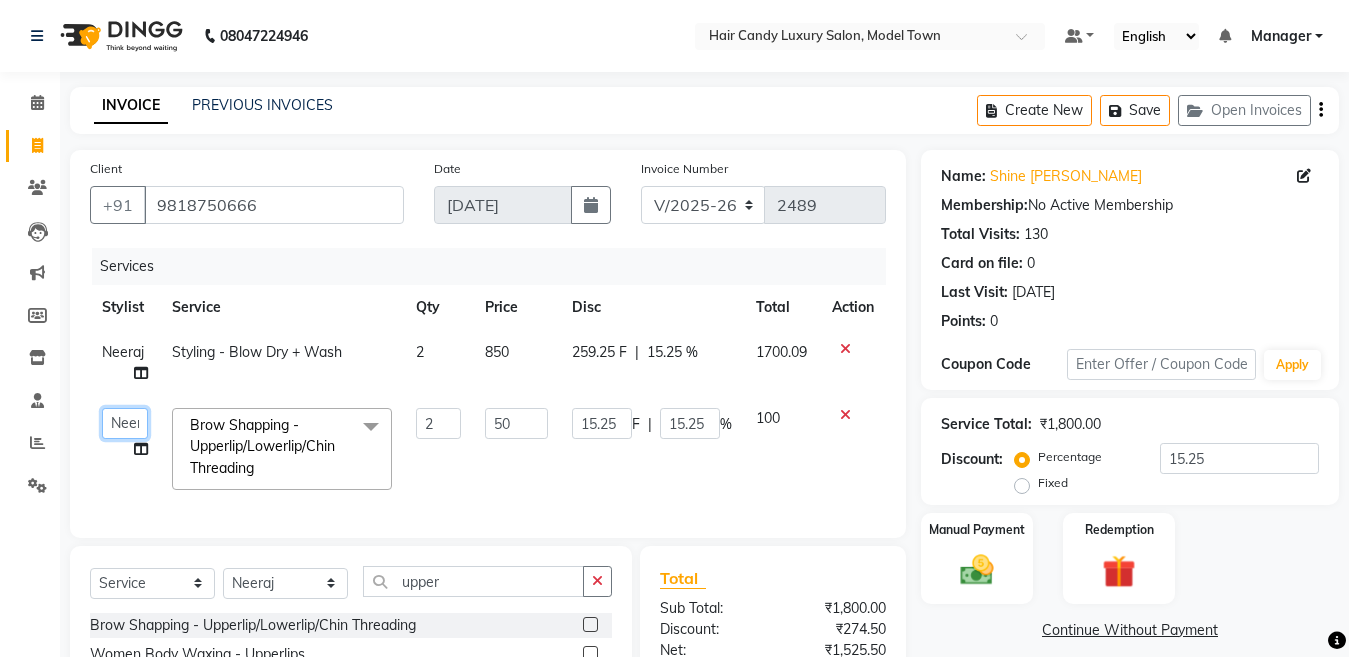 click on "Aakib   Anas   Anuradha   Izhar   Laiq (Rahul)   Manager   Neeraj   parul   Pawan   Prakash   Rajni   Ranjay (Raju)   RIYA   Saleem   sameer    stock manager   surrender   Vijay Gupta   Vijay kumar" 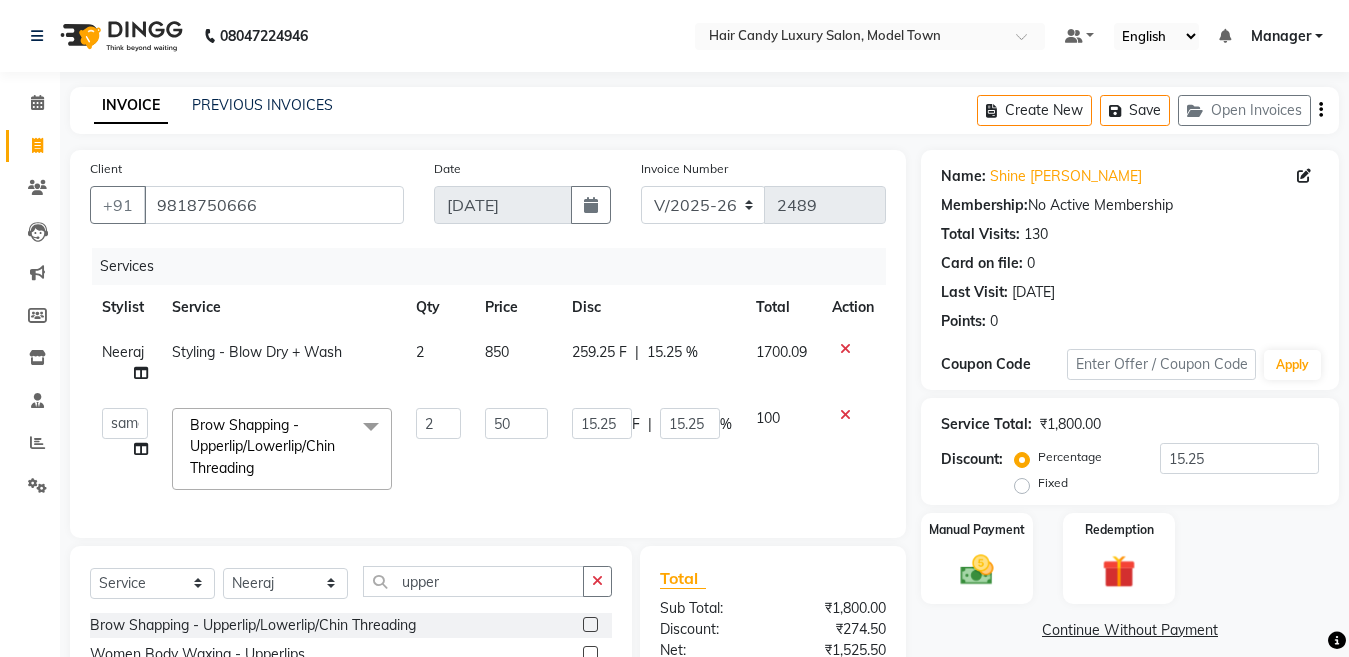 select on "34279" 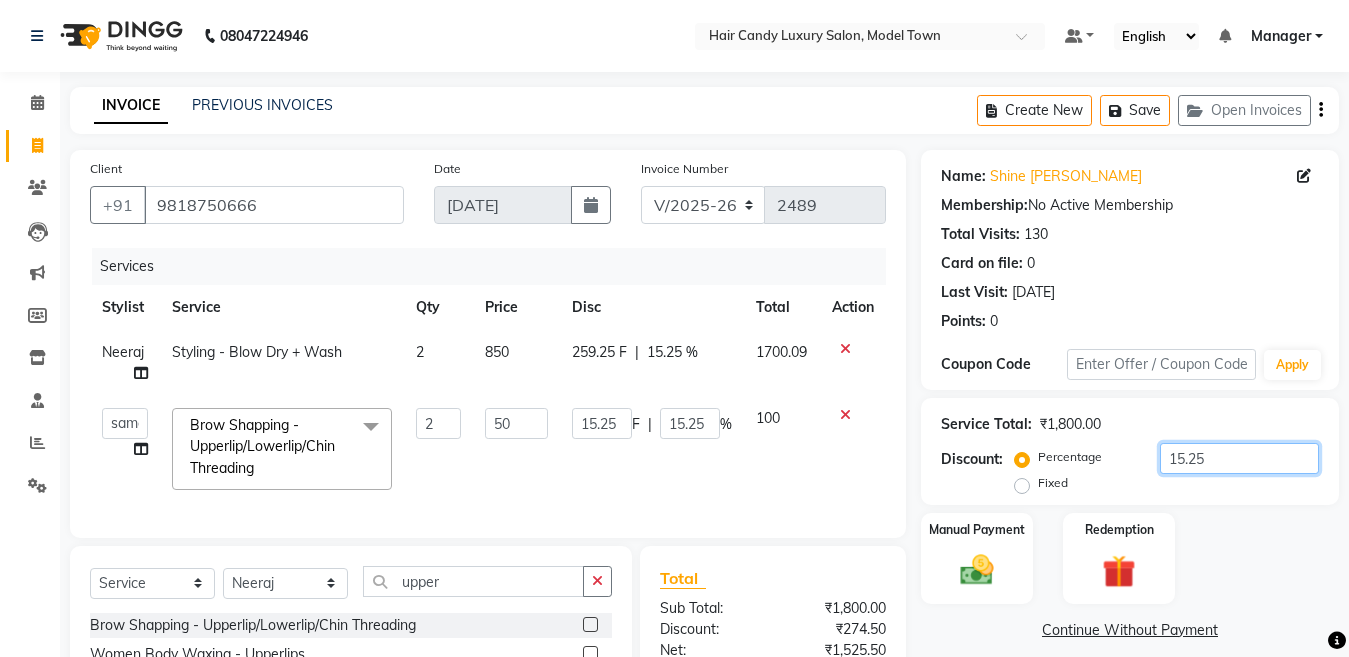 click on "15.25" 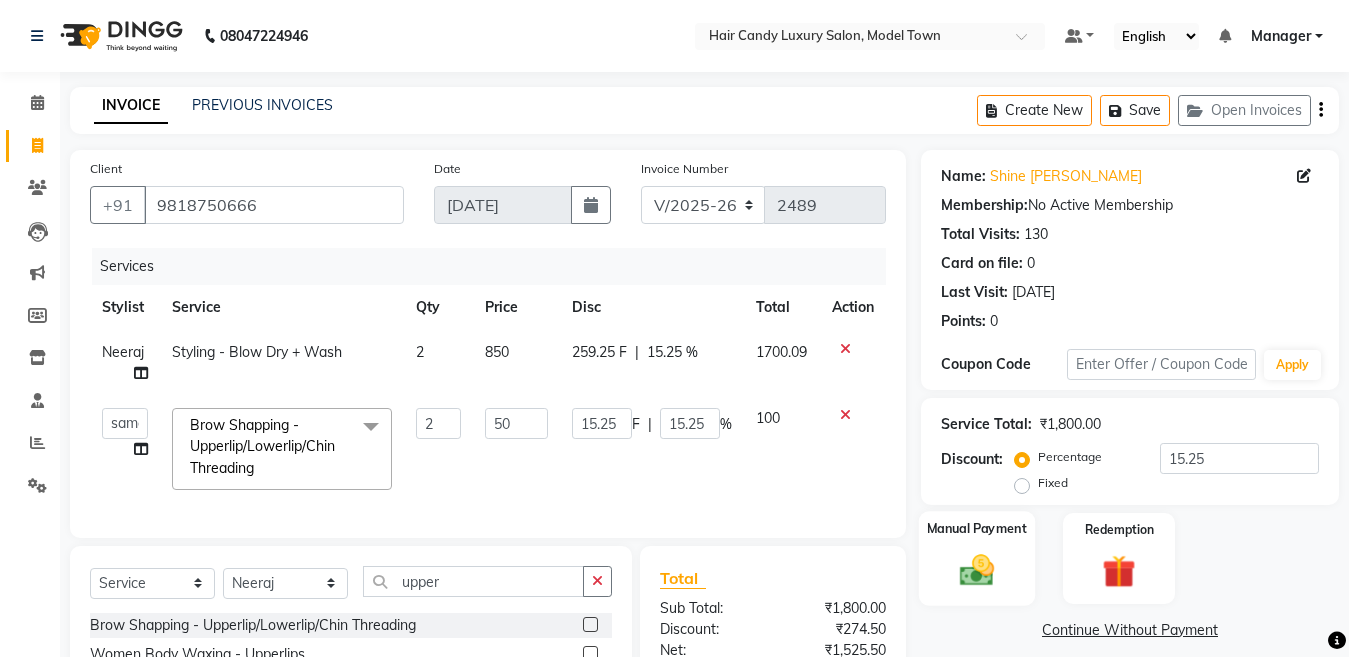 click on "Manual Payment" 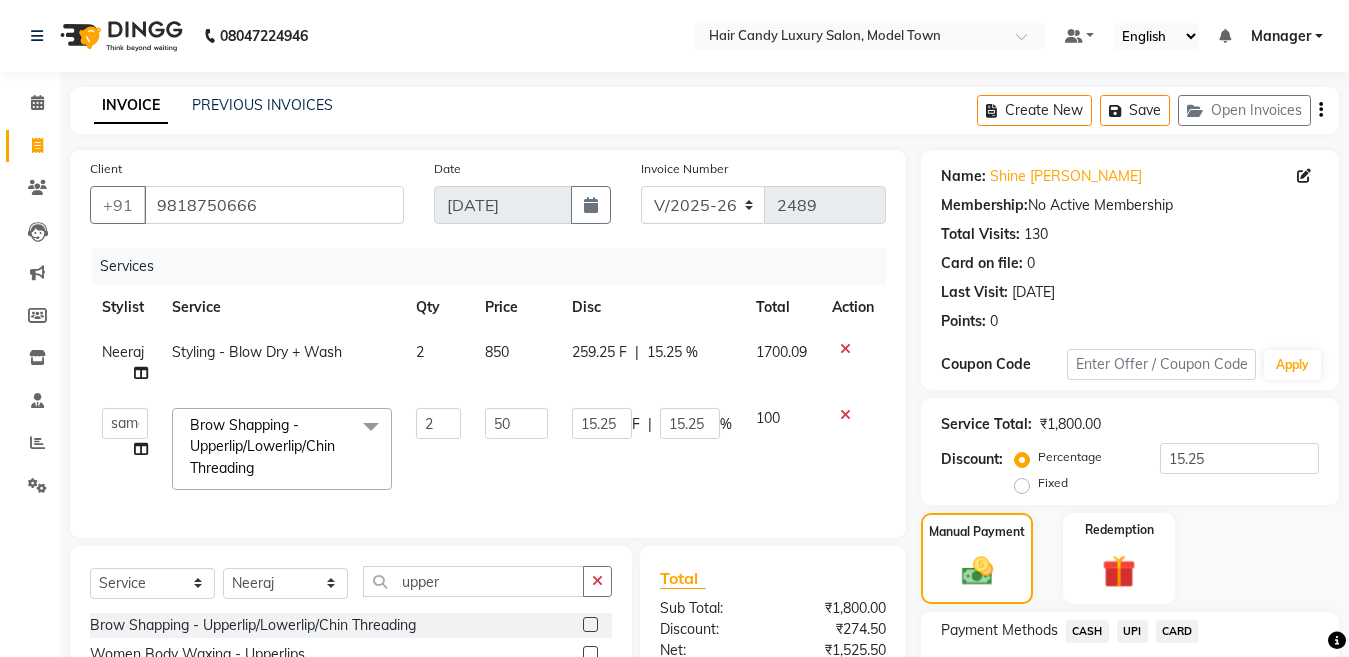 scroll, scrollTop: 233, scrollLeft: 0, axis: vertical 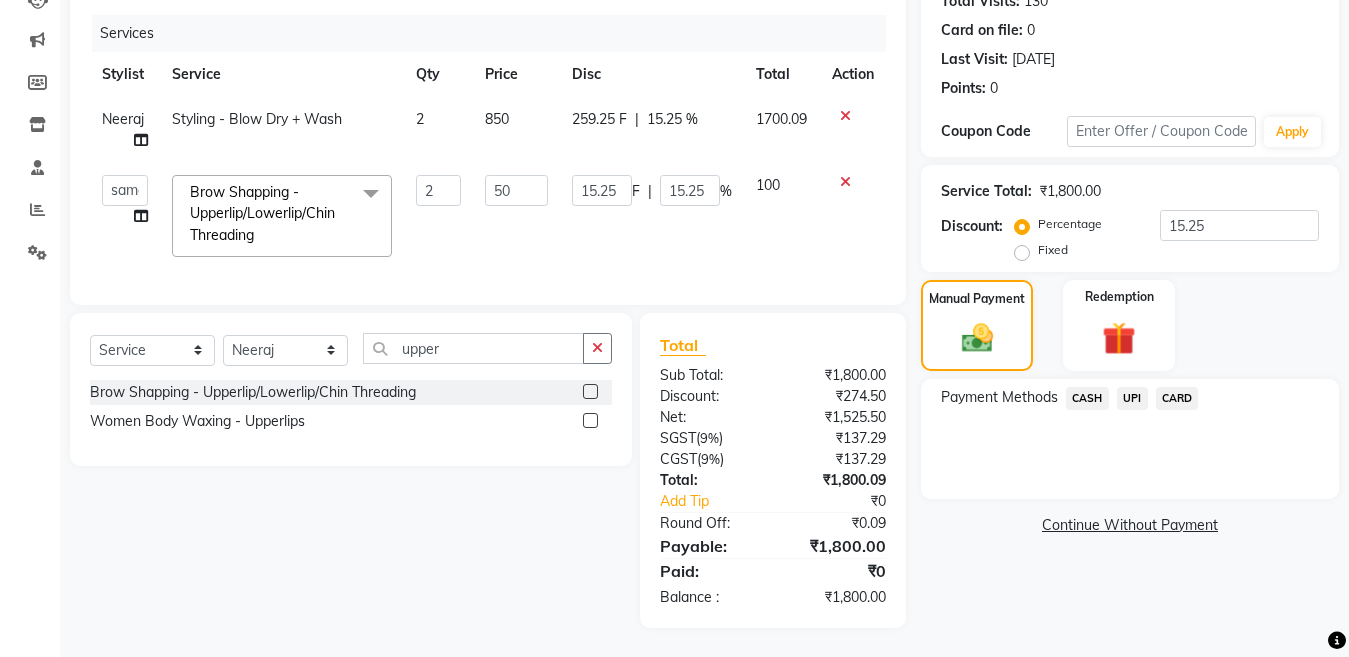 click on "CASH" 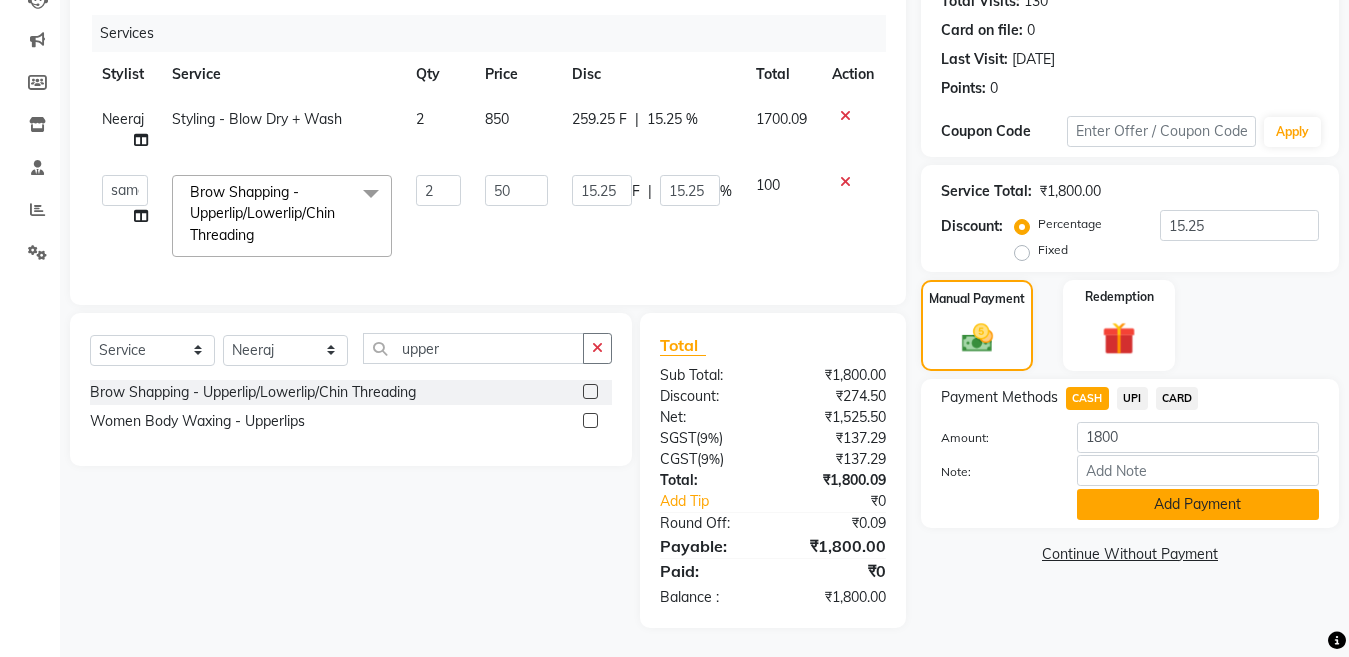 click on "Add Payment" 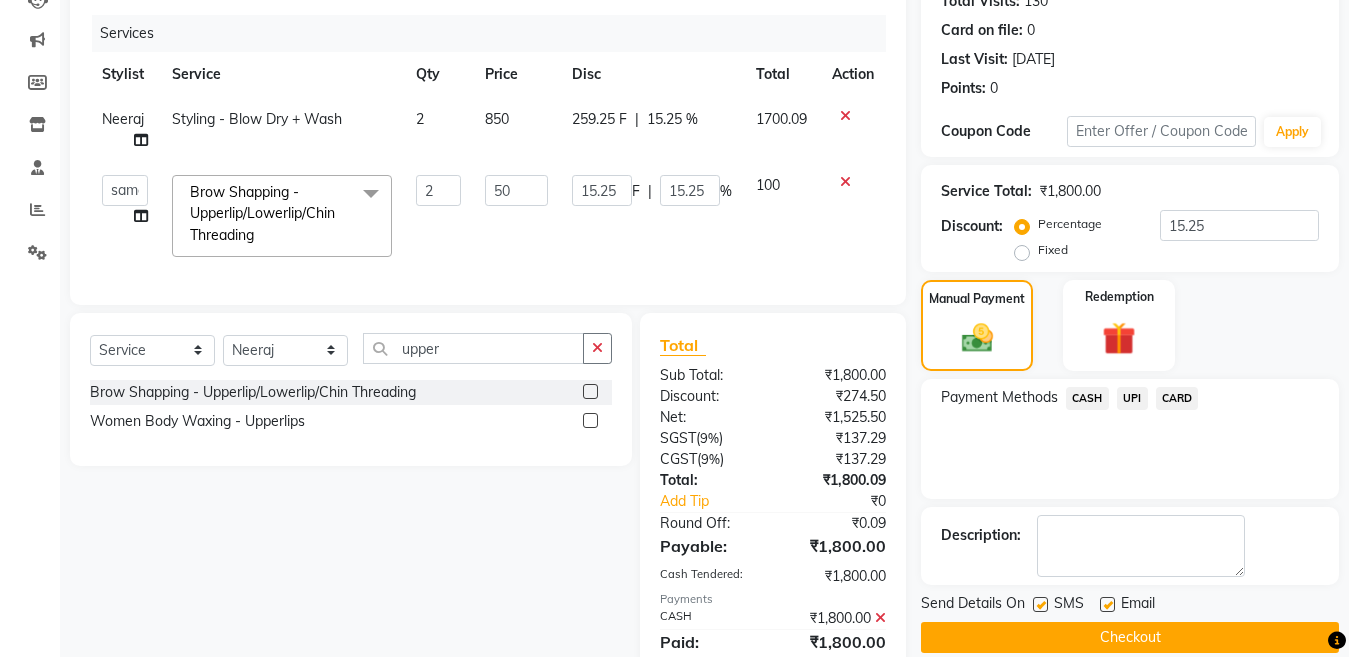 scroll, scrollTop: 322, scrollLeft: 0, axis: vertical 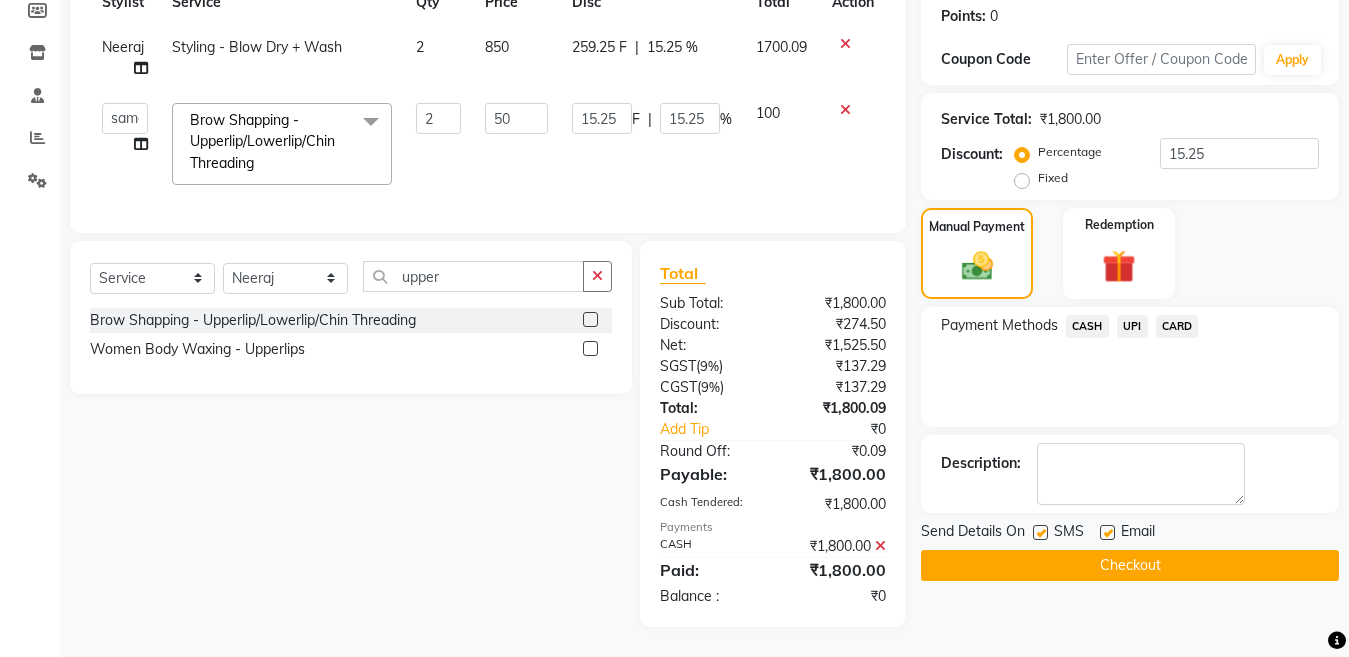 click 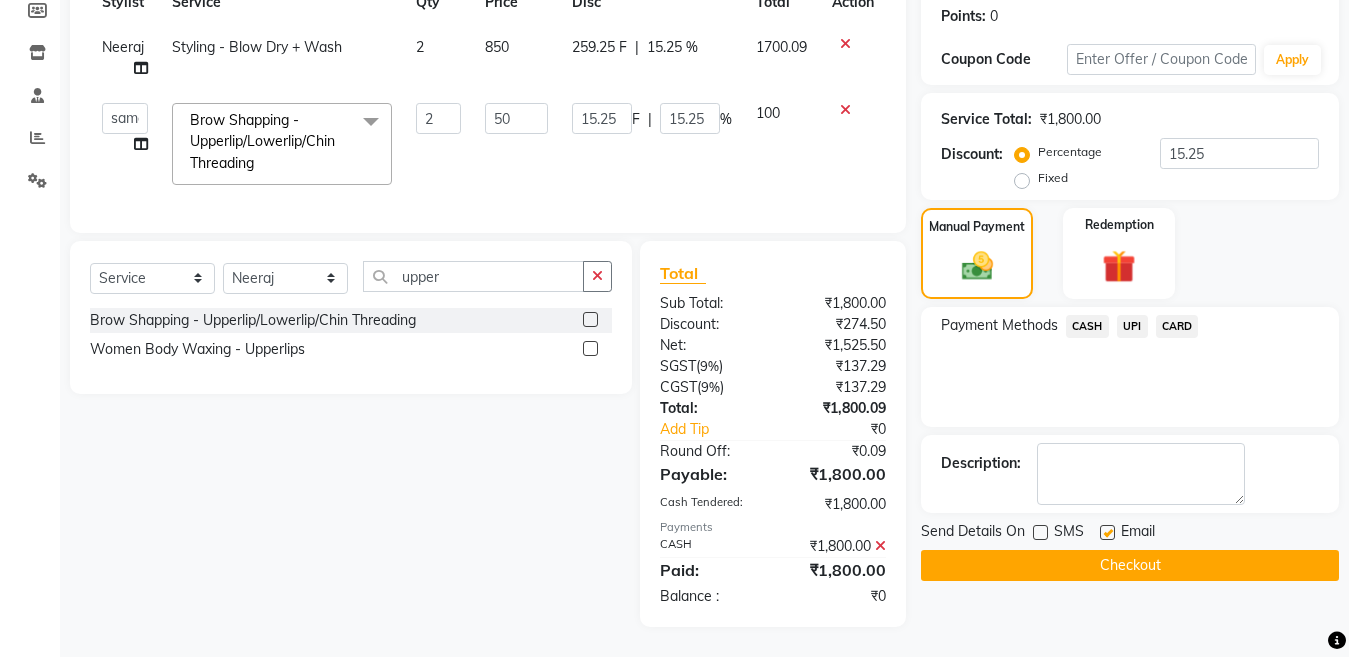 click on "Checkout" 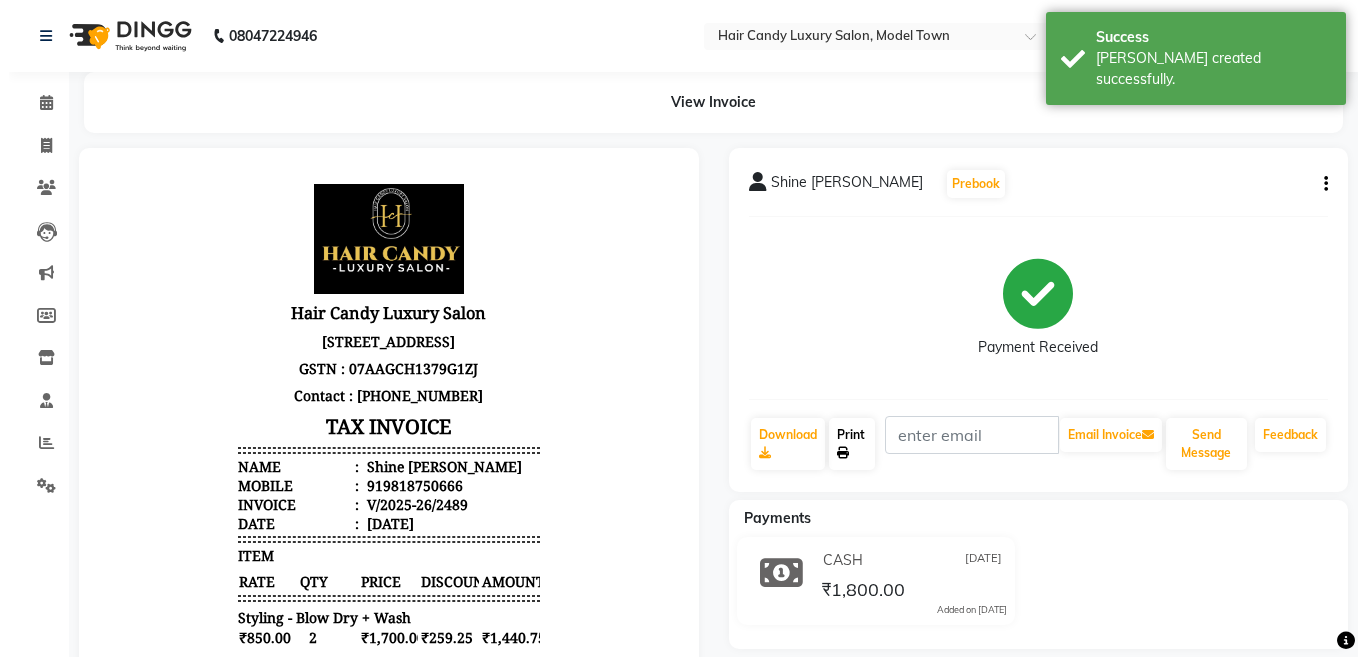scroll, scrollTop: 0, scrollLeft: 0, axis: both 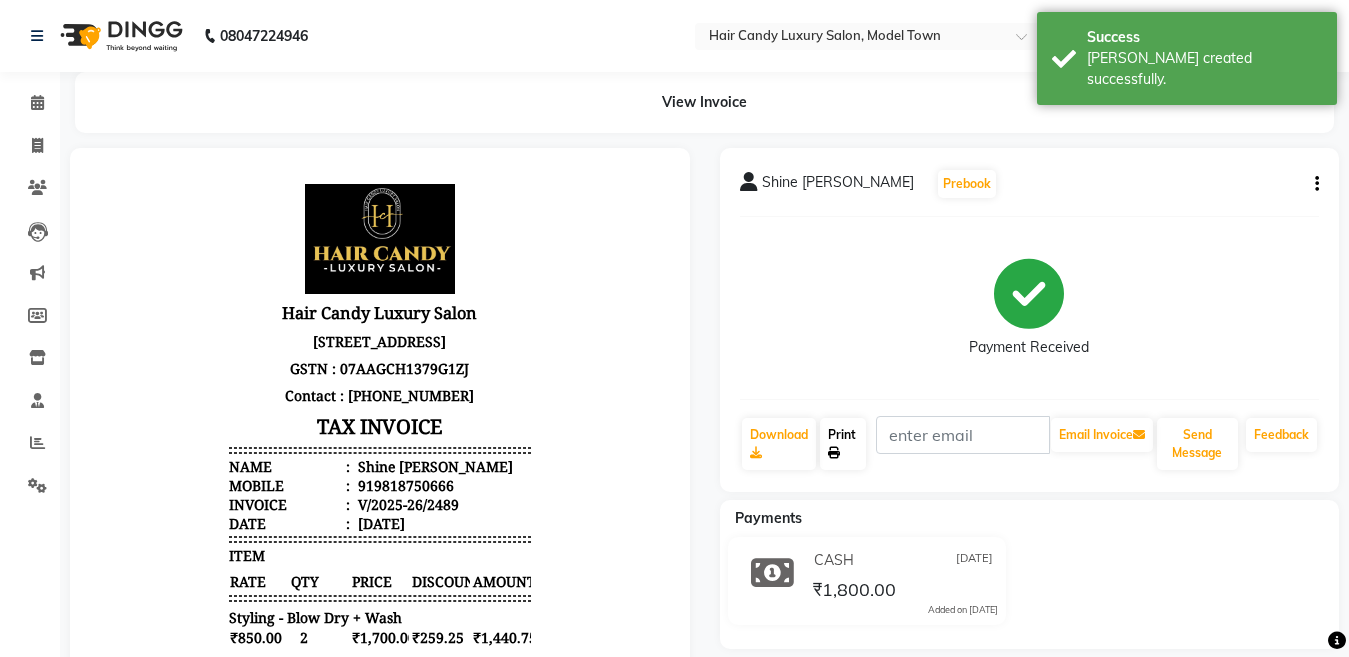 click on "Print" 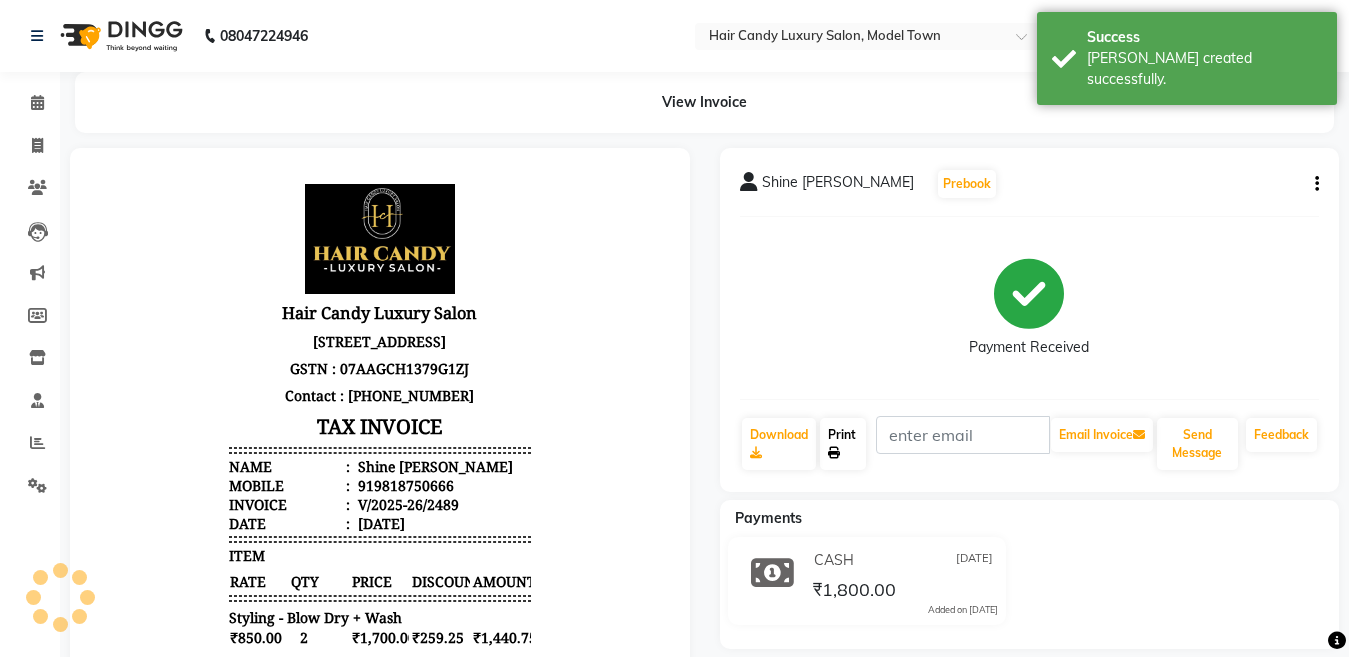 click on "Print" 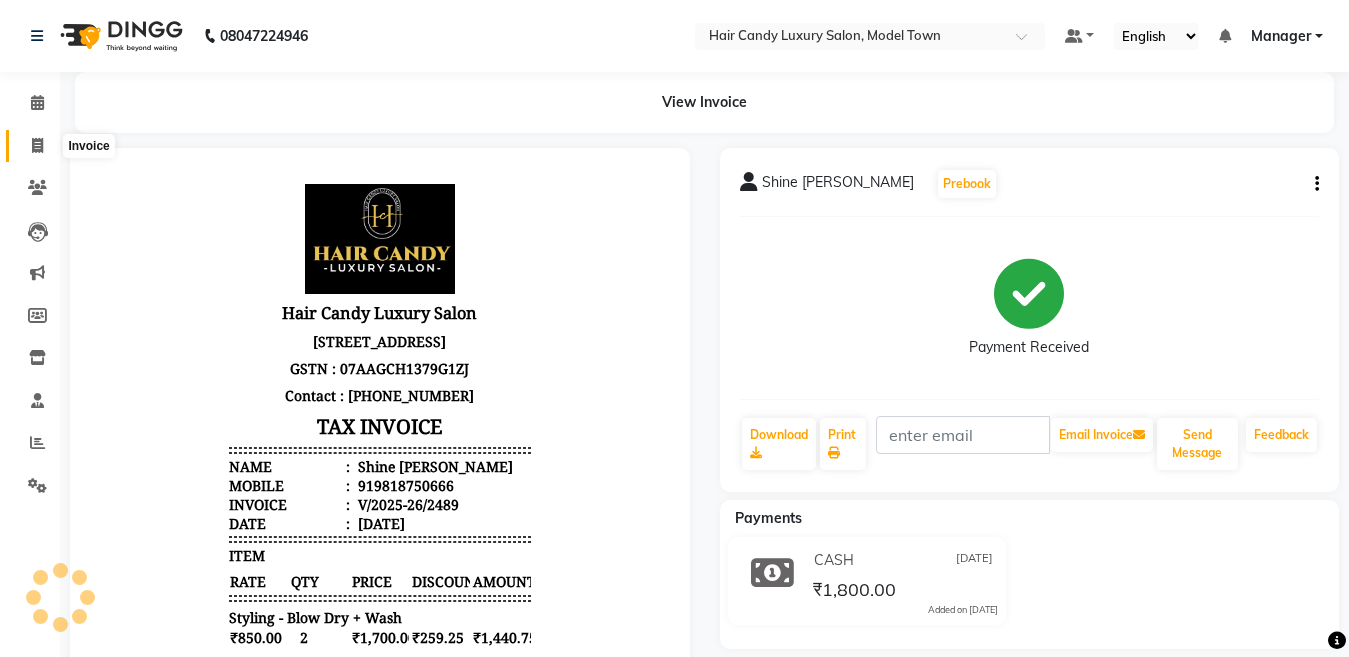click 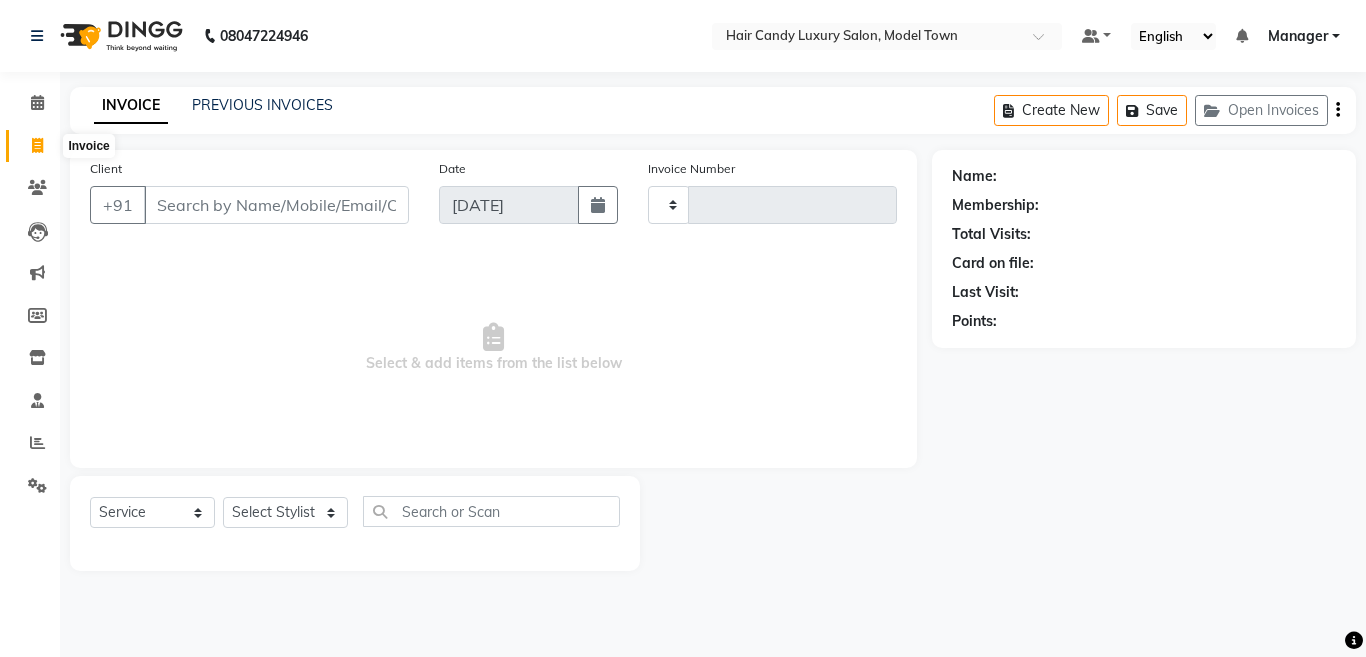 click 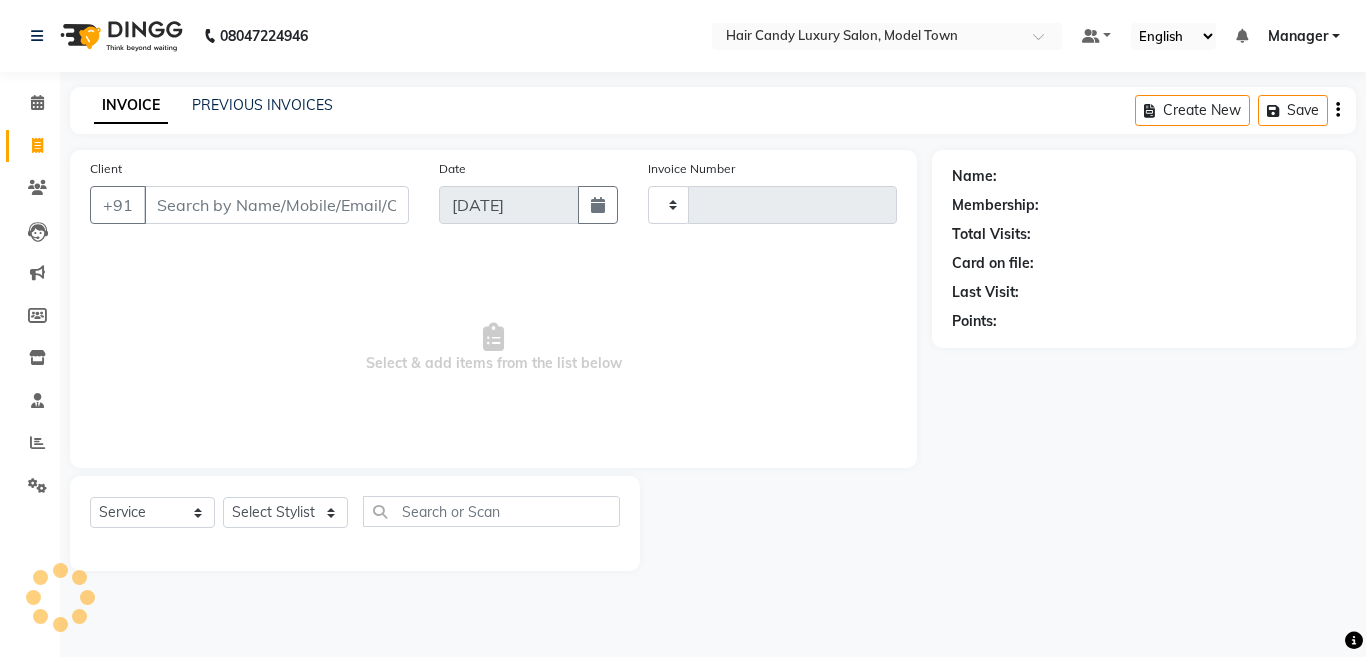 type on "2490" 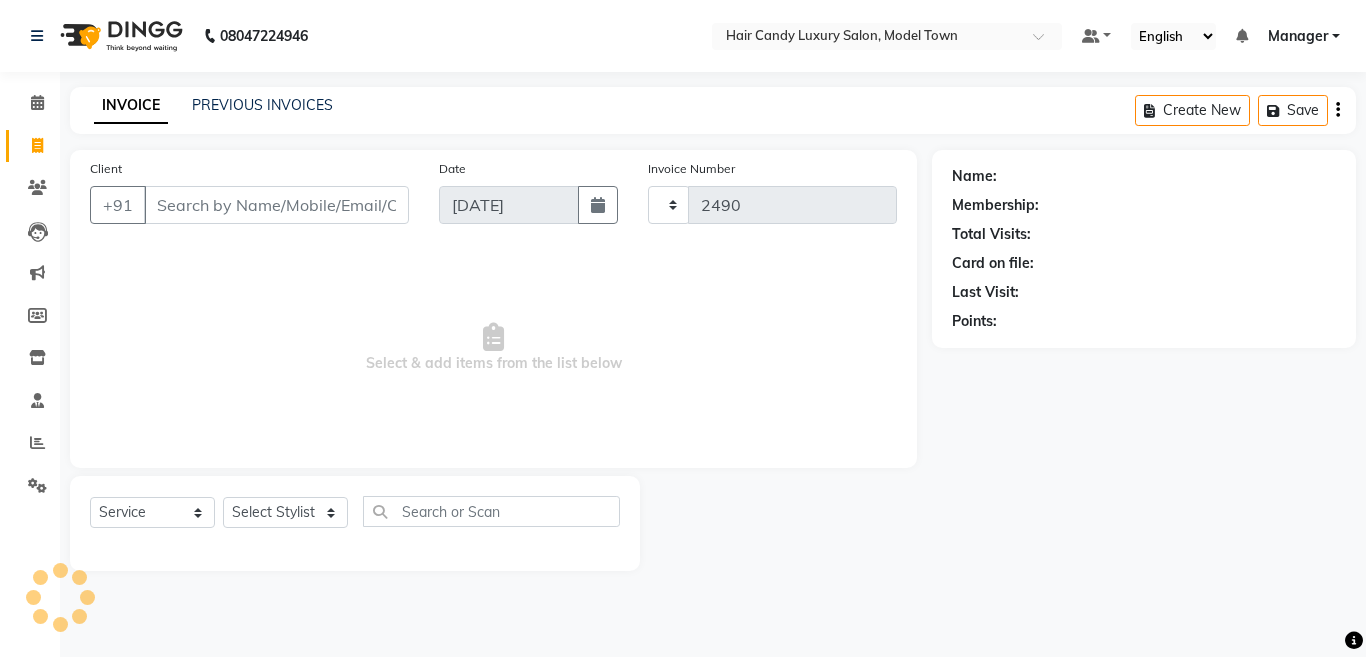 select on "4716" 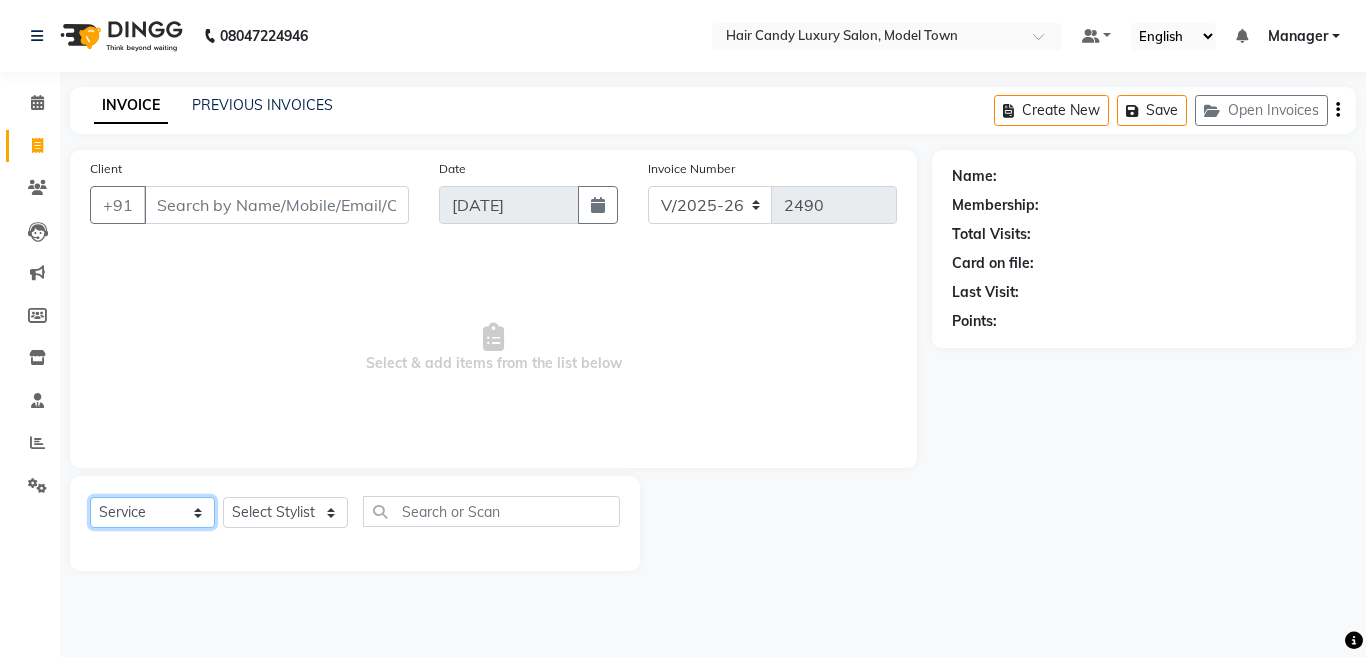 click on "Select  Service  Product  Membership  Package Voucher Prepaid Gift Card" 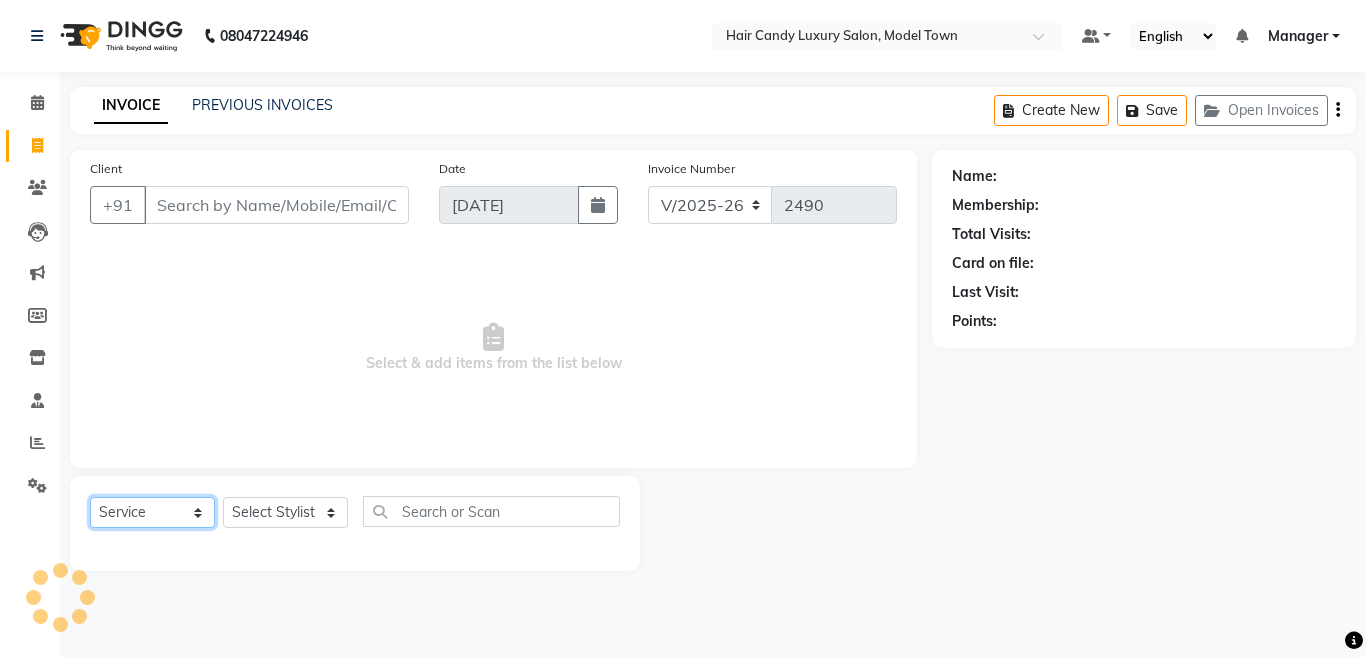 click on "Select  Service  Product  Membership  Package Voucher Prepaid Gift Card" 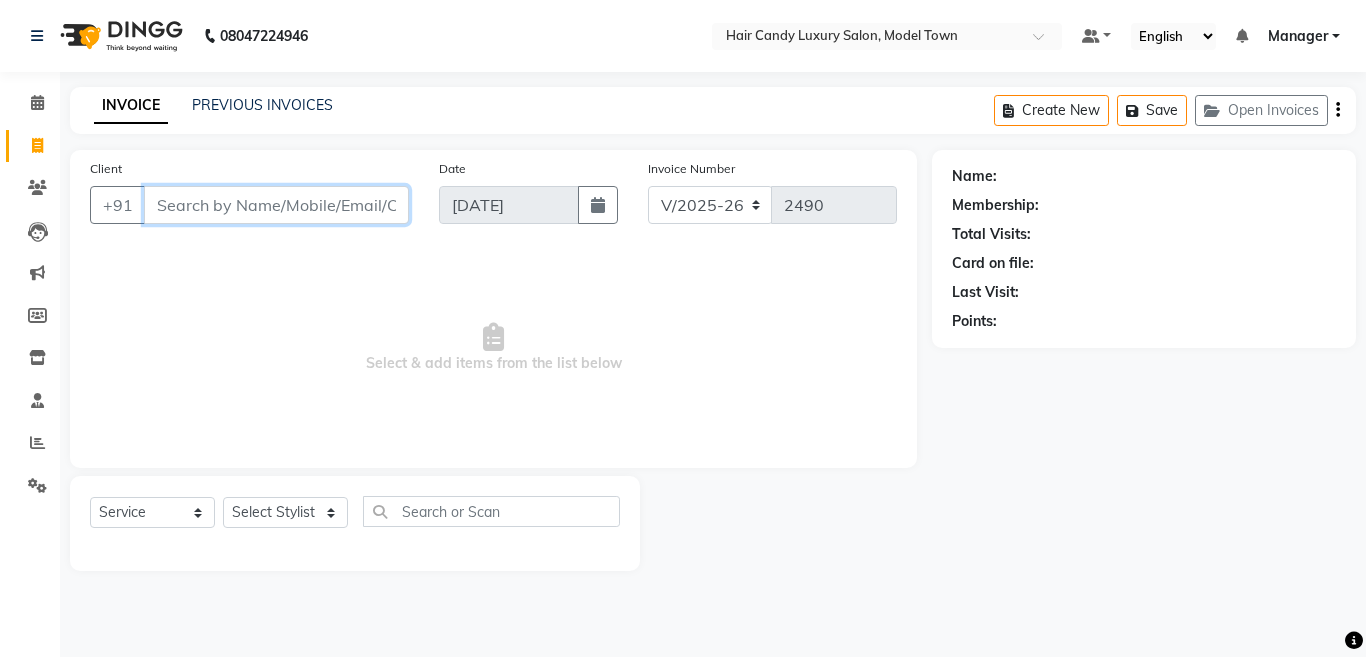 click on "Client" at bounding box center [276, 205] 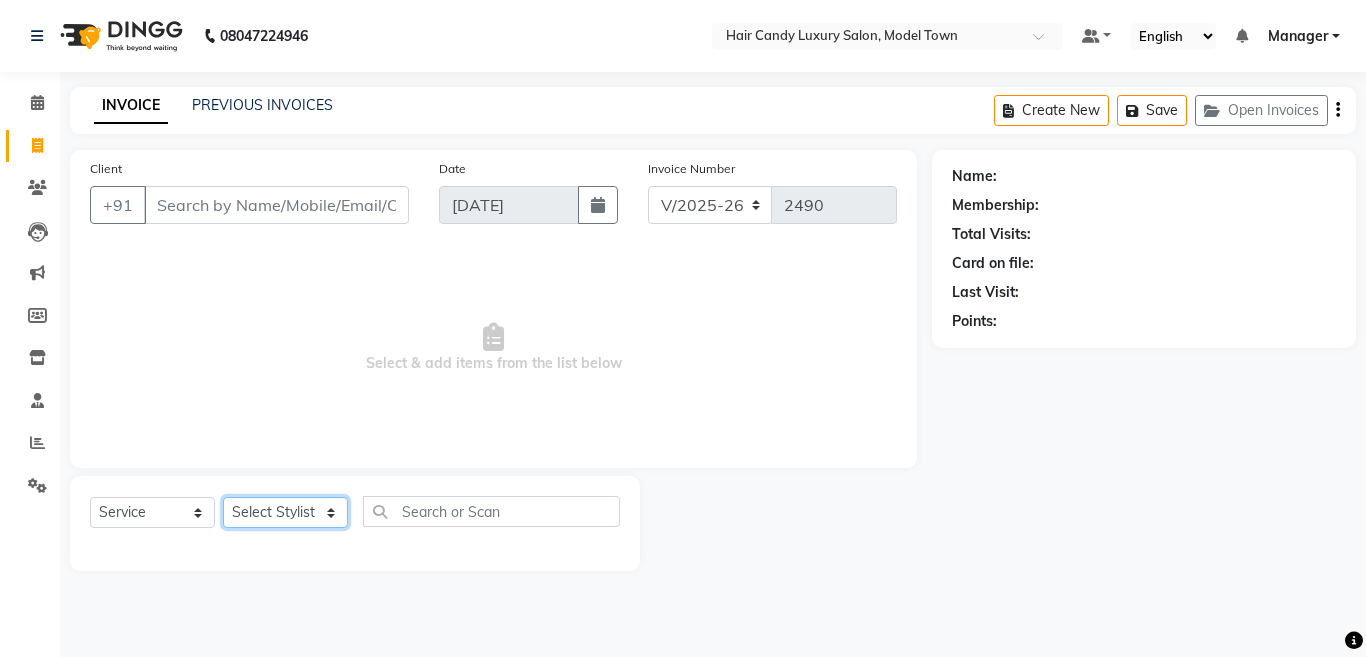 click on "Select Stylist [PERSON_NAME] [PERSON_NAME] ([PERSON_NAME]) Manager [PERSON_NAME] [PERSON_NAME] [PERSON_NAME] [PERSON_NAME] ([PERSON_NAME]) [PERSON_NAME]  stock manager surrender [PERSON_NAME] [PERSON_NAME]" 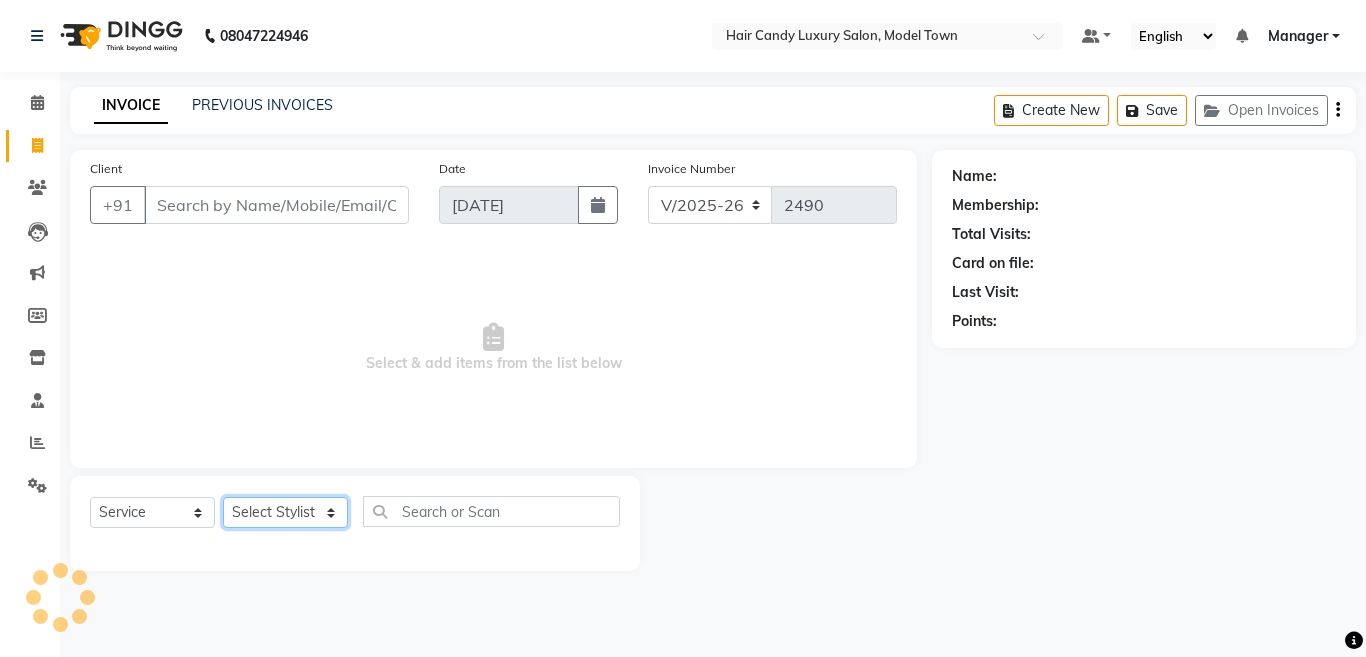 select on "66355" 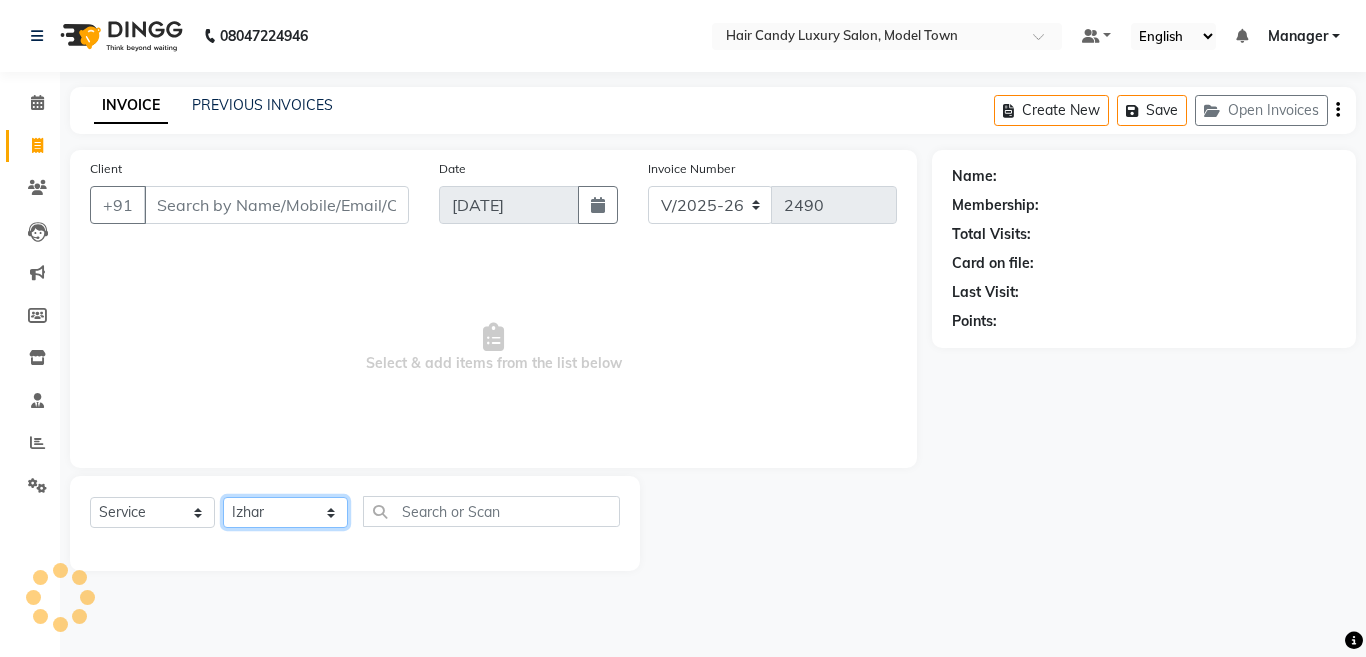 click on "Select Stylist [PERSON_NAME] [PERSON_NAME] ([PERSON_NAME]) Manager [PERSON_NAME] [PERSON_NAME] [PERSON_NAME] [PERSON_NAME] ([PERSON_NAME]) [PERSON_NAME]  stock manager surrender [PERSON_NAME] [PERSON_NAME]" 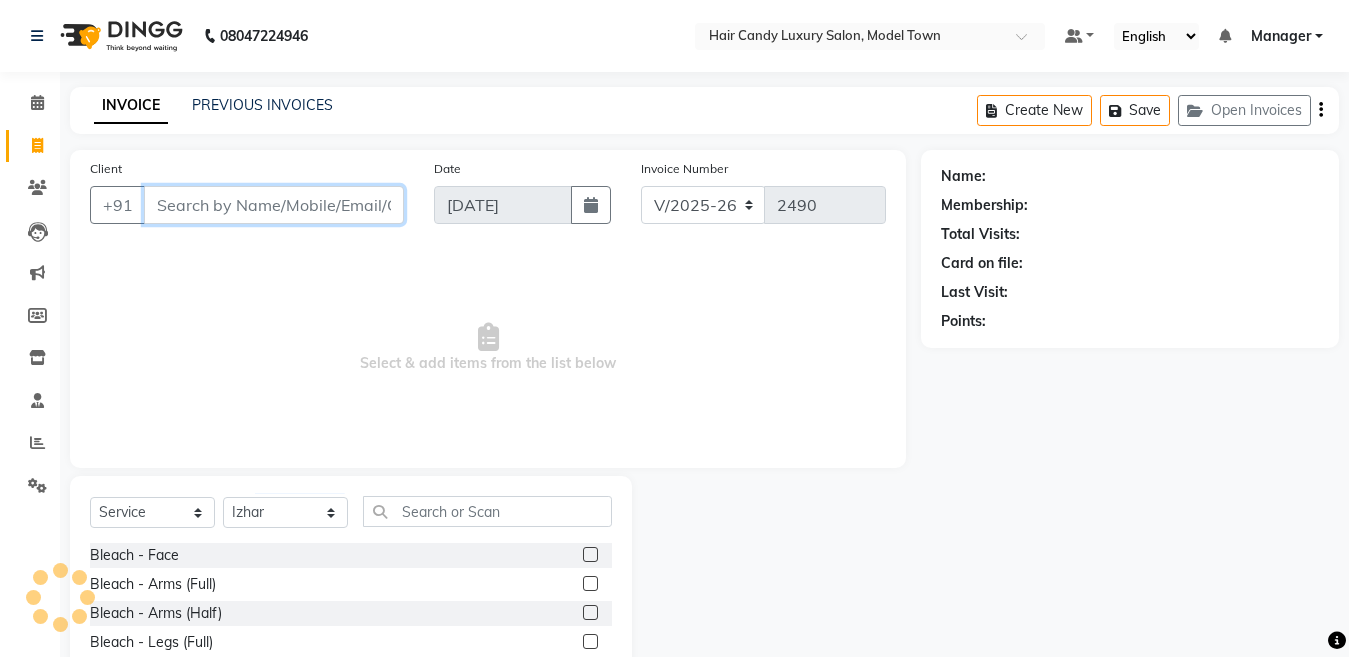 click on "Client" at bounding box center [274, 205] 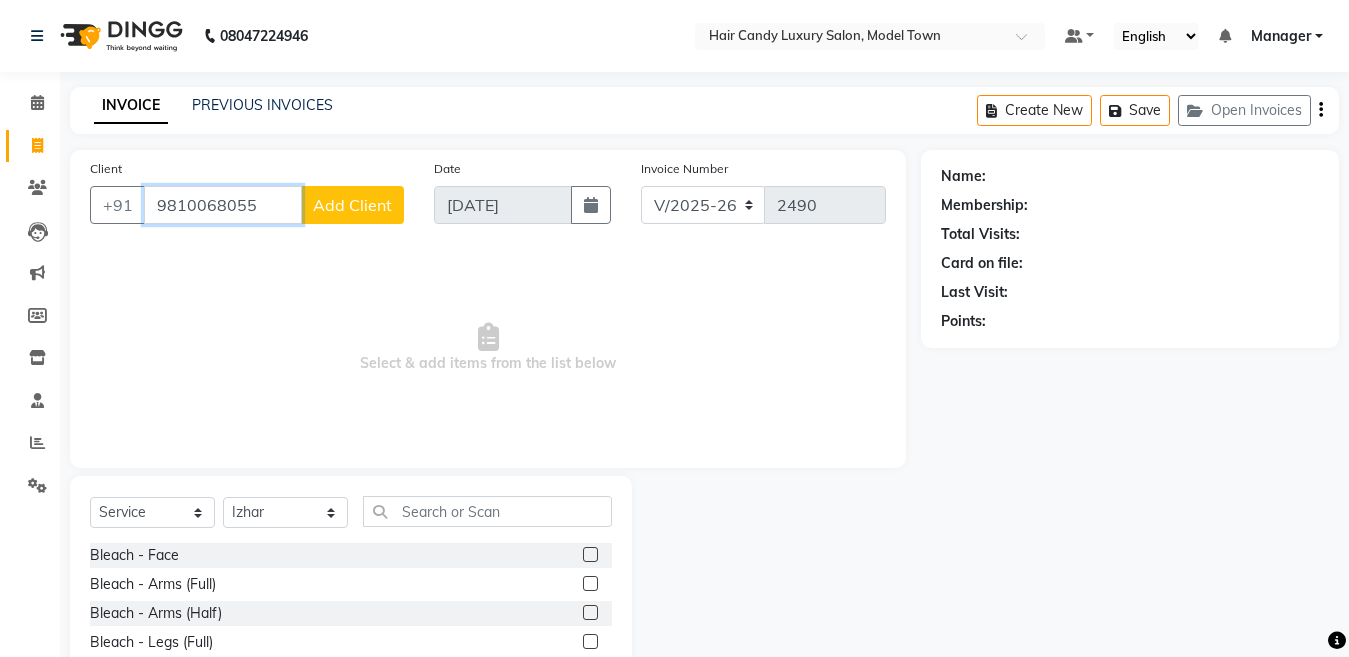 click on "9810068055" at bounding box center (223, 205) 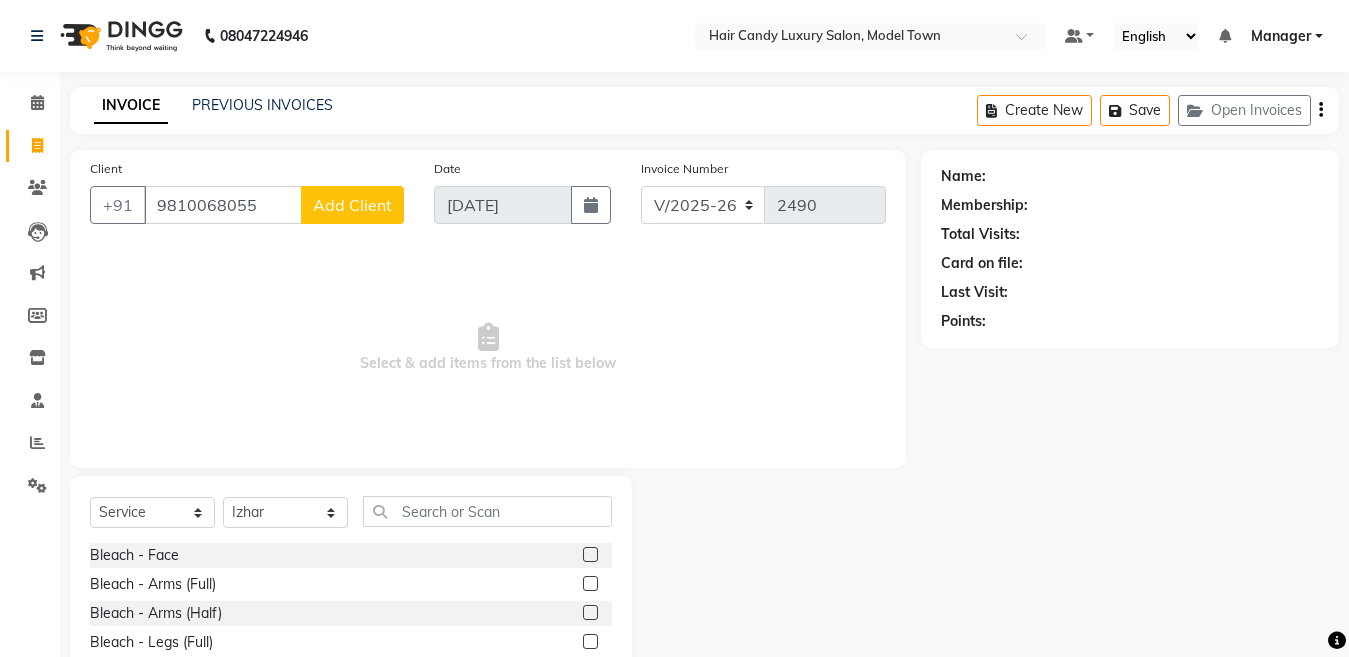 click on "Add Client" 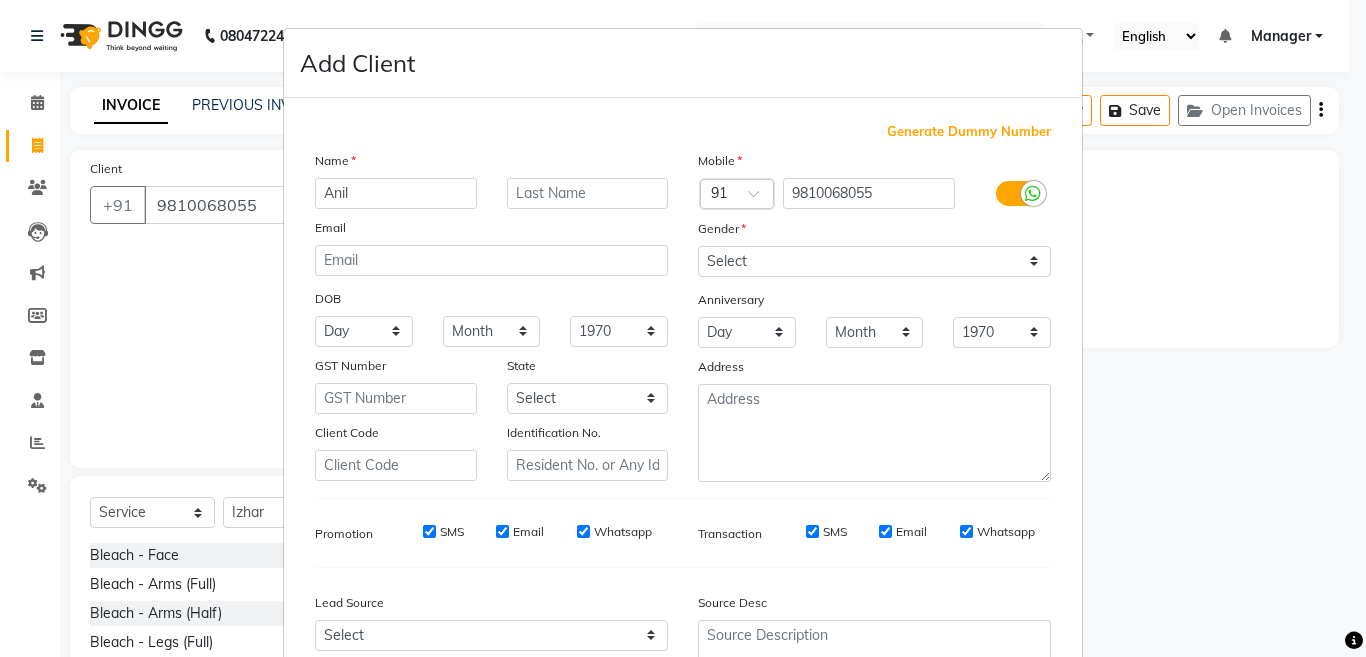 type on "Anil" 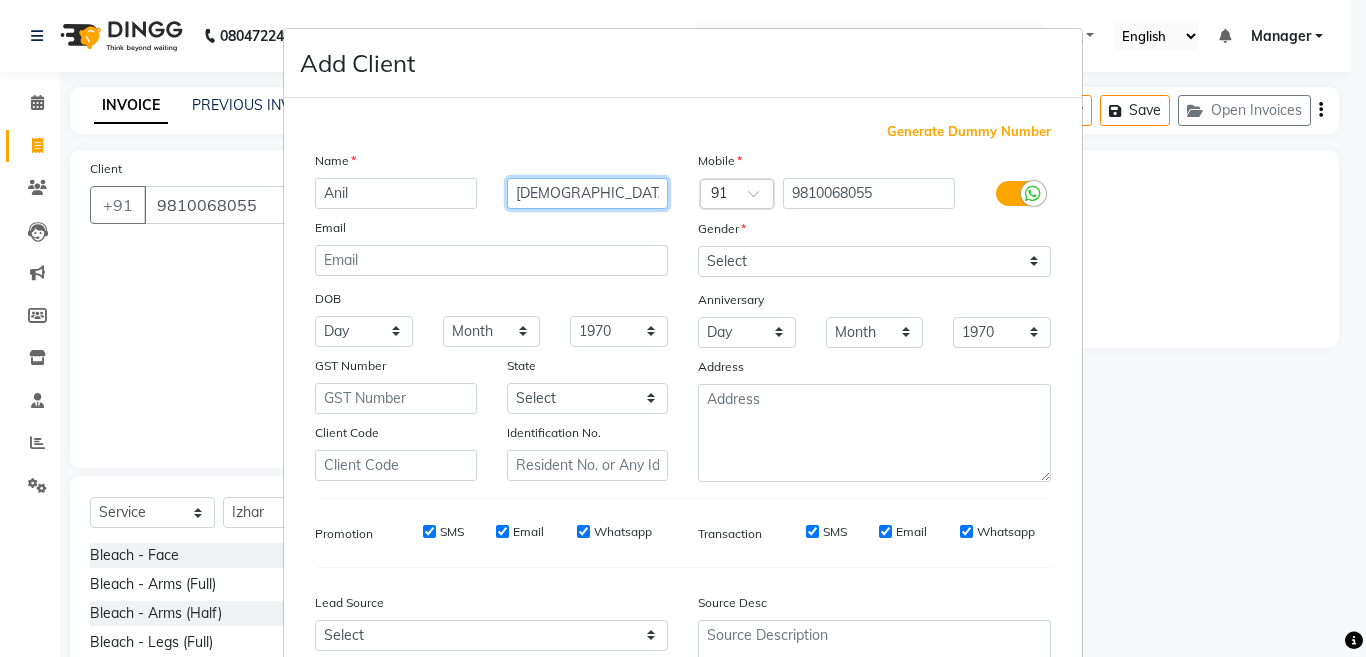 type on "Jain" 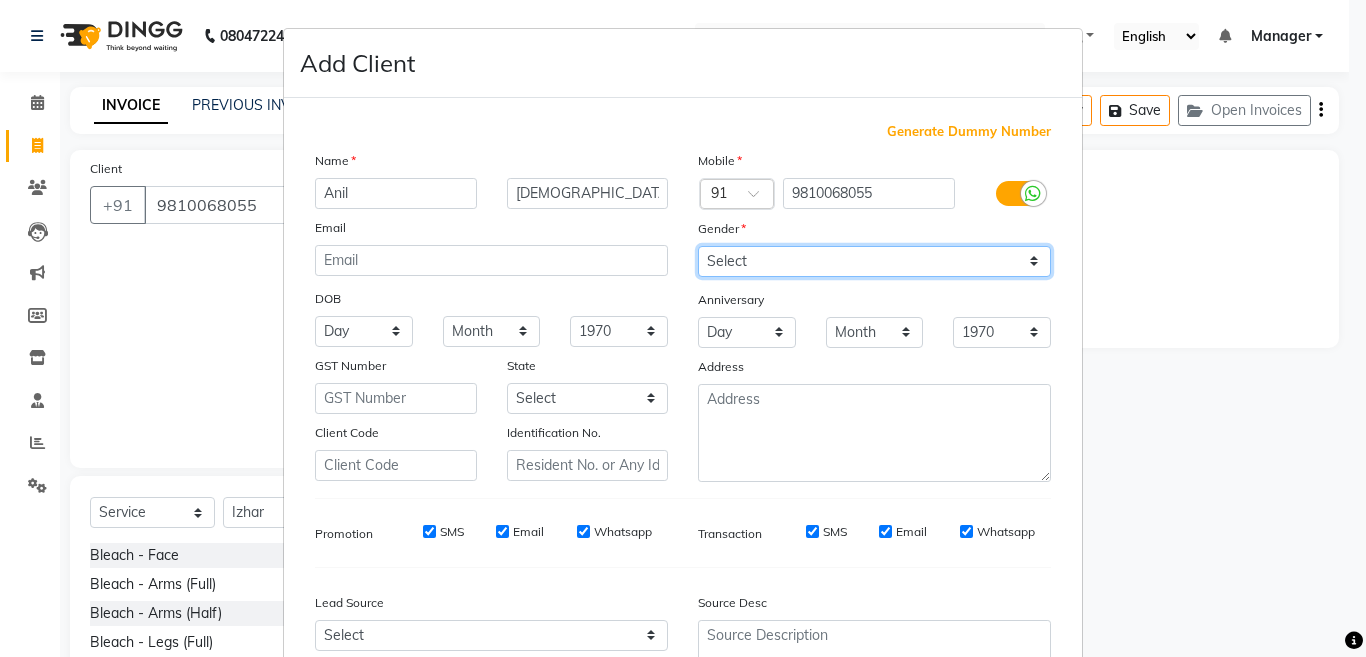click on "Select Male Female Other Prefer Not To Say" at bounding box center [874, 261] 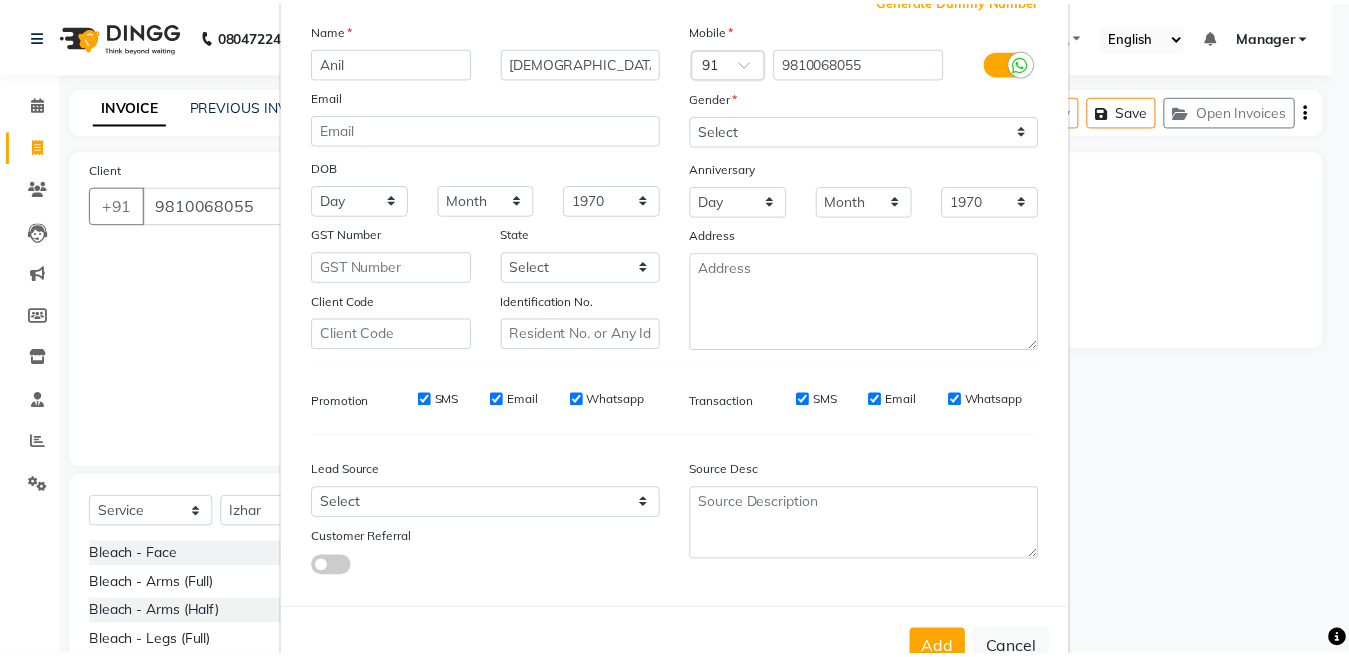 scroll, scrollTop: 180, scrollLeft: 0, axis: vertical 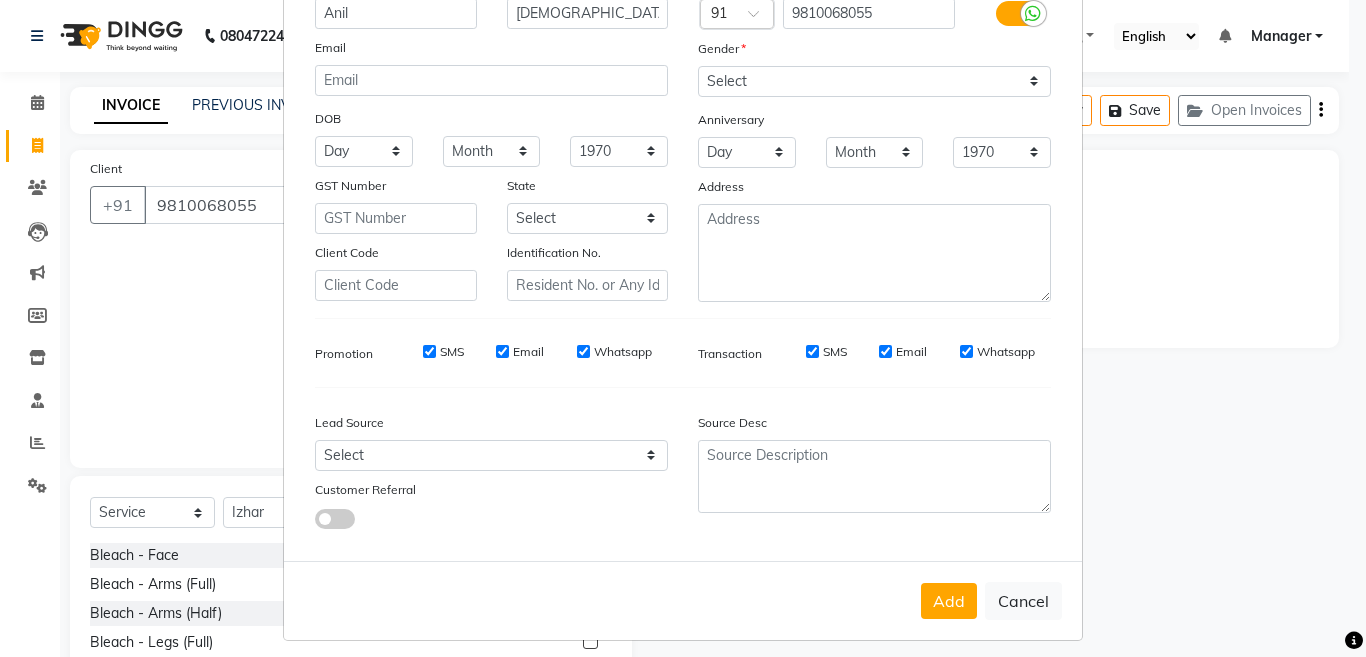 click on "Add   Cancel" at bounding box center (683, 600) 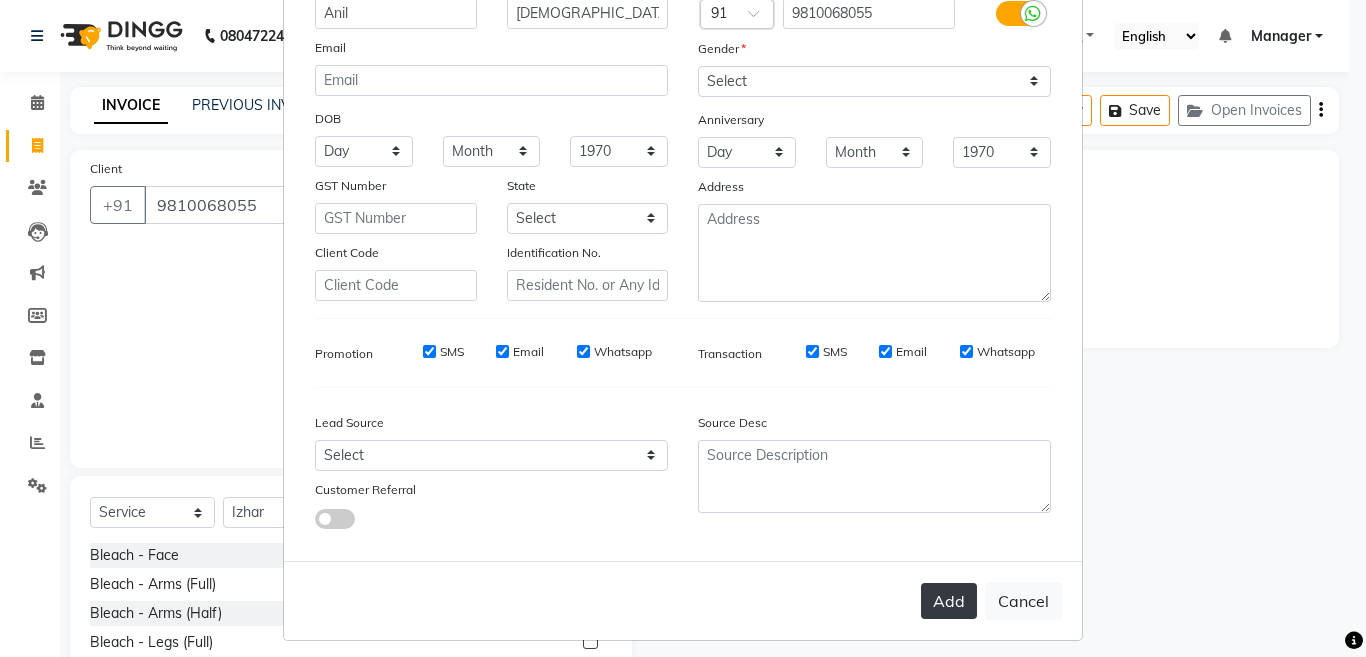 click on "Add" at bounding box center [949, 601] 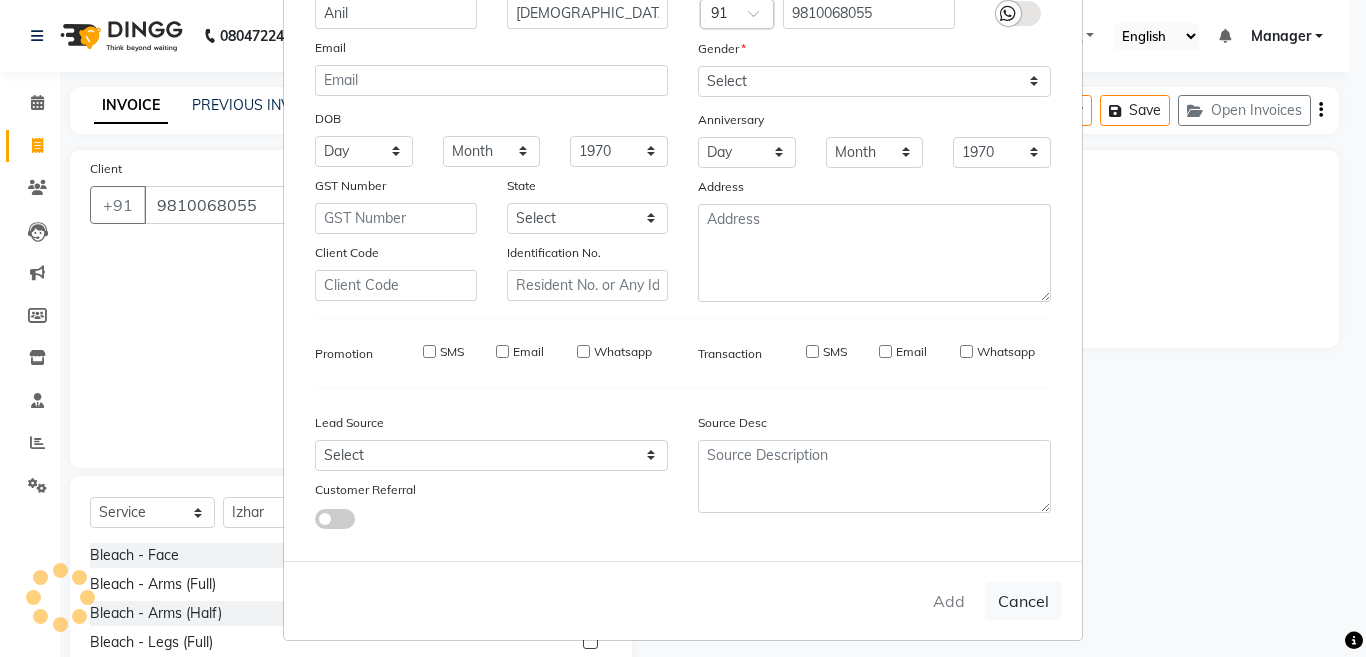type 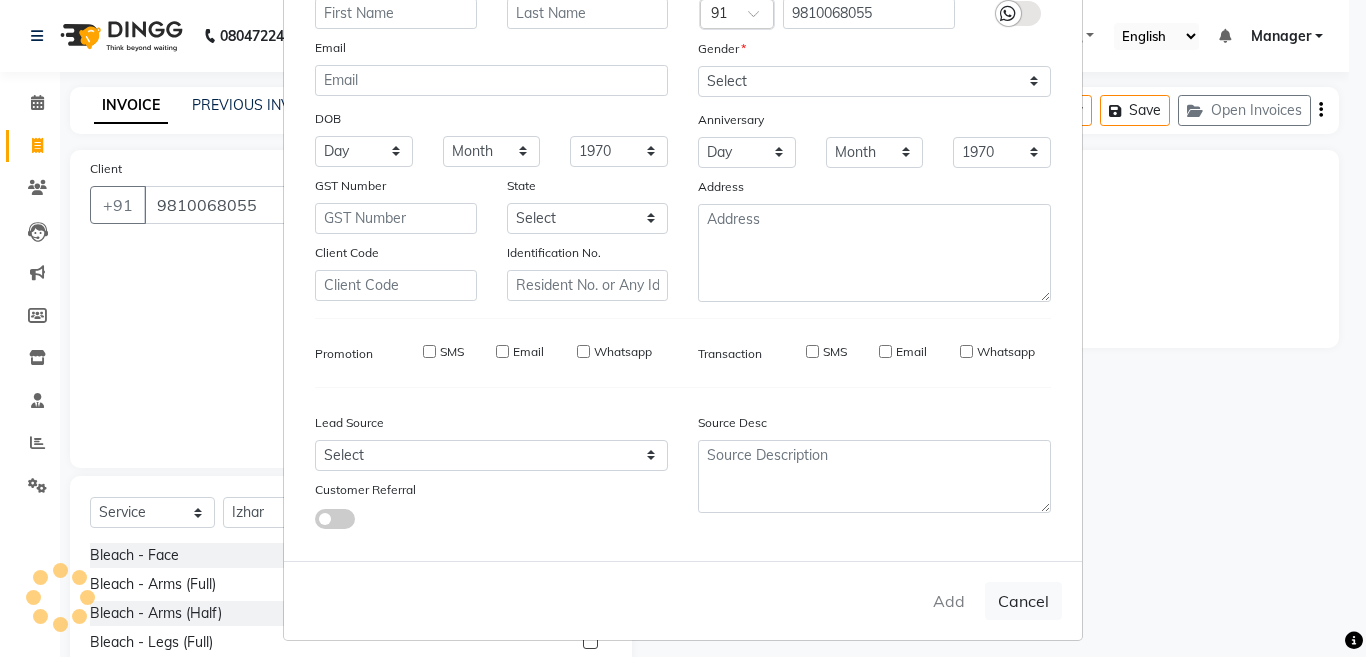 select 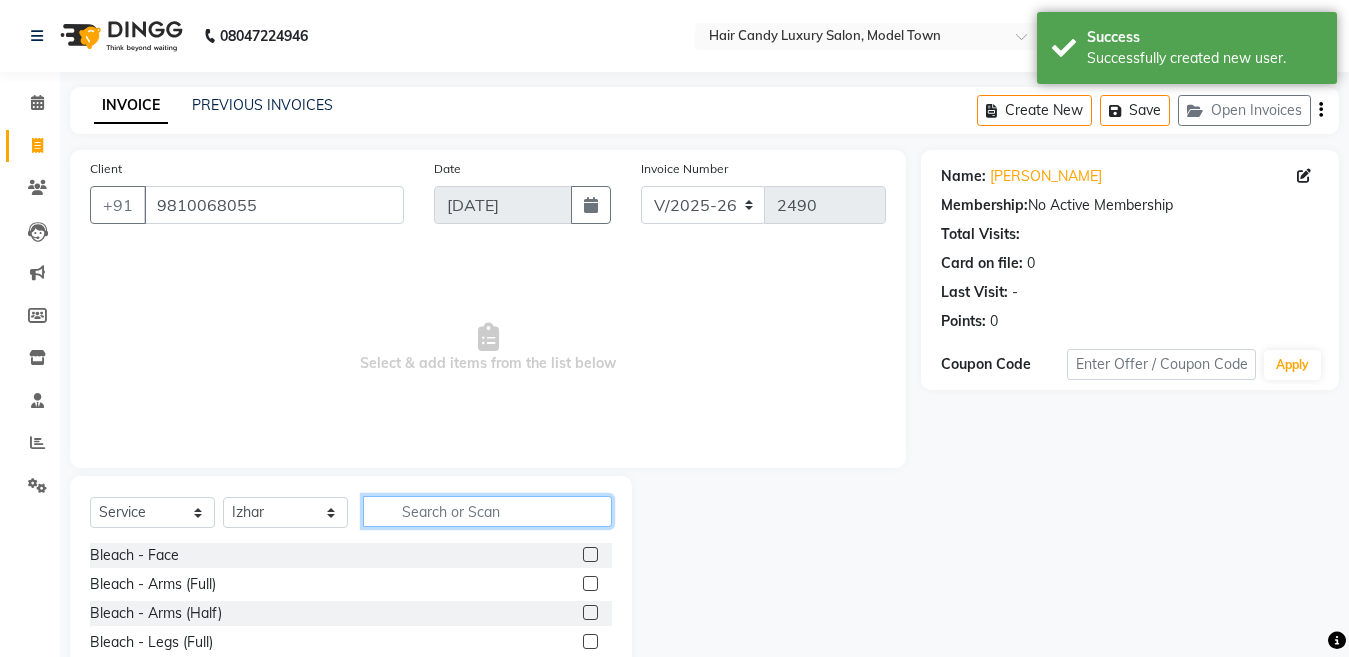 click 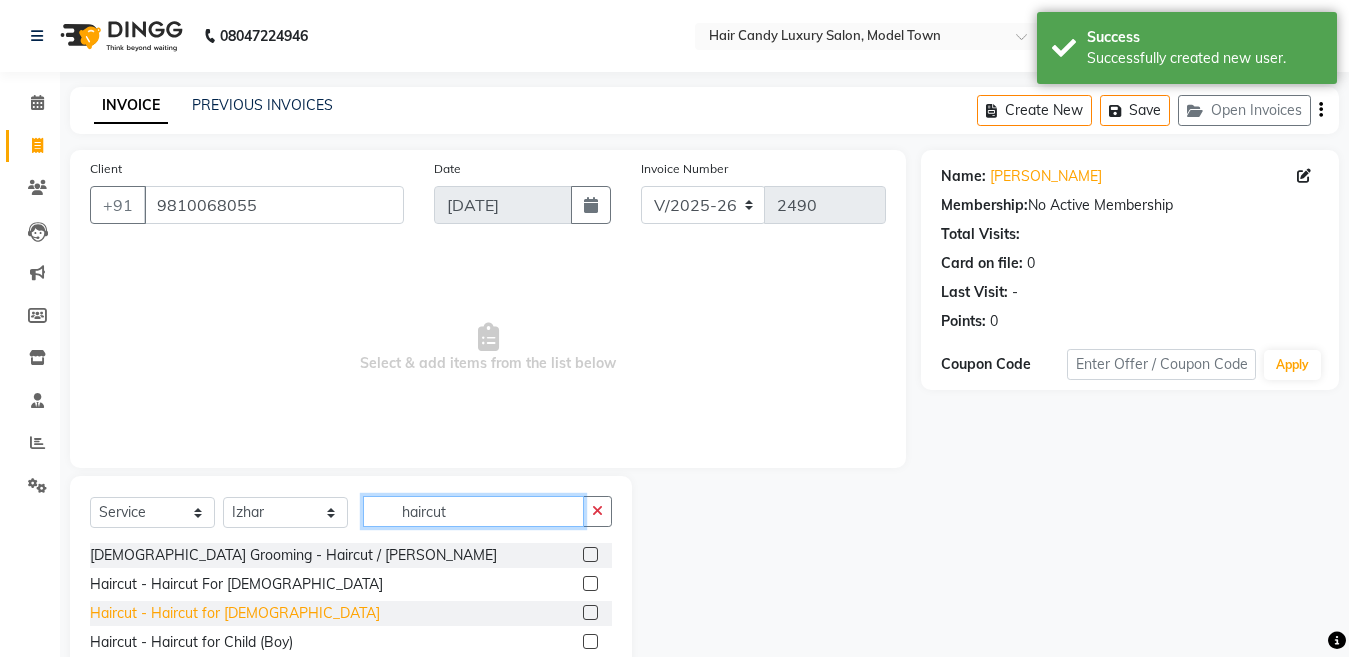 type on "haircut" 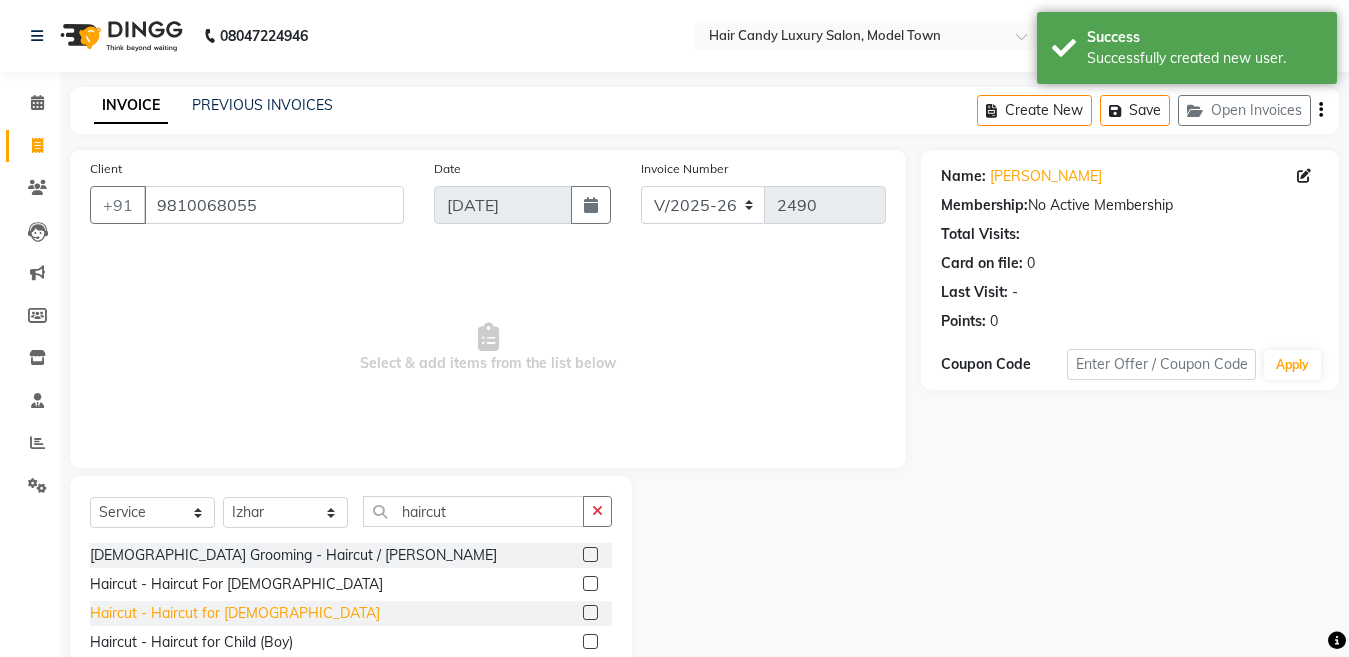 click on "Haircut - Haircut for [DEMOGRAPHIC_DATA]" 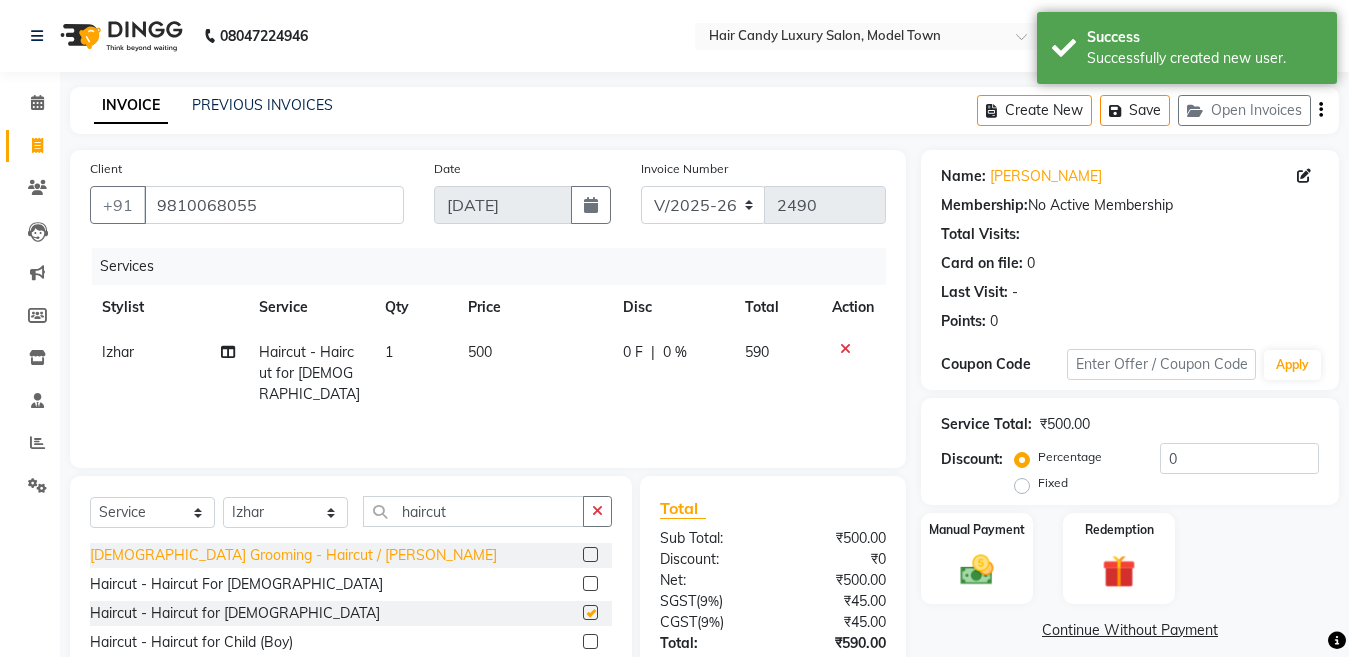 checkbox on "false" 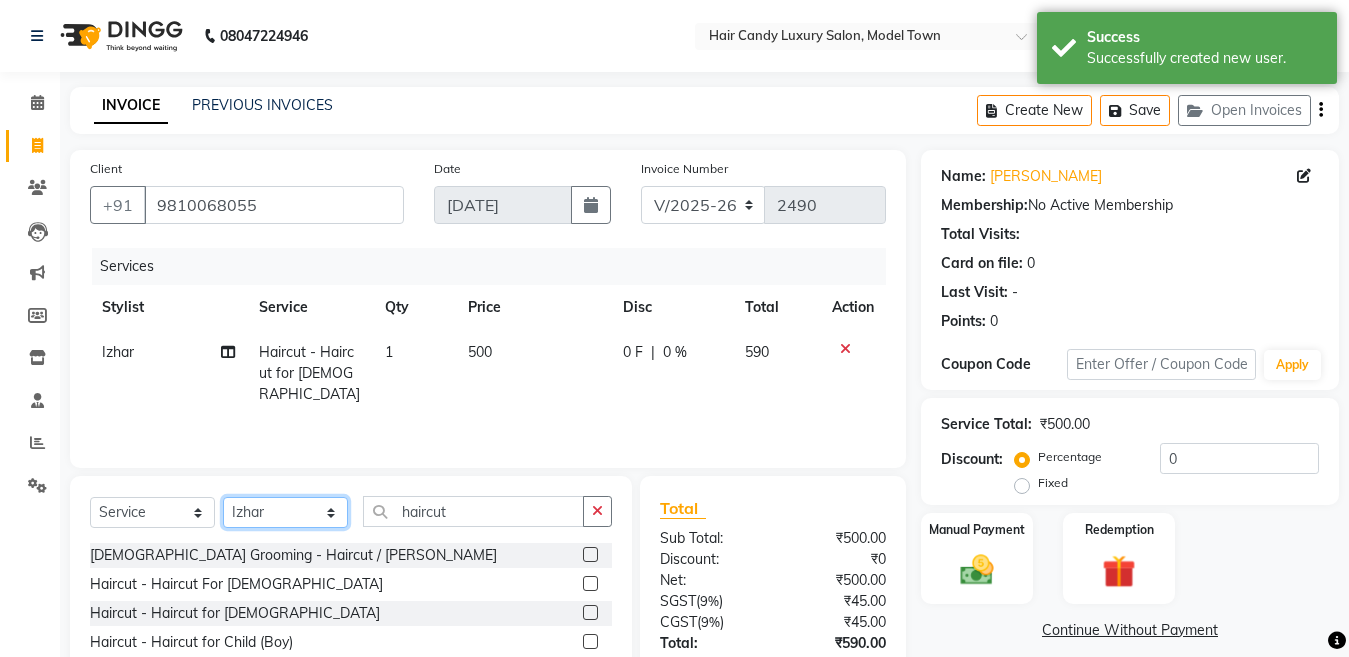 click on "Select Stylist [PERSON_NAME] [PERSON_NAME] ([PERSON_NAME]) Manager [PERSON_NAME] [PERSON_NAME] [PERSON_NAME] [PERSON_NAME] ([PERSON_NAME]) [PERSON_NAME]  stock manager surrender [PERSON_NAME] [PERSON_NAME]" 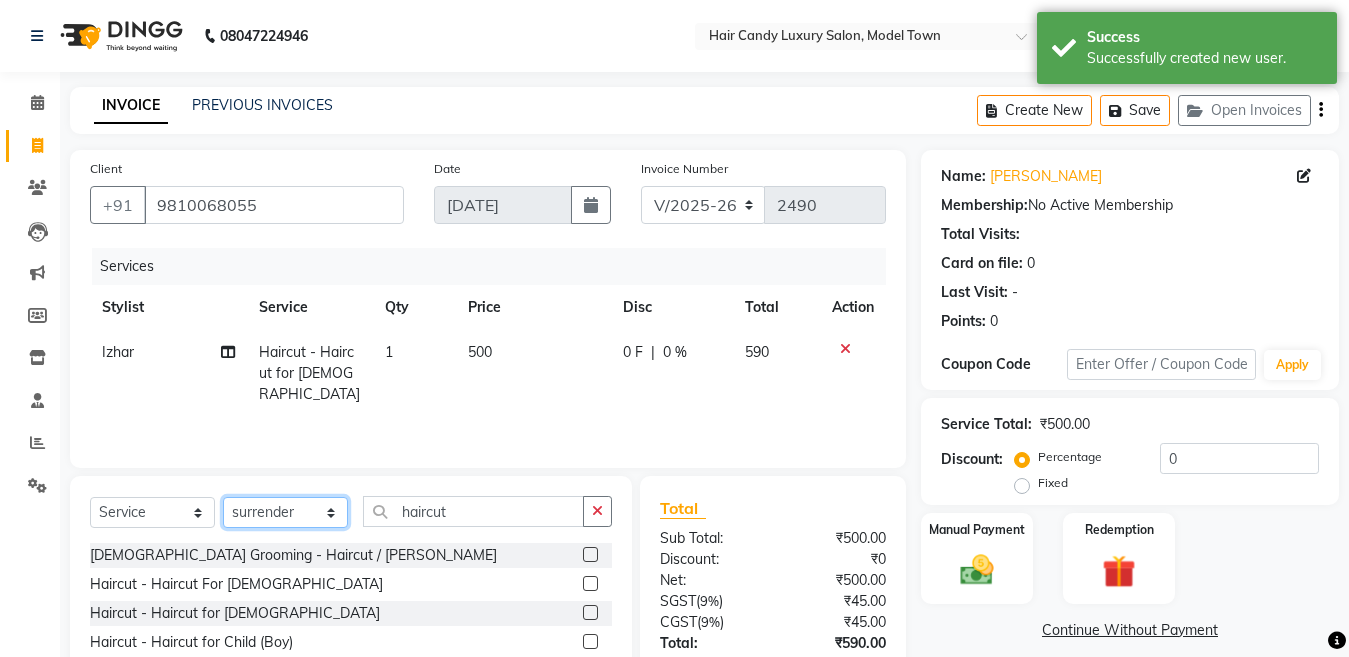 click on "Select Stylist [PERSON_NAME] [PERSON_NAME] ([PERSON_NAME]) Manager [PERSON_NAME] [PERSON_NAME] [PERSON_NAME] [PERSON_NAME] ([PERSON_NAME]) [PERSON_NAME]  stock manager surrender [PERSON_NAME] [PERSON_NAME]" 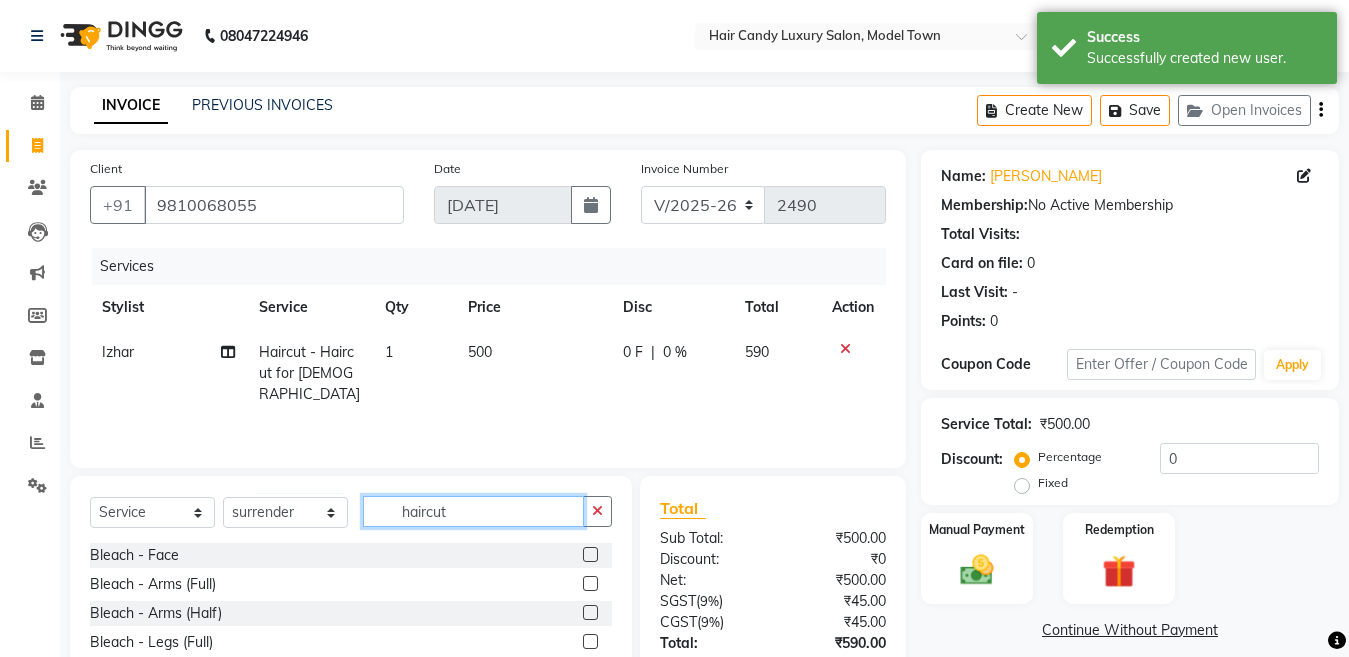 click on "haircut" 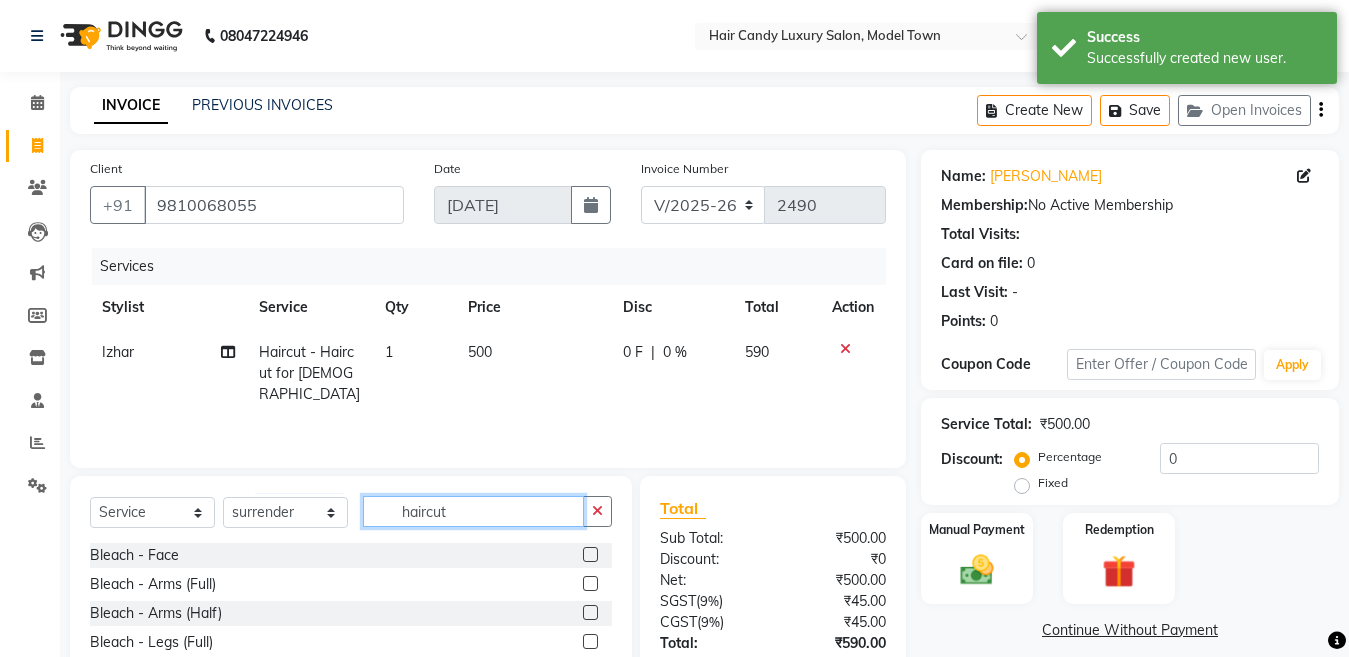 click on "haircut" 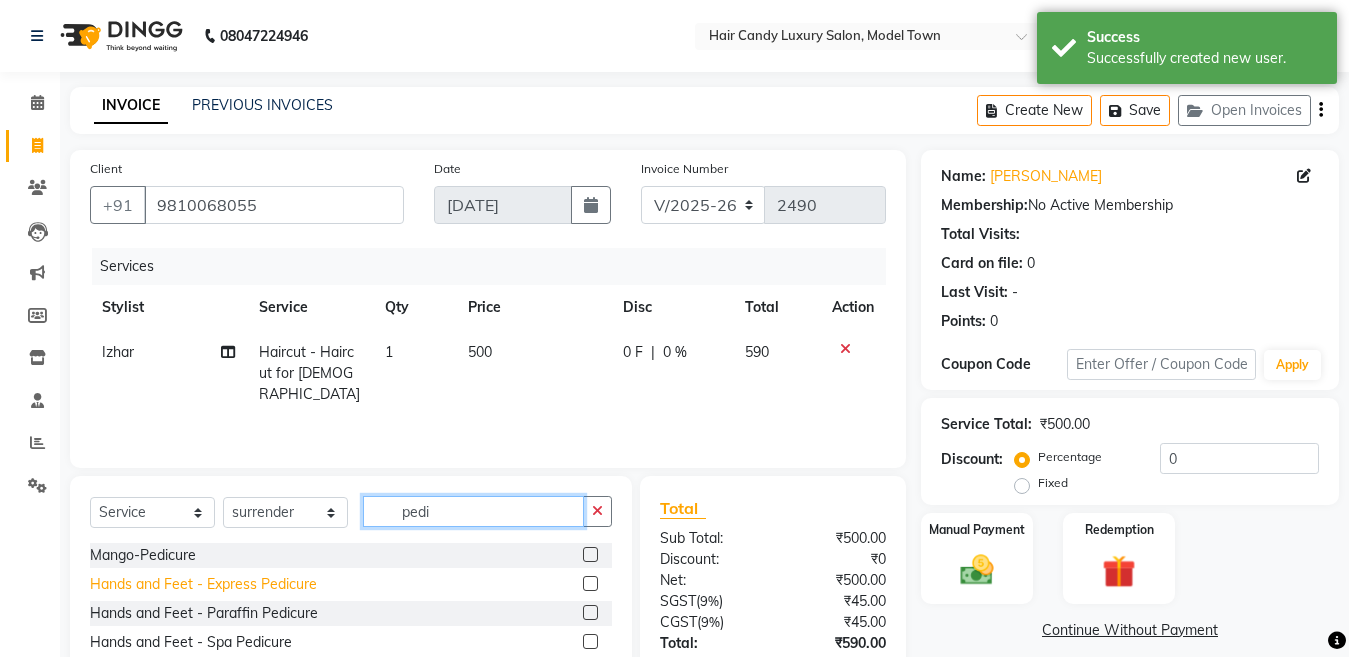 type on "pedi" 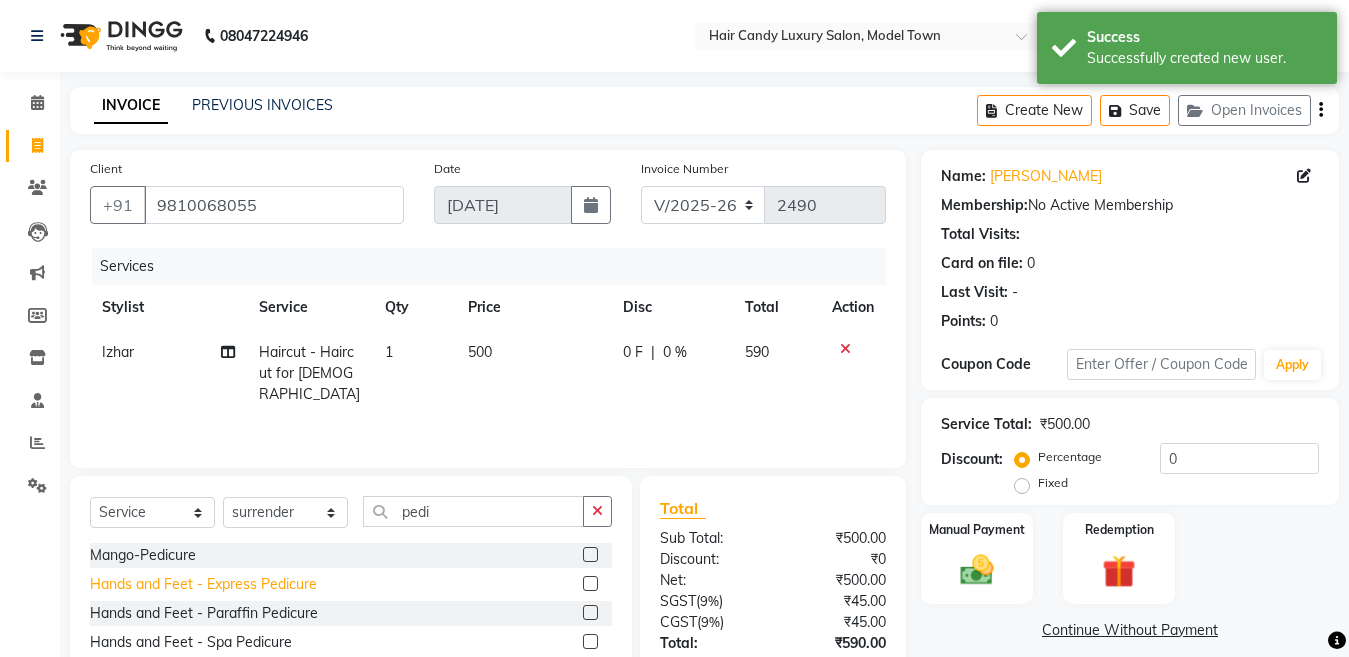 click on "Hands and Feet - Express Pedicure" 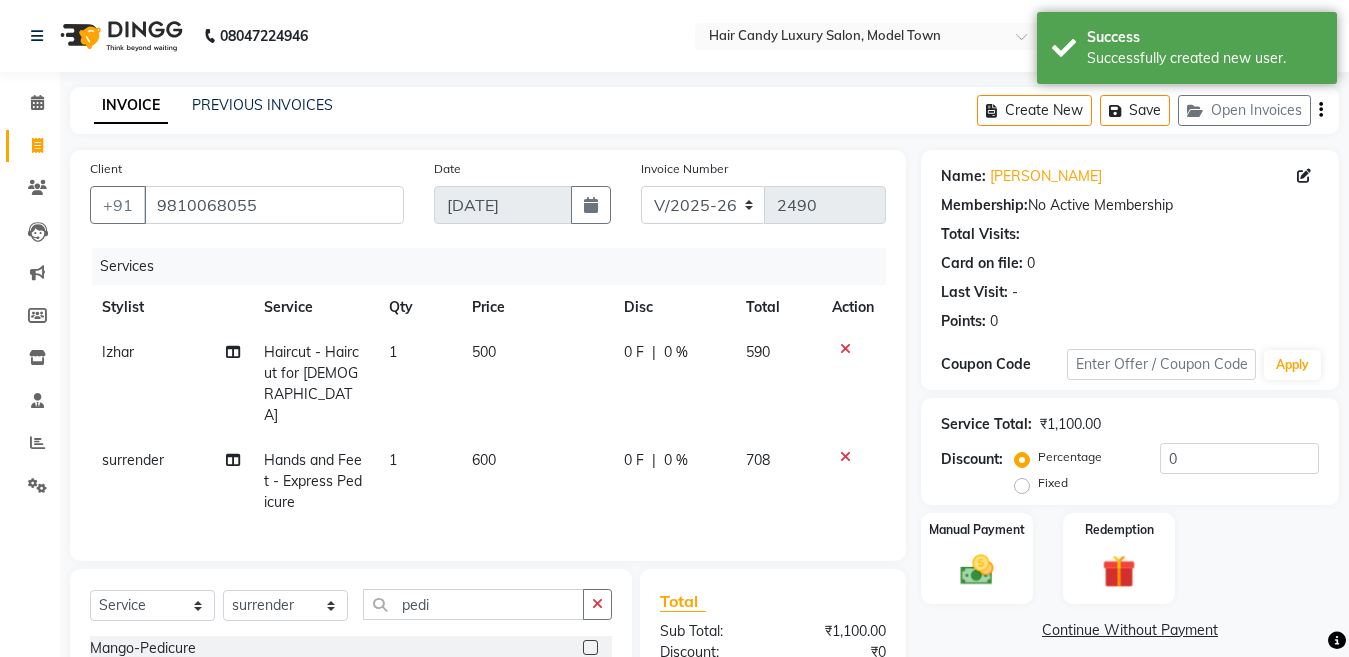 checkbox on "false" 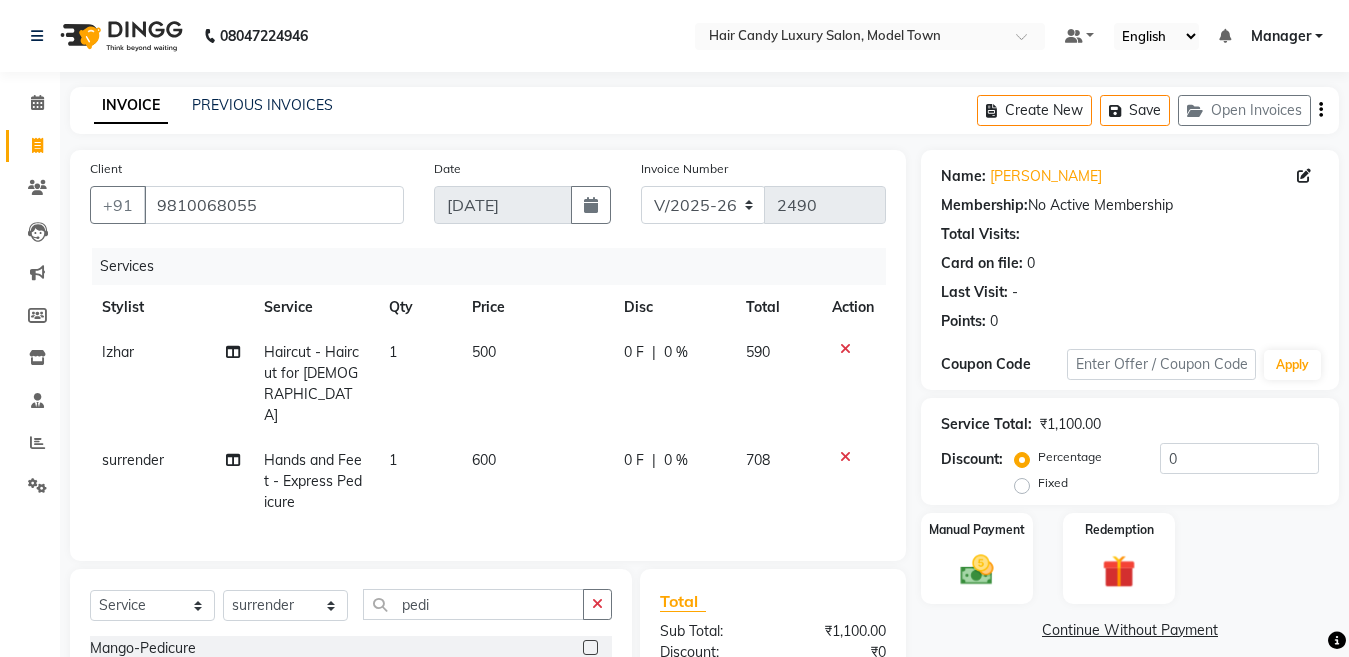 click on "600" 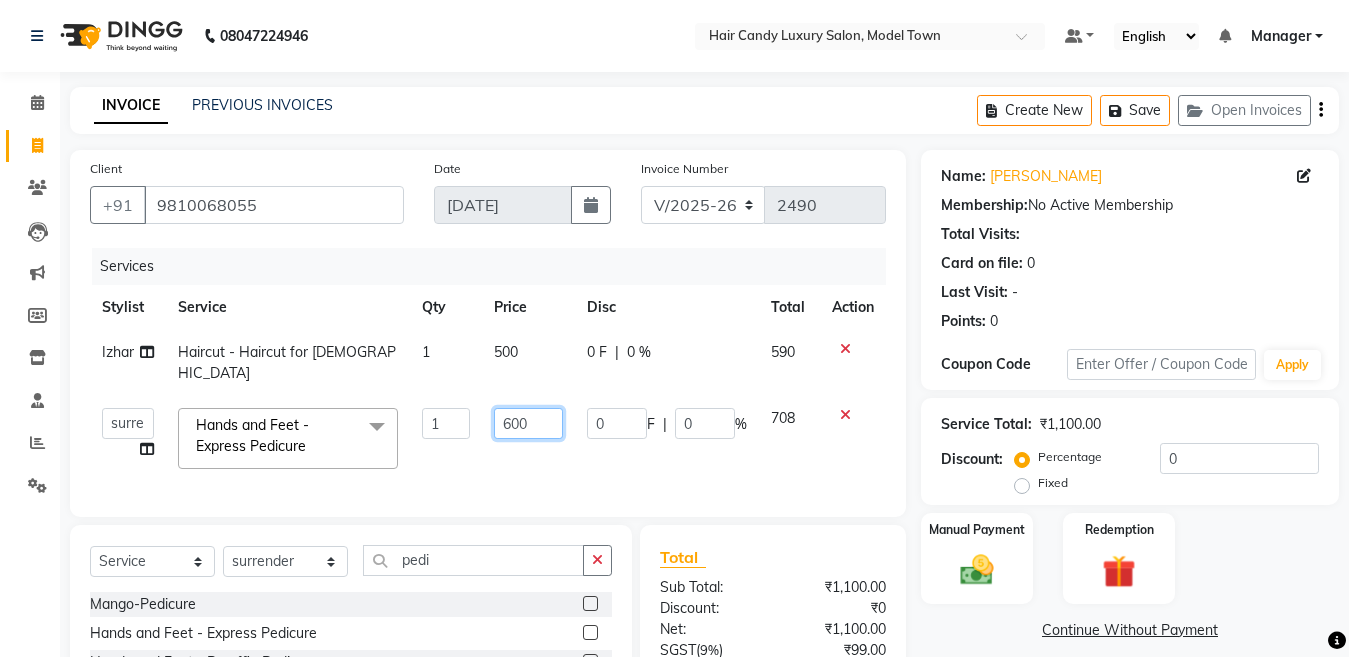 click on "600" 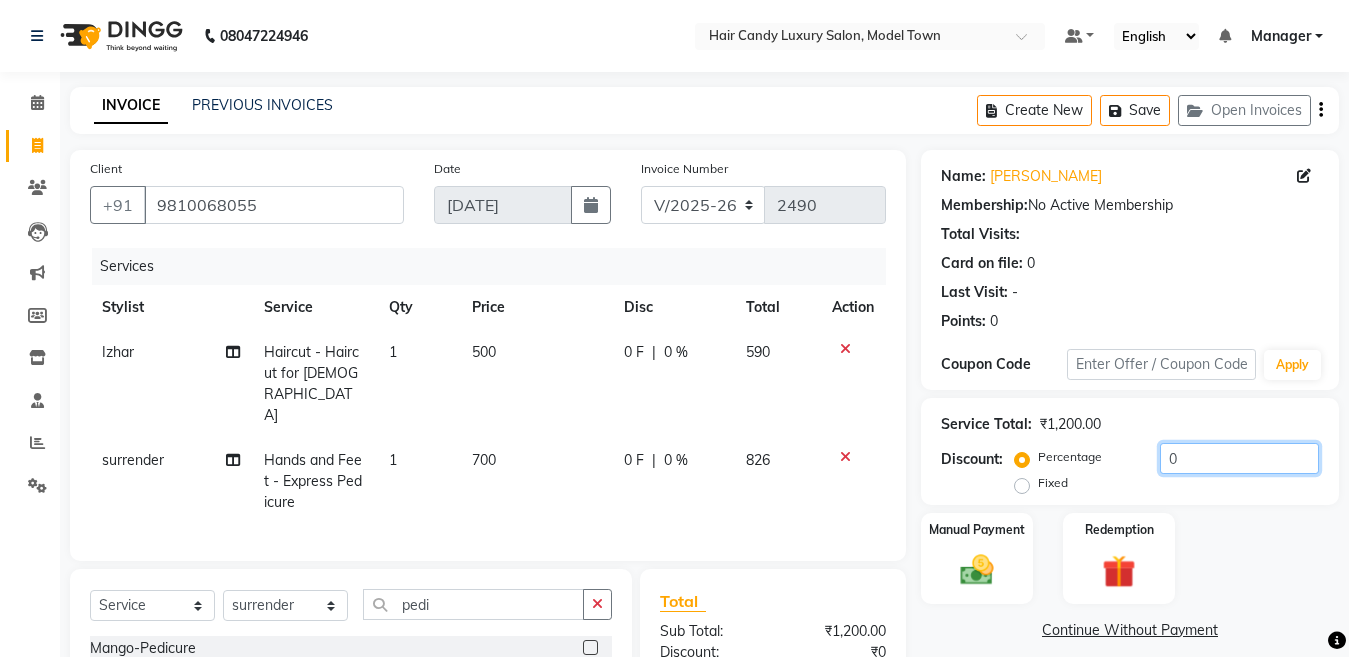 click on "0" 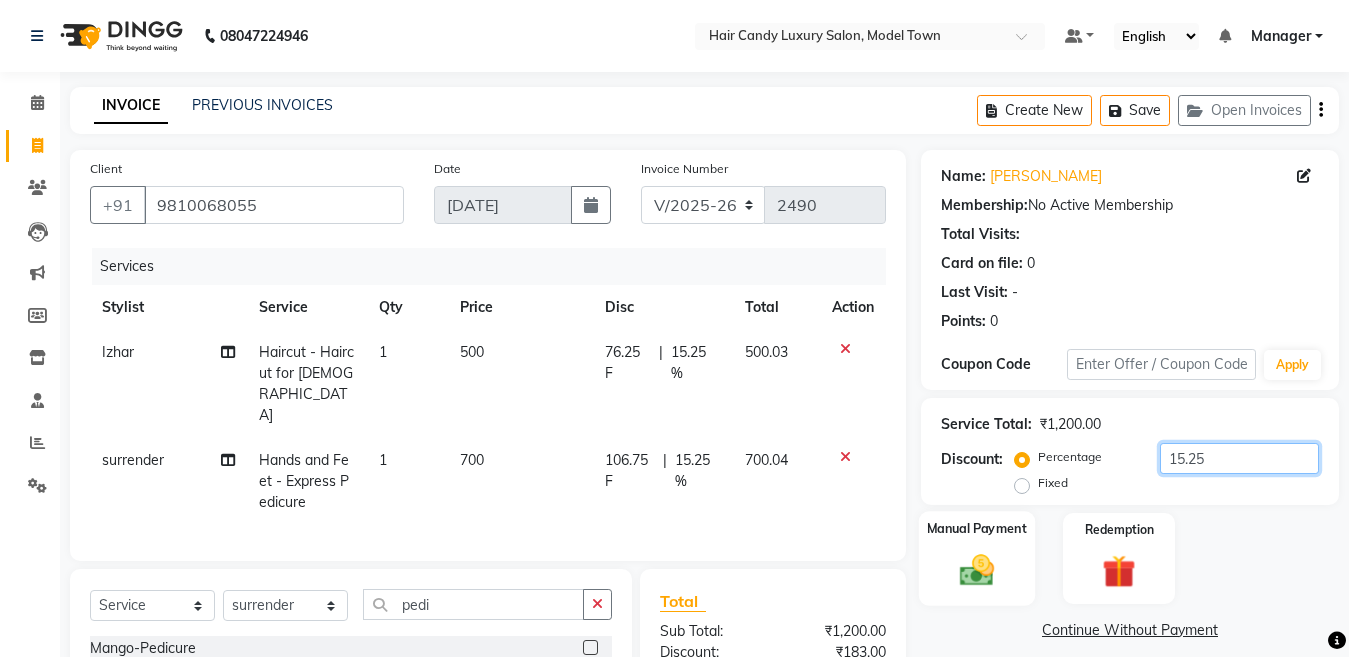 type on "15.25" 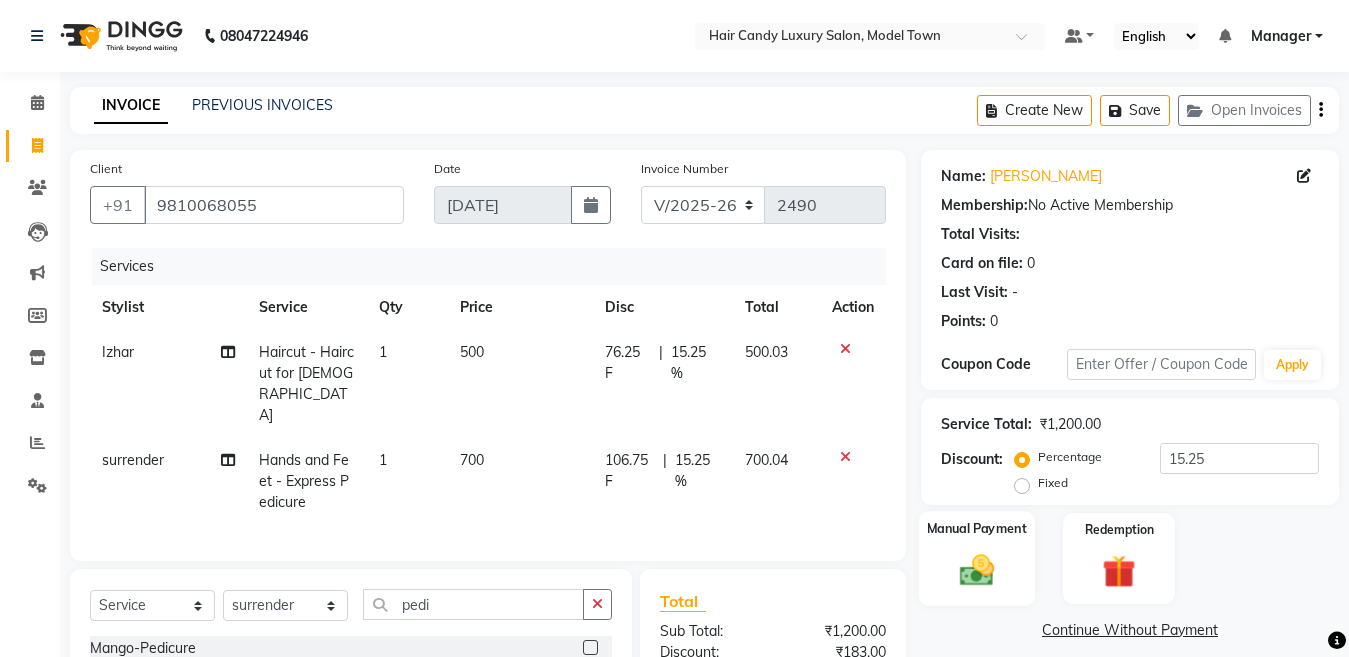 click 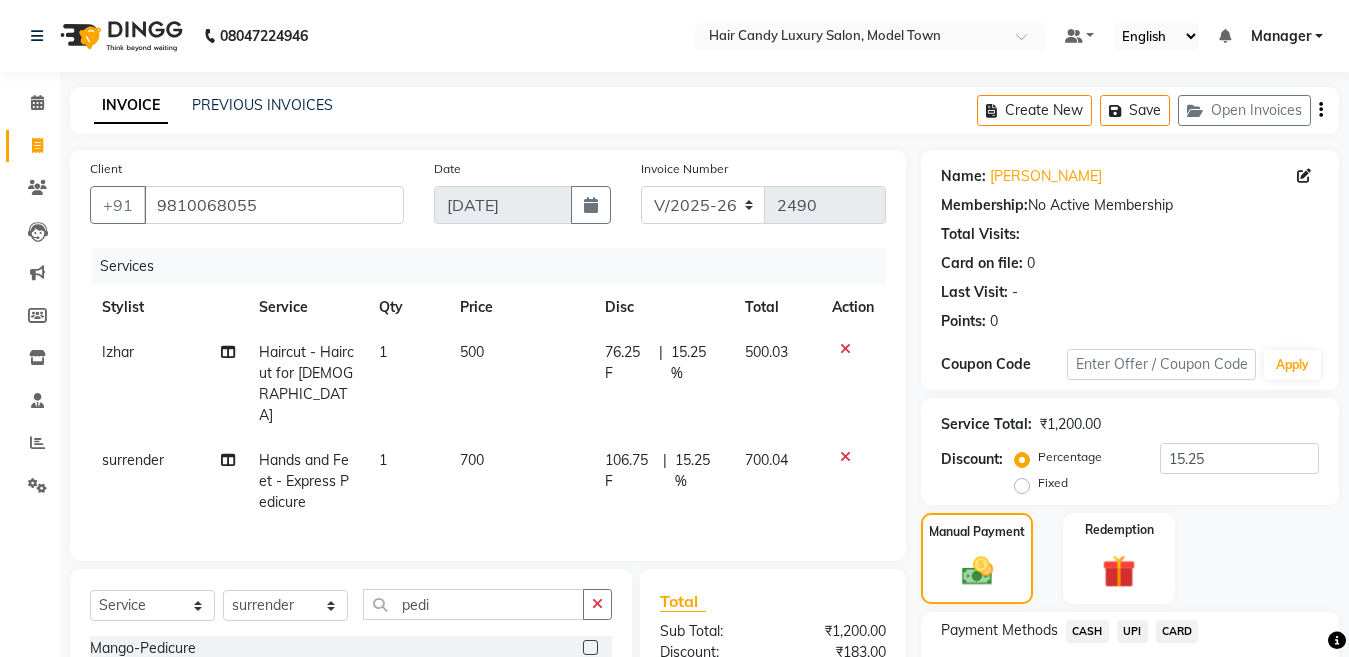 scroll, scrollTop: 232, scrollLeft: 0, axis: vertical 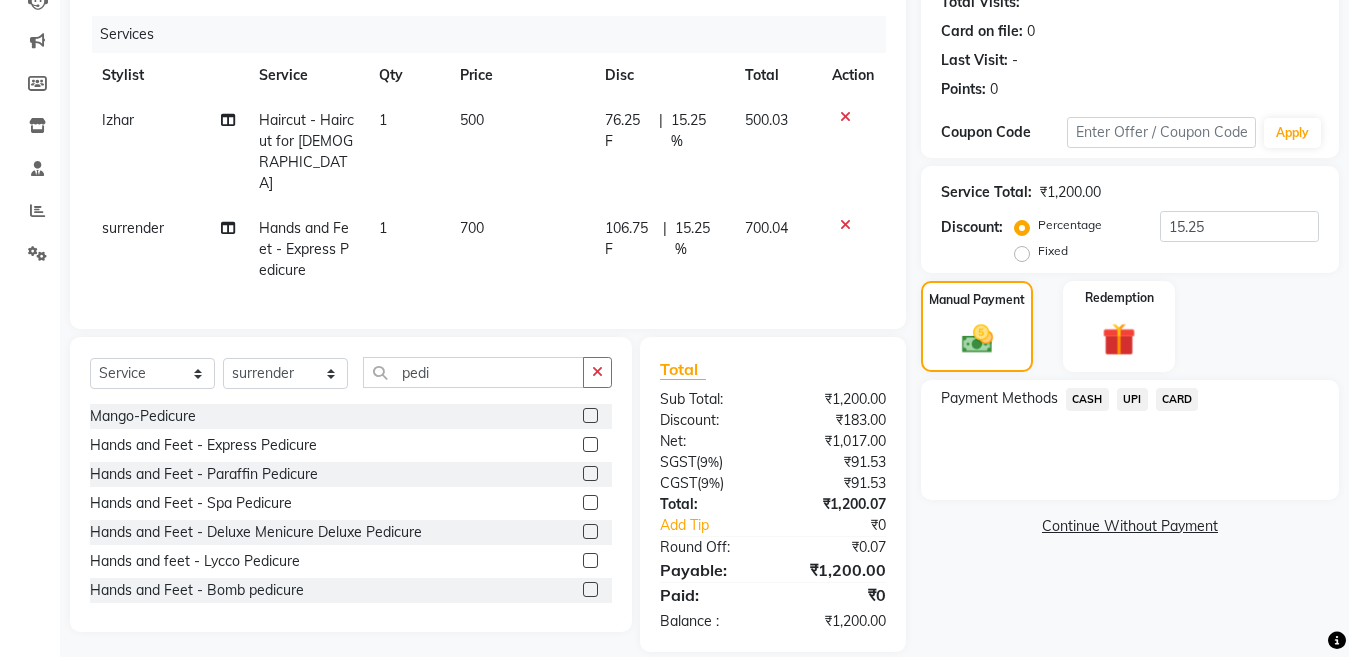 click on "CASH" 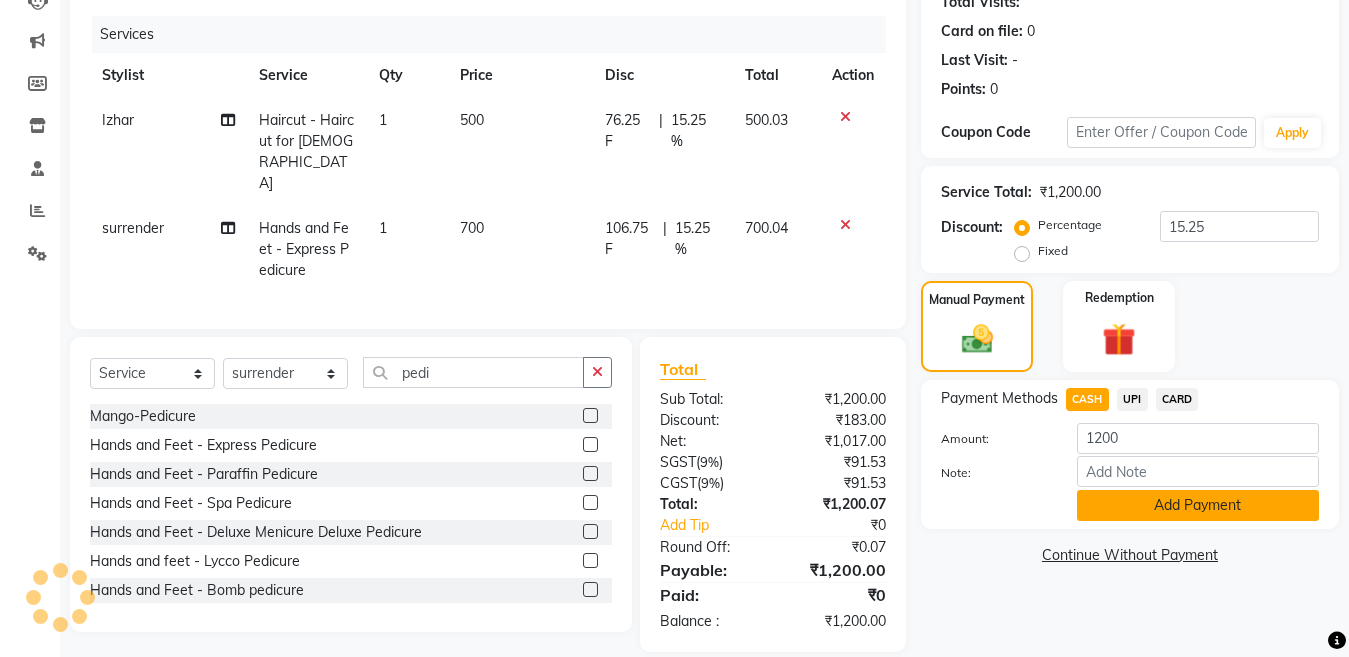 click on "Add Payment" 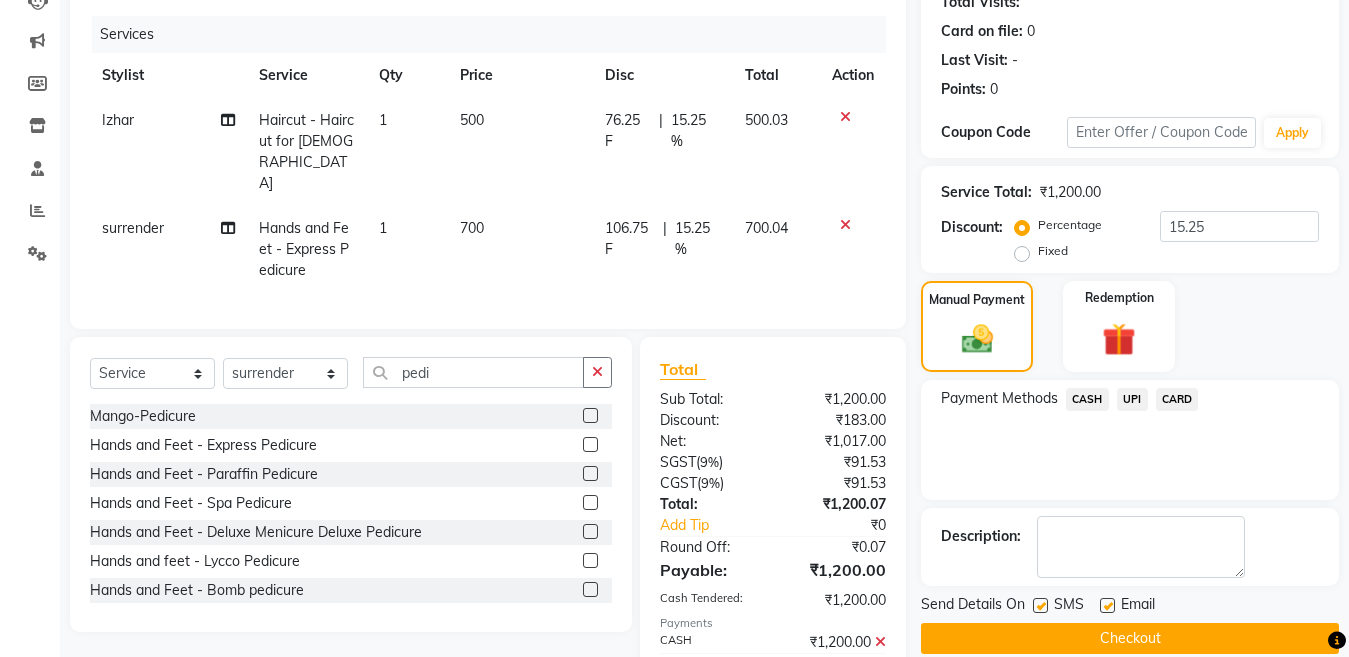 scroll, scrollTop: 303, scrollLeft: 0, axis: vertical 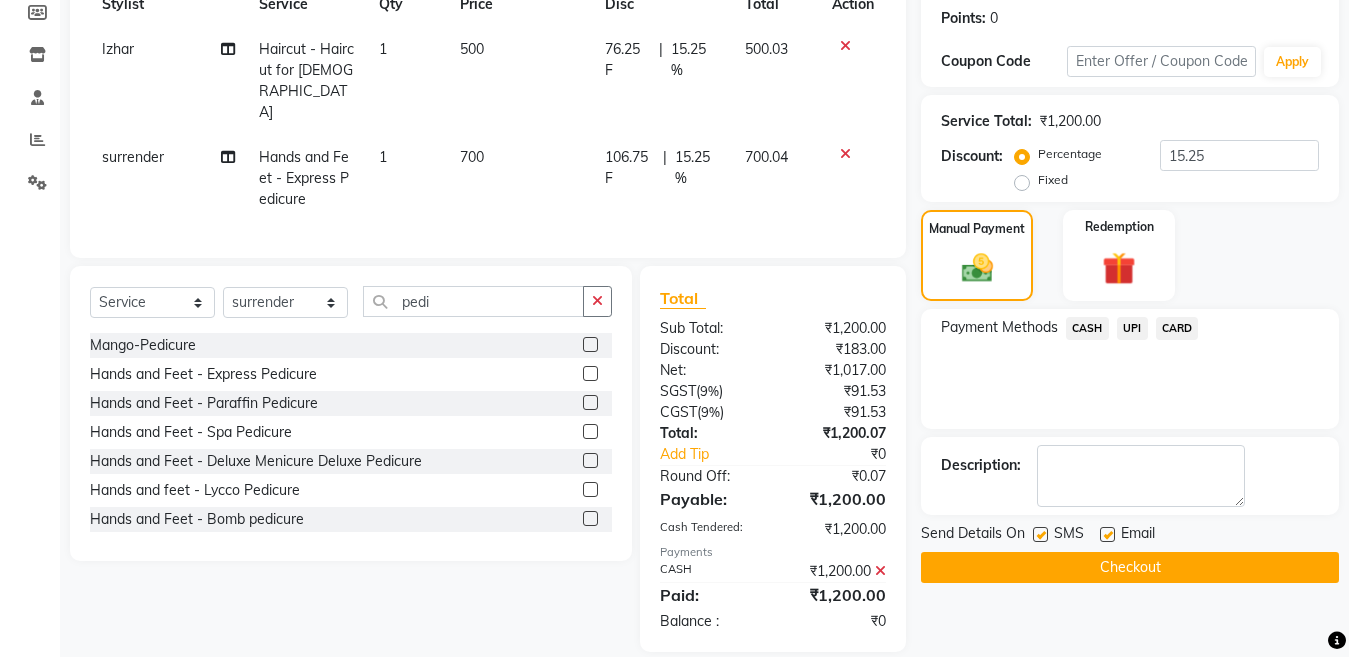 click 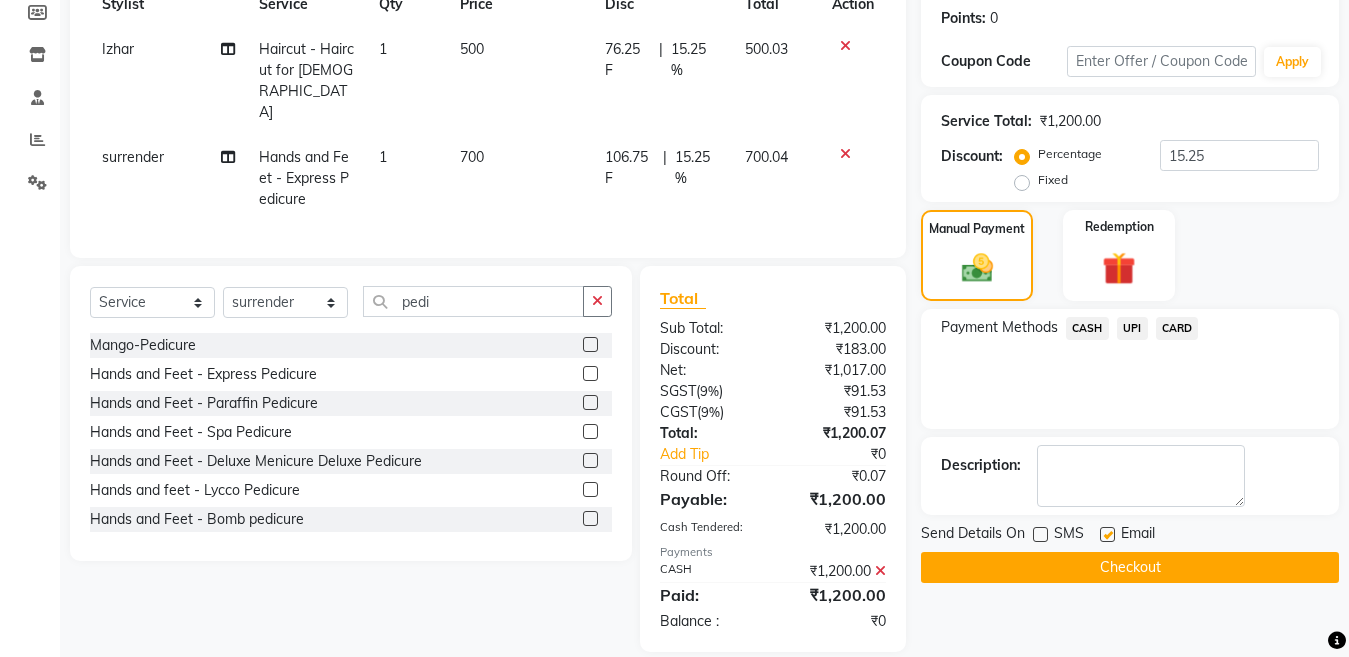 click on "Checkout" 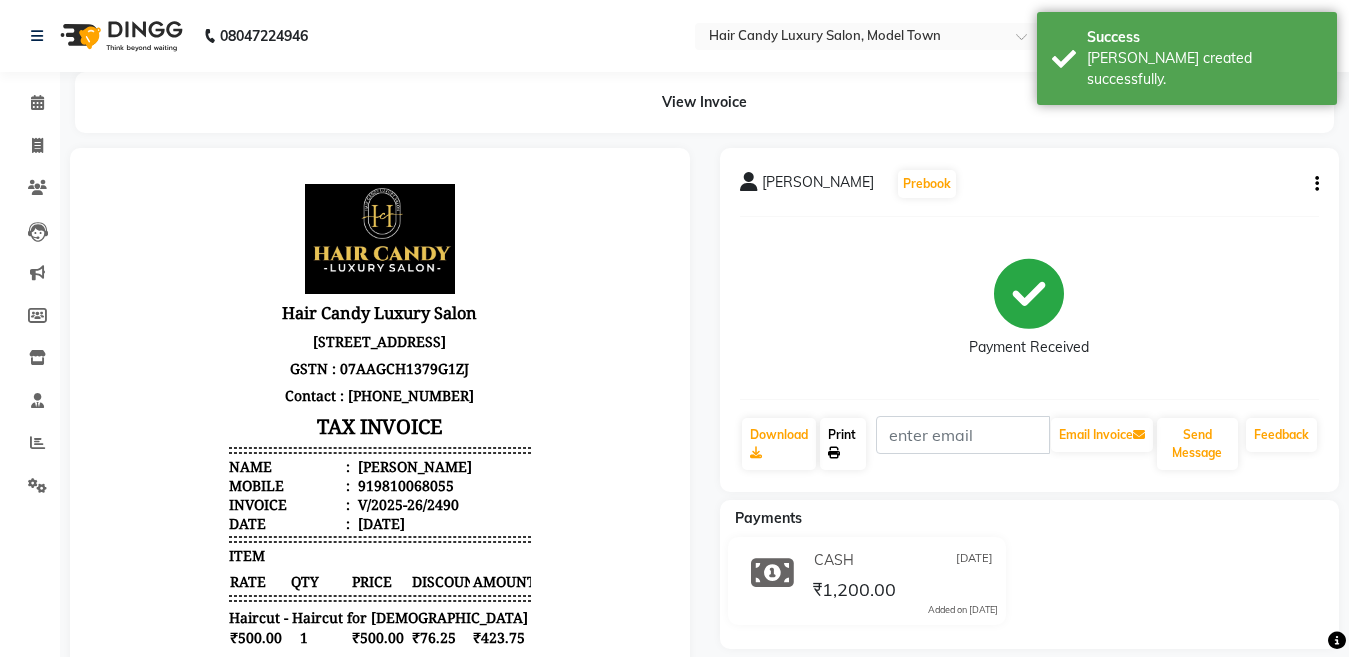 scroll, scrollTop: 0, scrollLeft: 0, axis: both 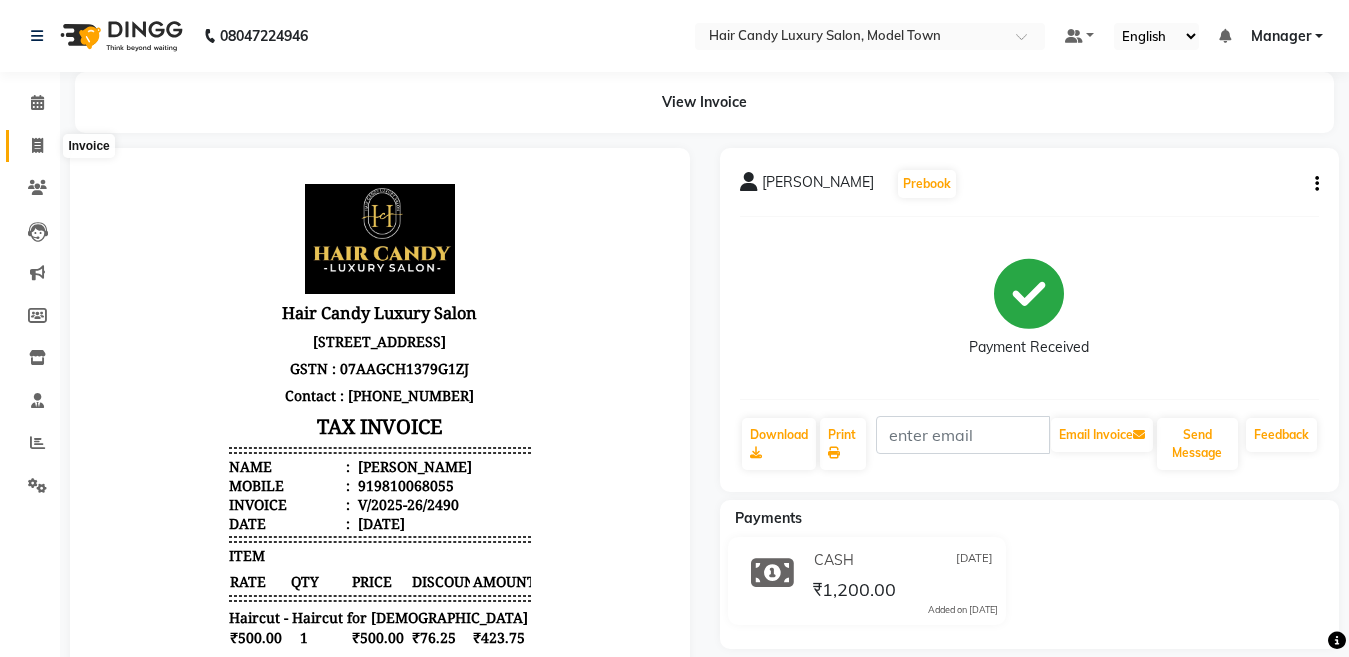 click 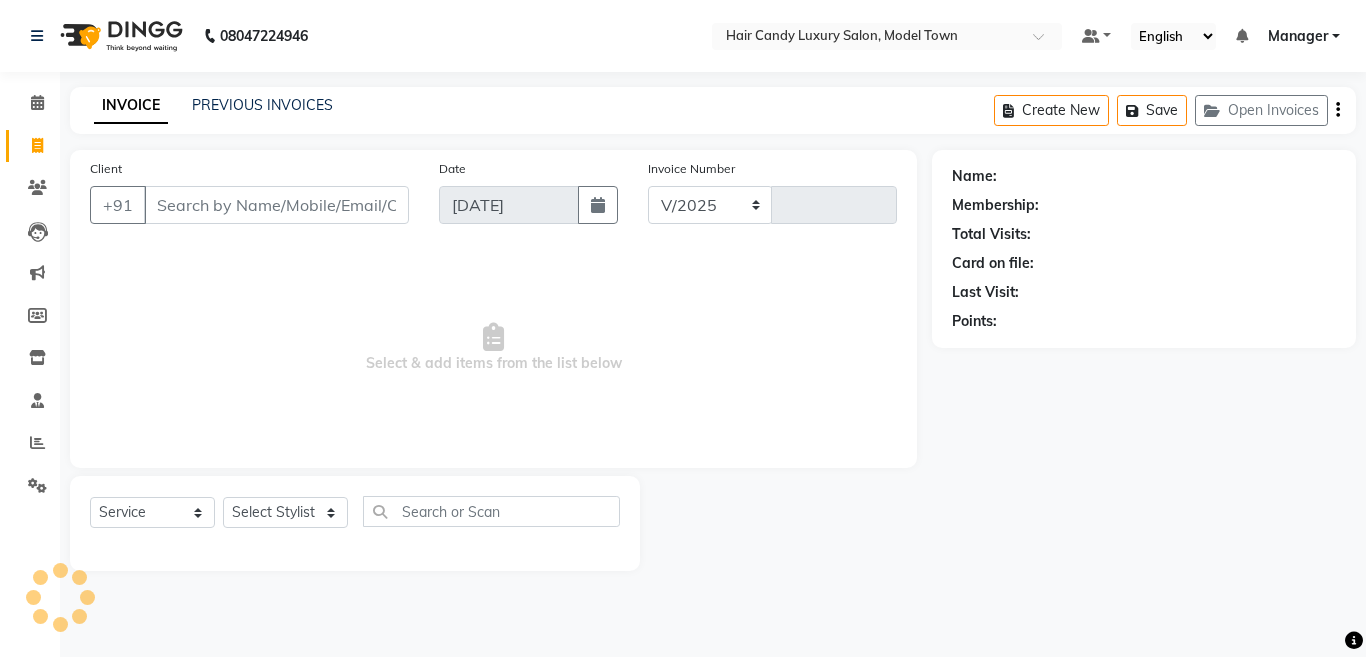 select on "4716" 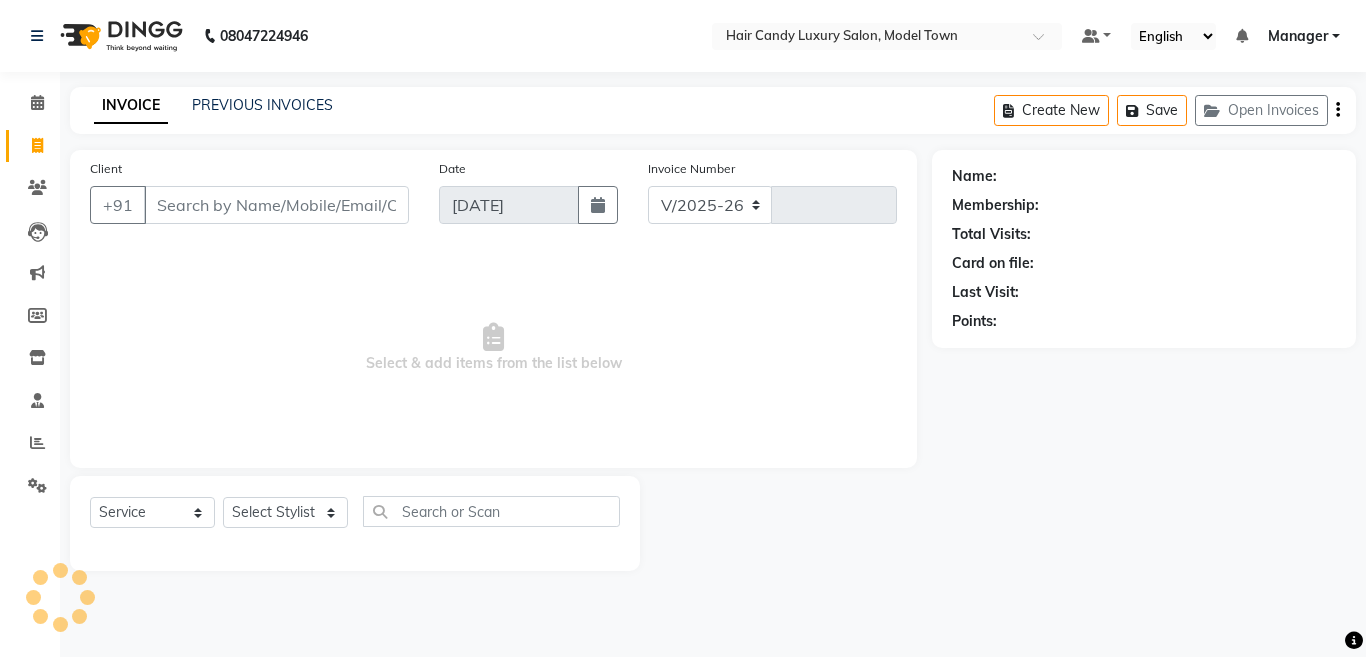 type on "2491" 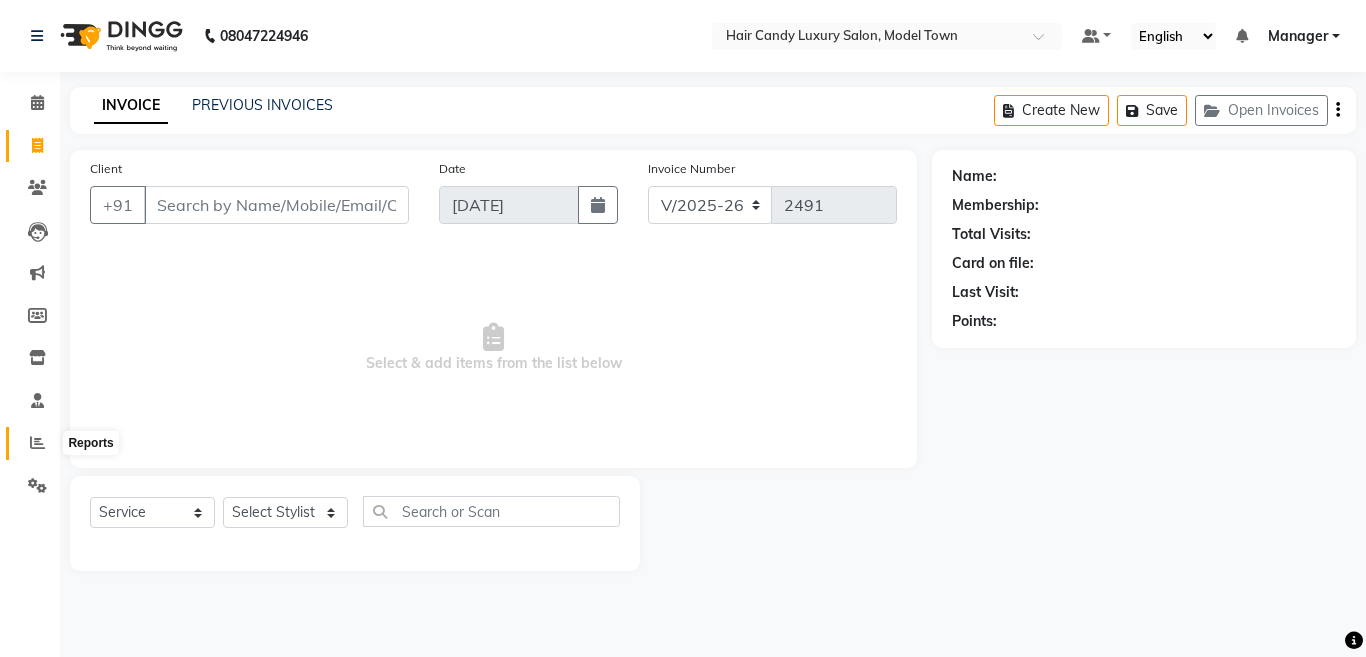 click 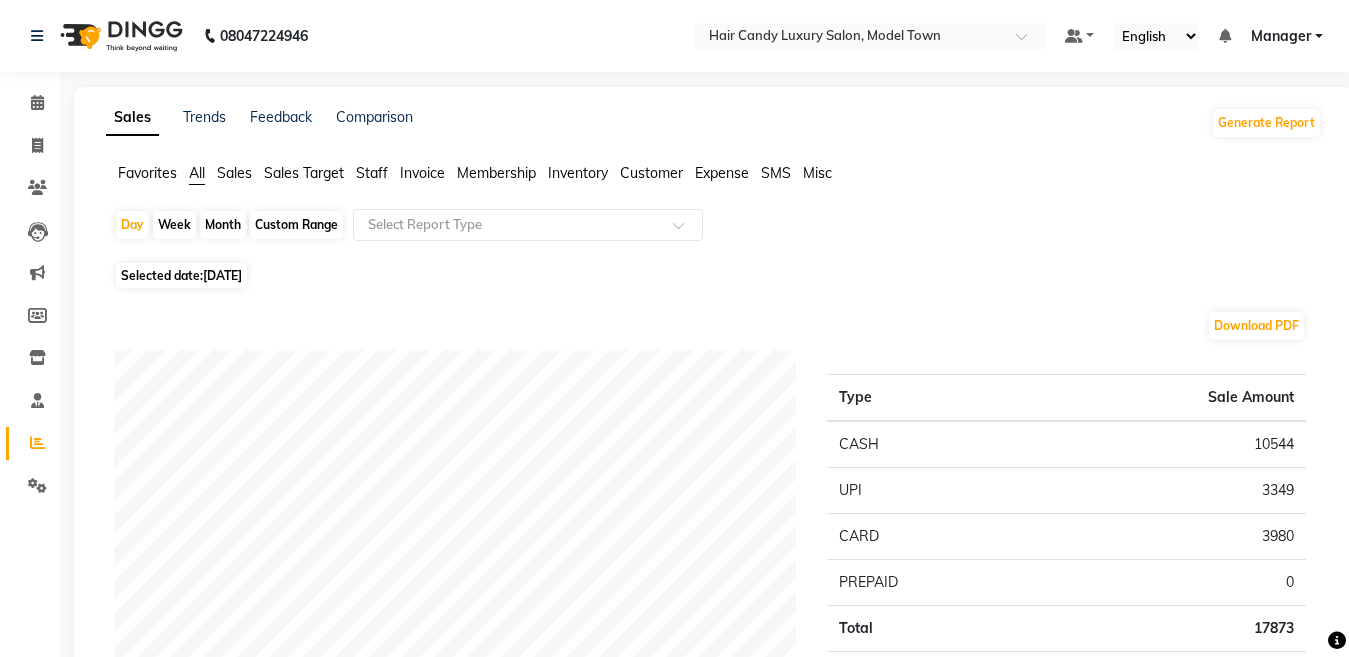 click on "Staff" 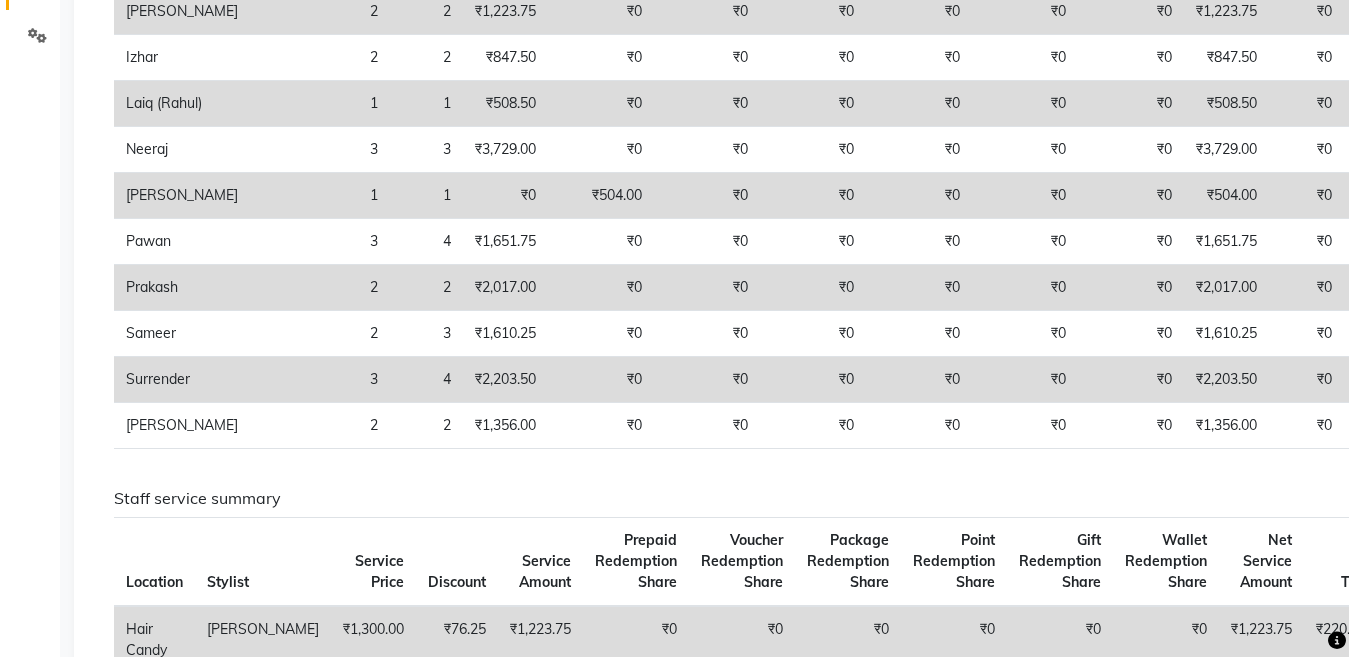 scroll, scrollTop: 459, scrollLeft: 0, axis: vertical 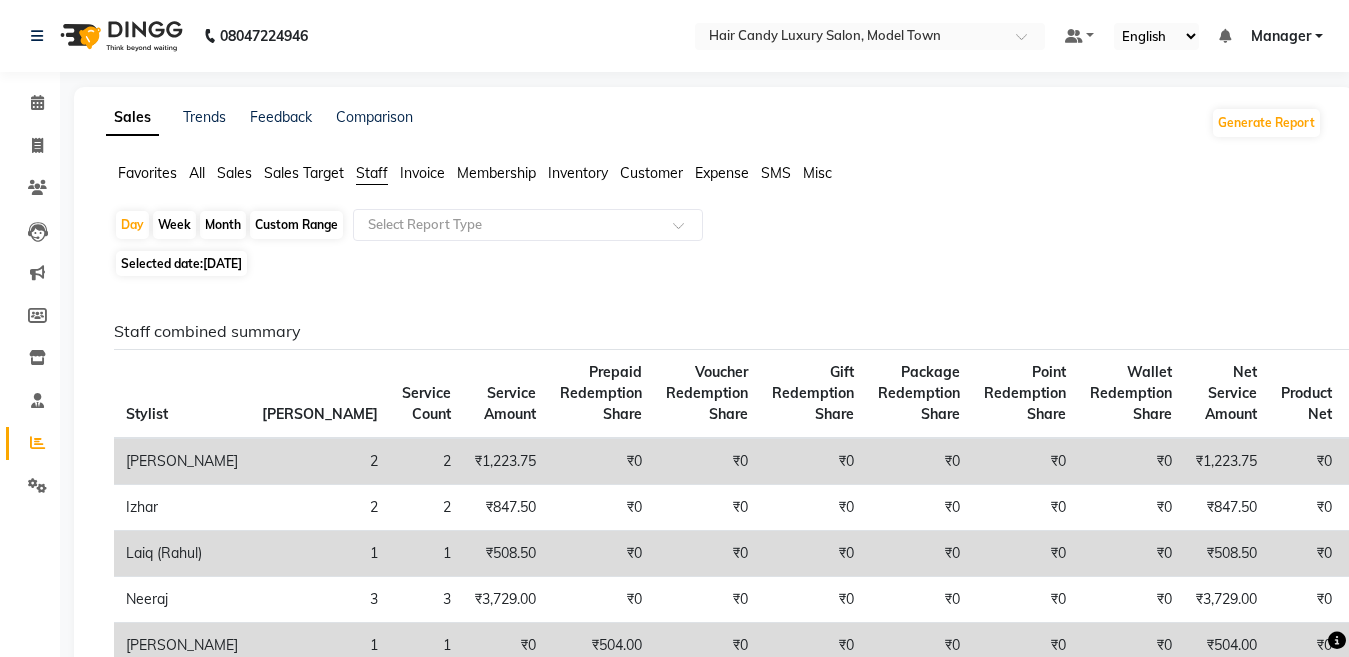 click on "All" 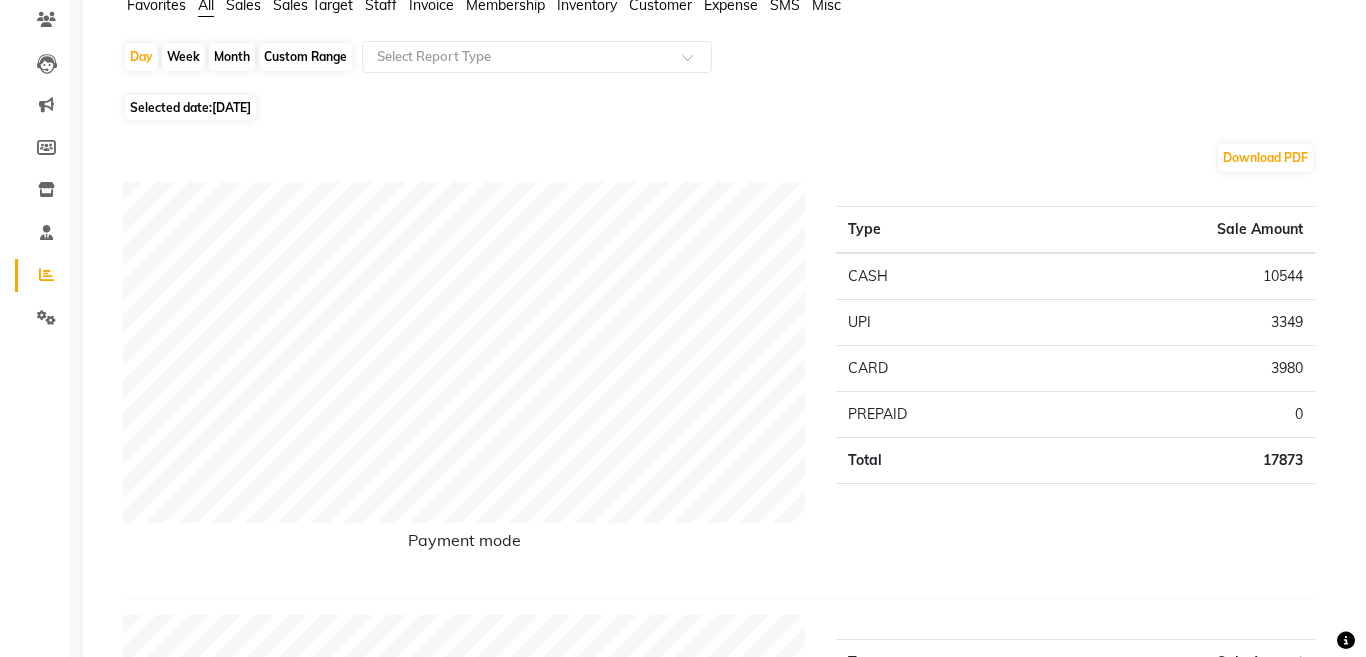 scroll, scrollTop: 0, scrollLeft: 0, axis: both 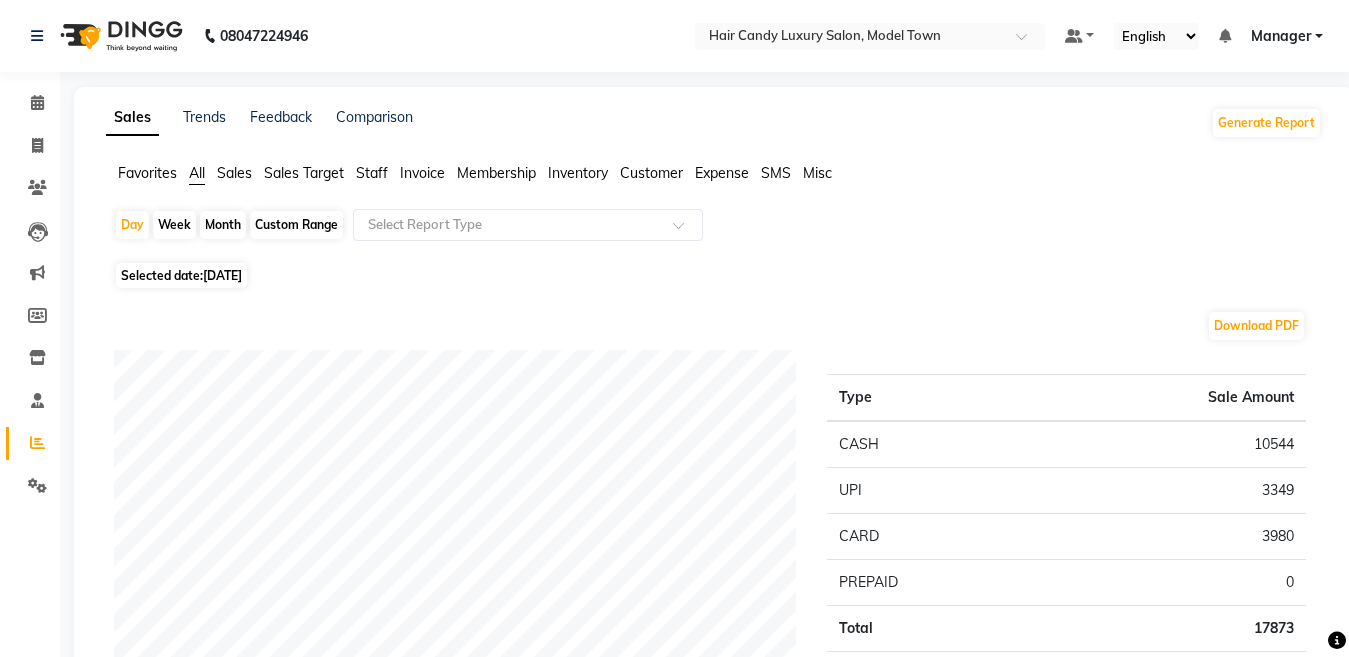 click 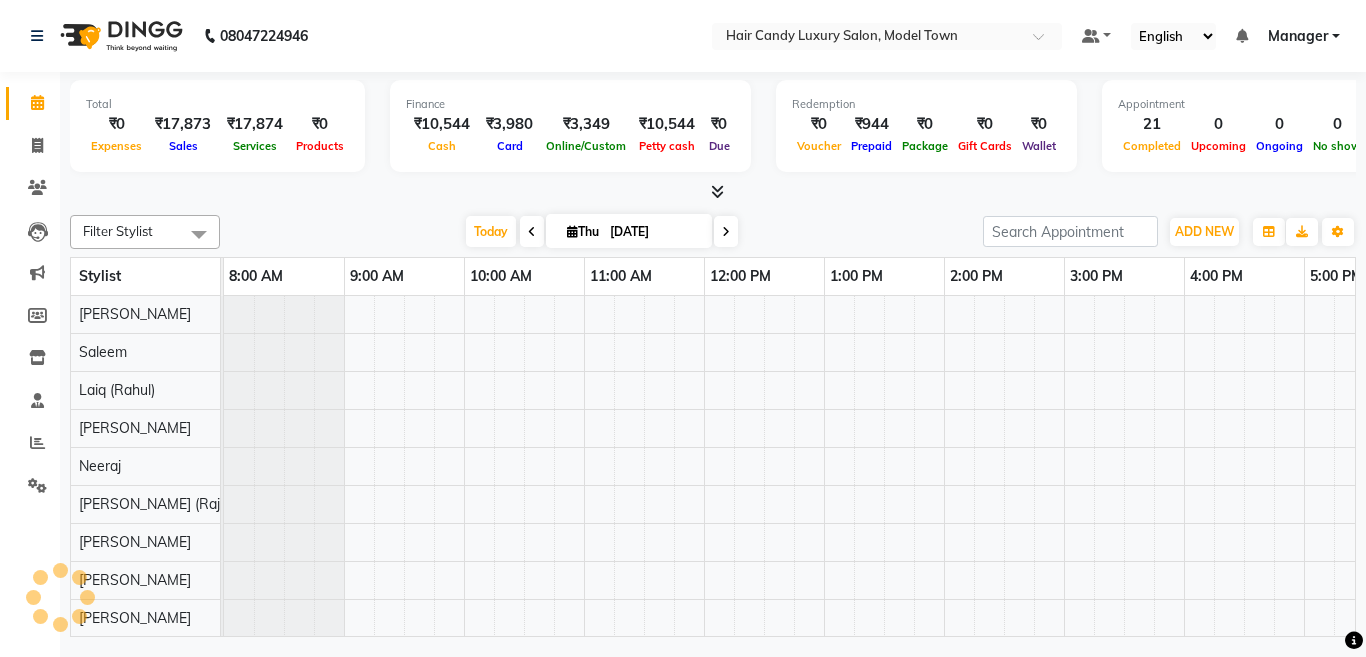 scroll, scrollTop: 0, scrollLeft: 0, axis: both 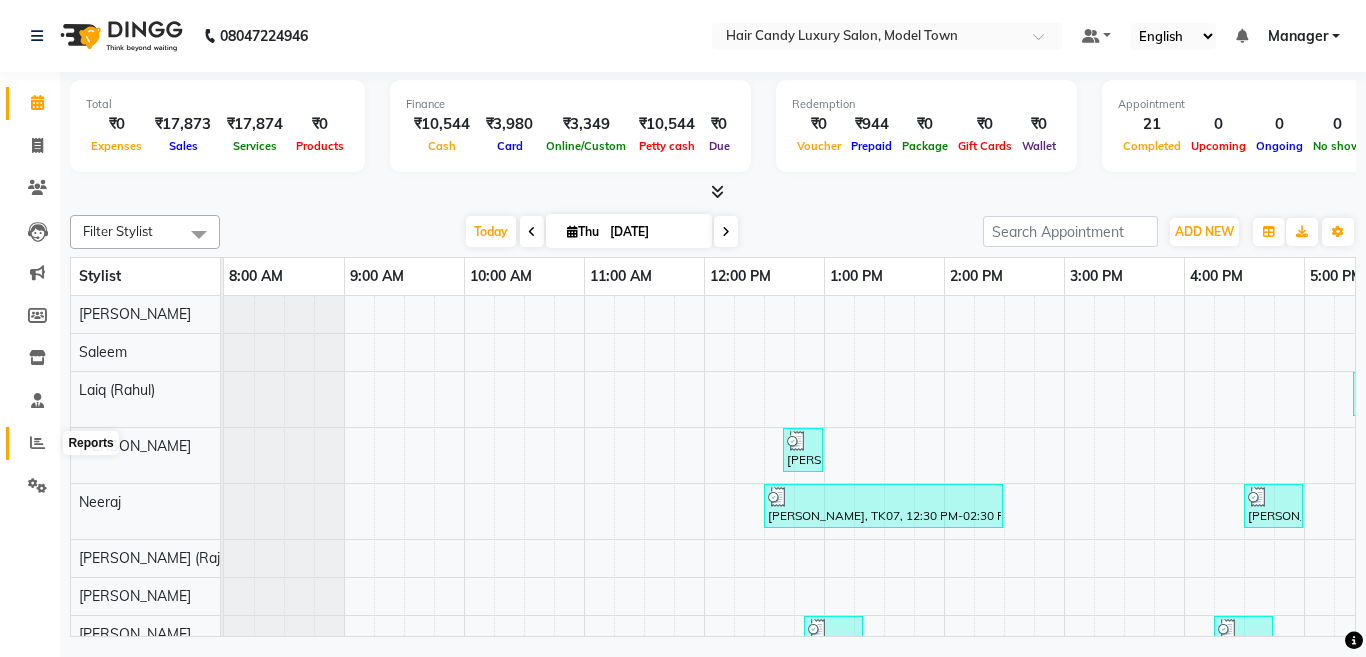 click 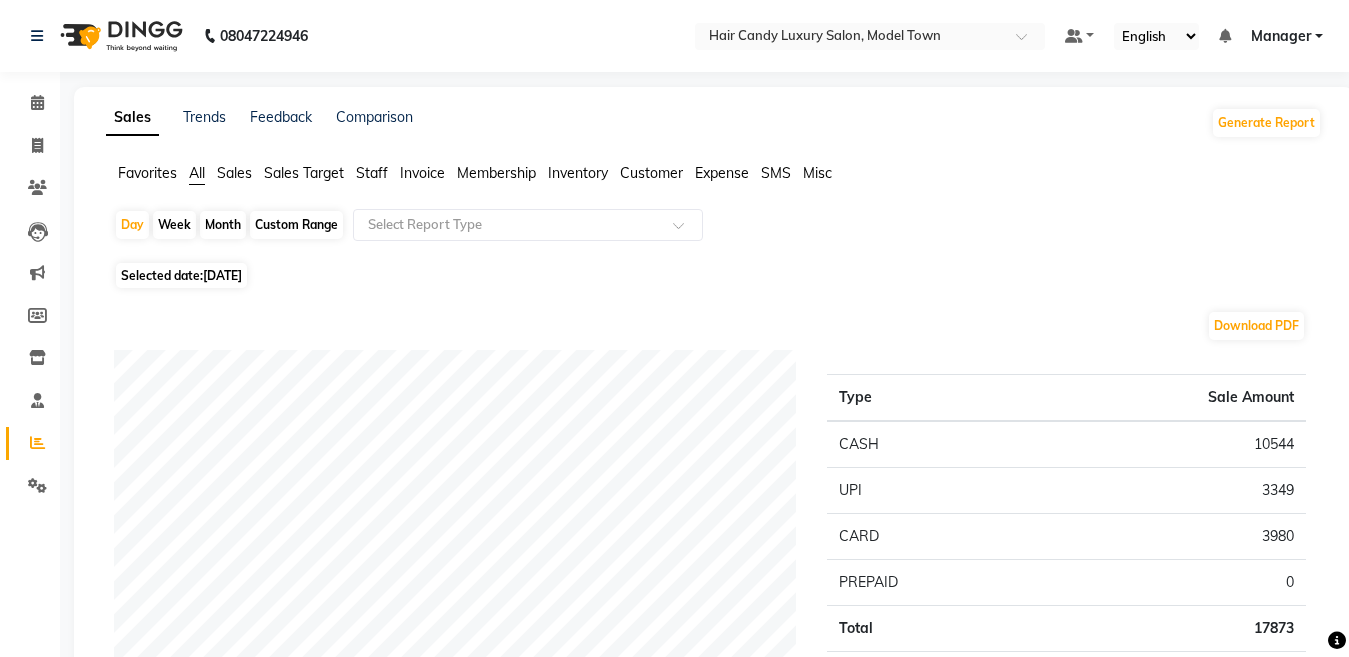 click on "Staff" 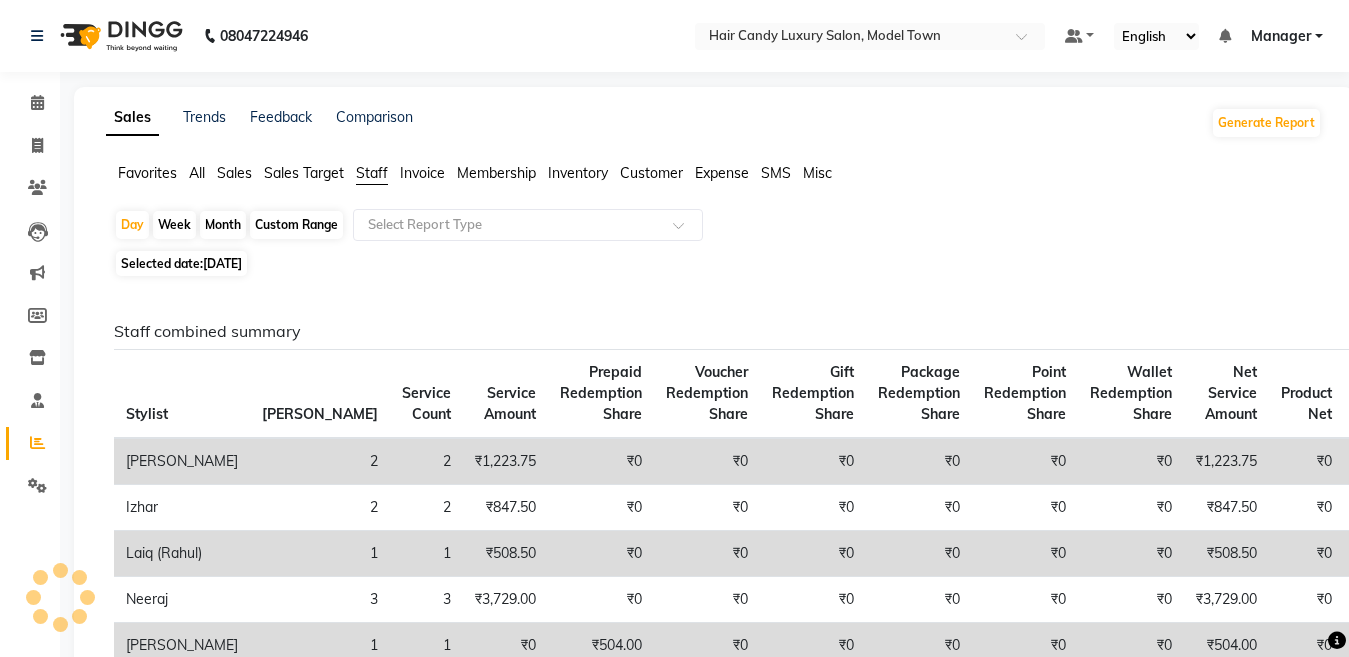 click on "Sales" 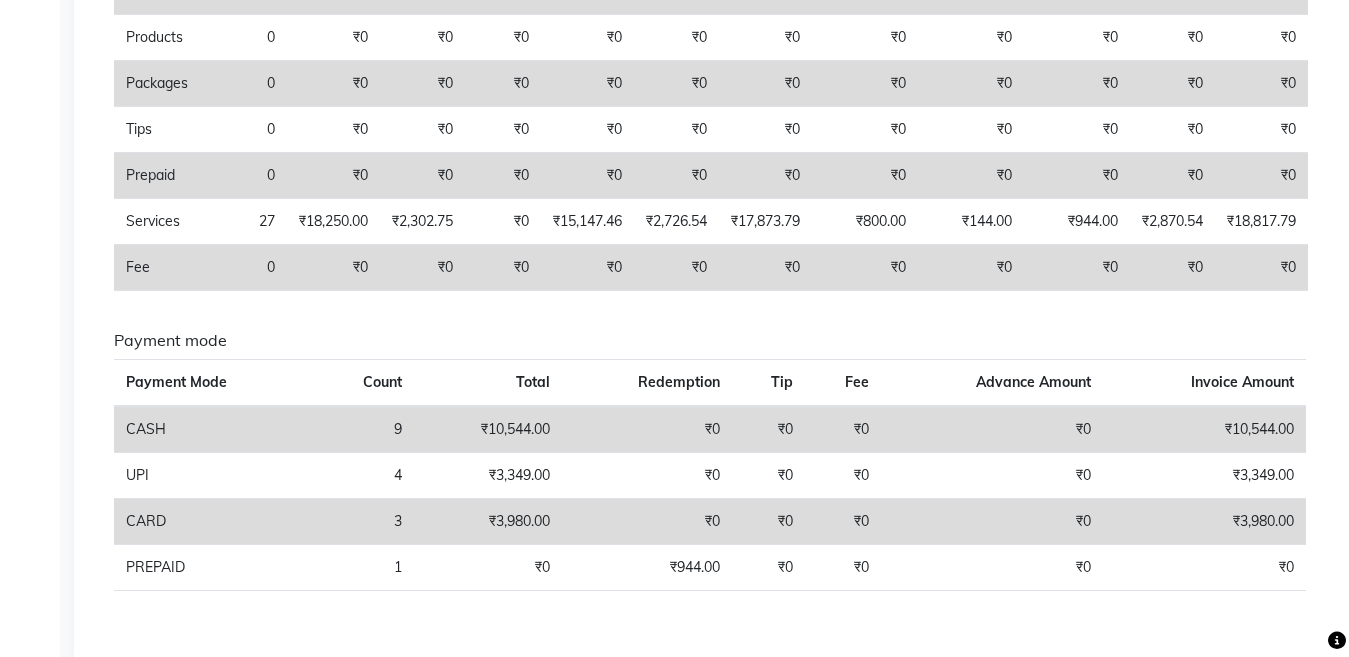 scroll, scrollTop: 602, scrollLeft: 0, axis: vertical 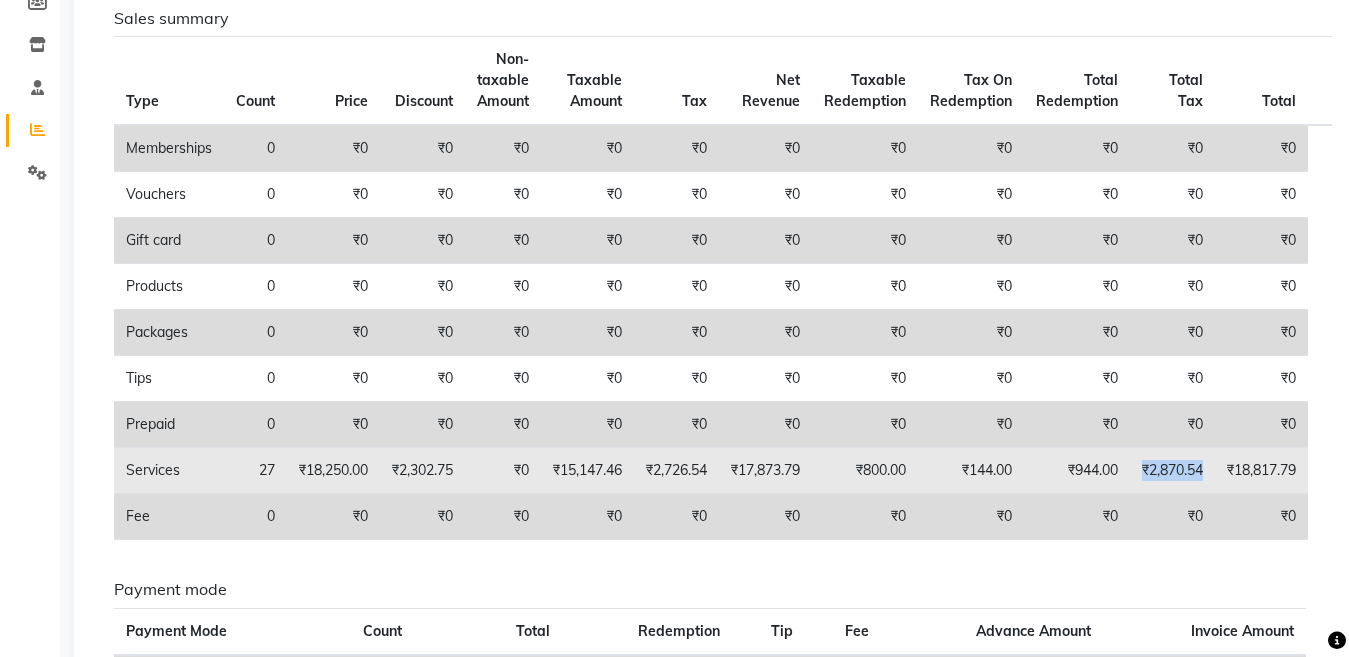 drag, startPoint x: 1211, startPoint y: 470, endPoint x: 1139, endPoint y: 468, distance: 72.02777 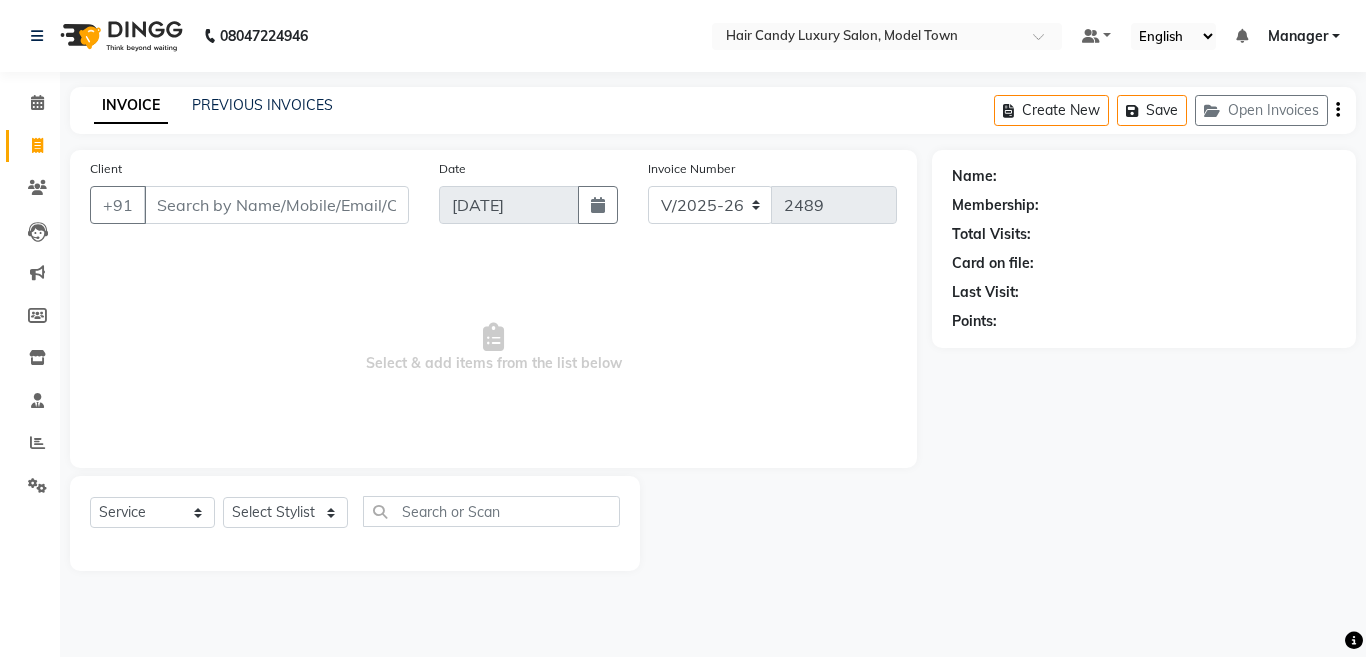 select on "4716" 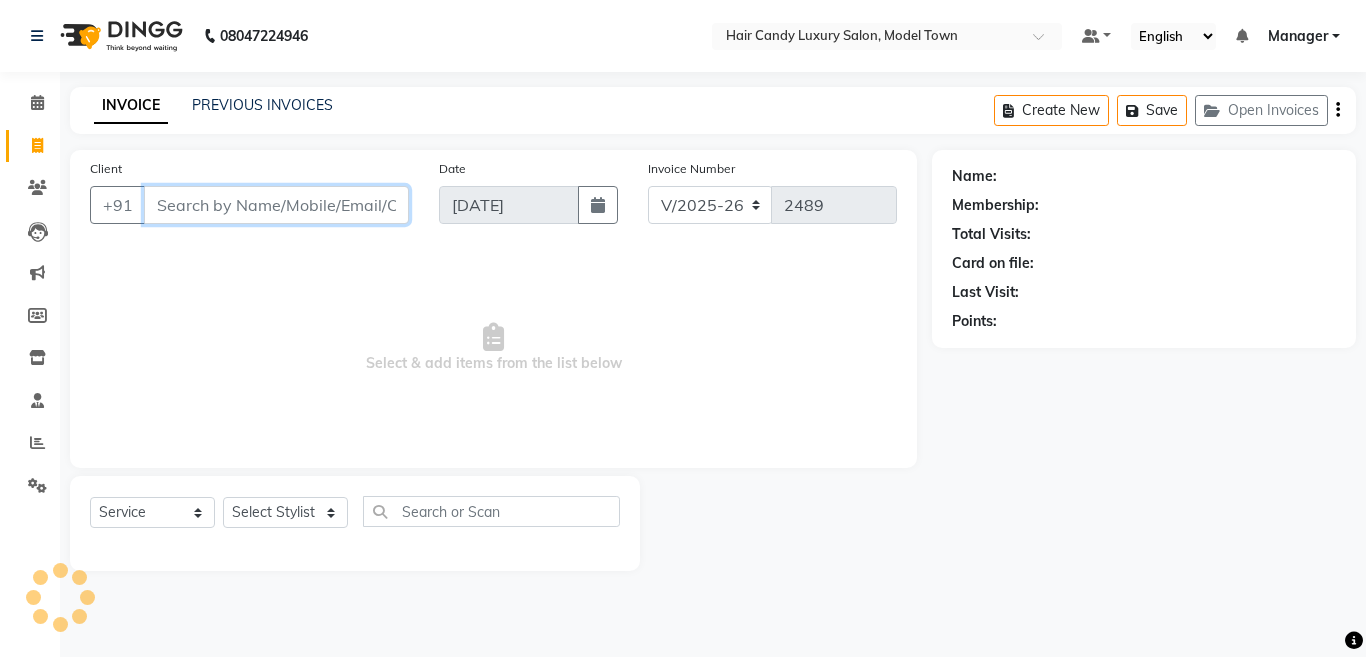 scroll, scrollTop: 0, scrollLeft: 0, axis: both 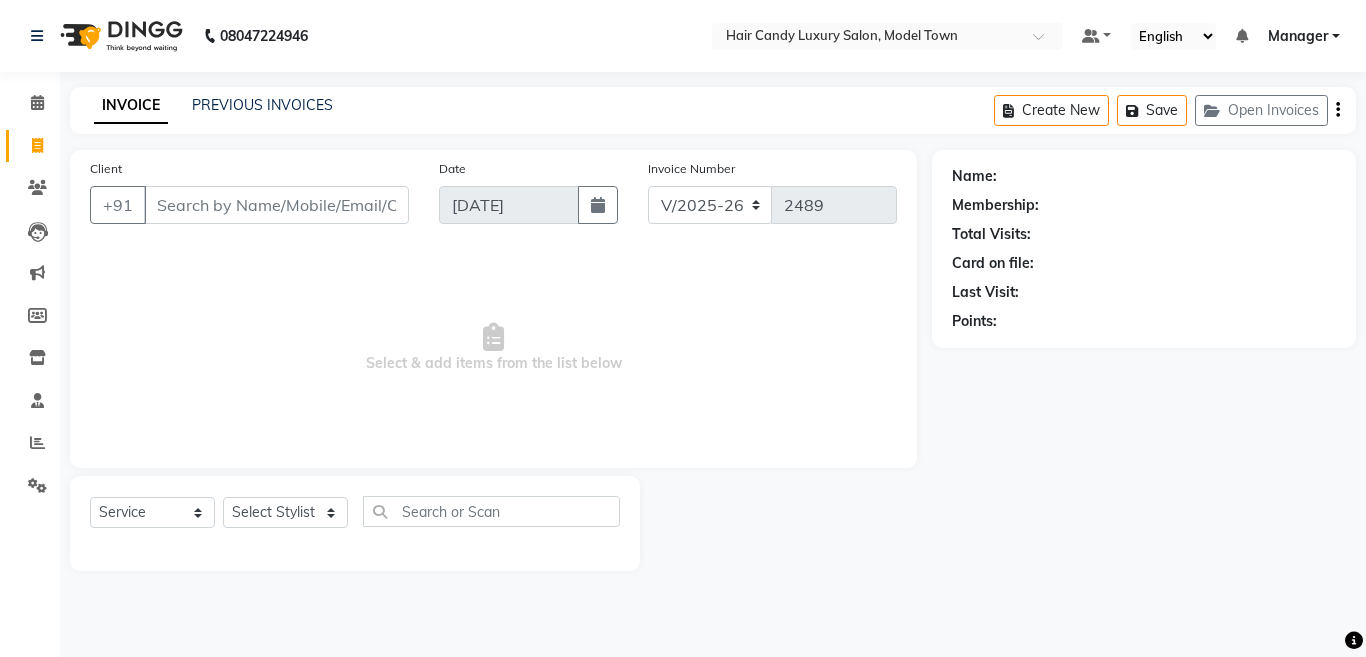 click 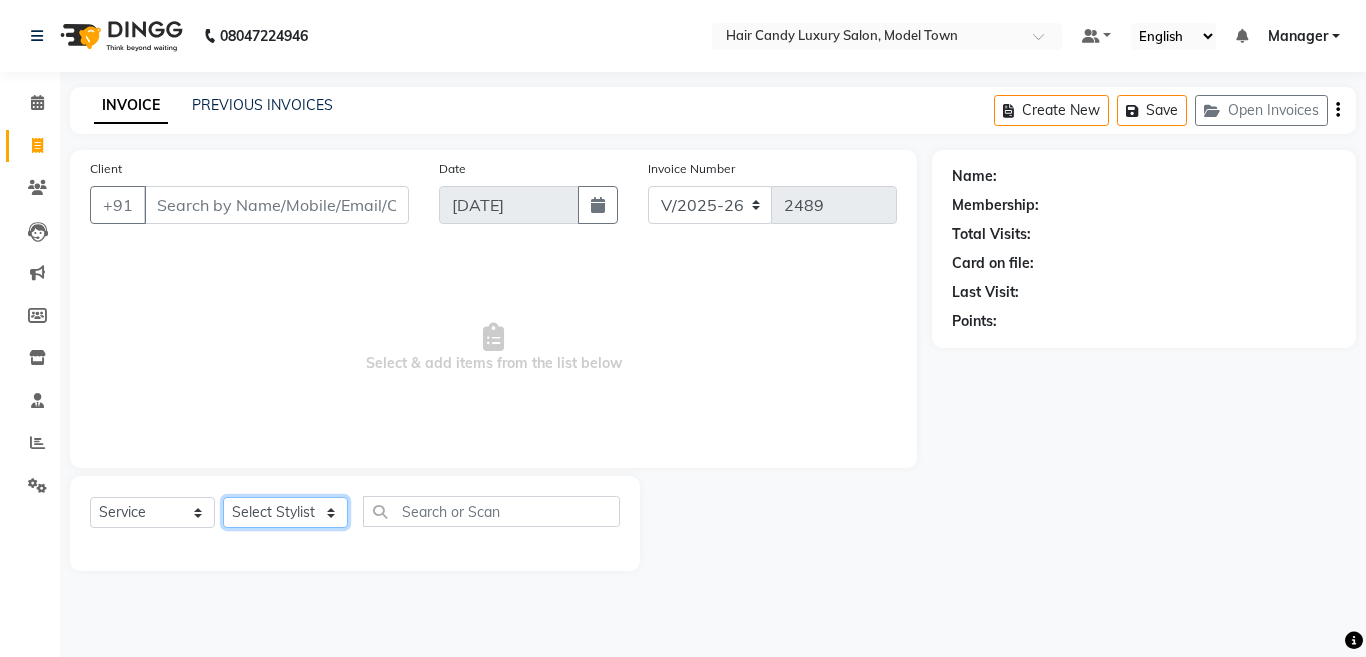 click on "Select Stylist [PERSON_NAME] [PERSON_NAME] ([PERSON_NAME]) Manager [PERSON_NAME] [PERSON_NAME] [PERSON_NAME] [PERSON_NAME] ([PERSON_NAME]) [PERSON_NAME]  stock manager surrender [PERSON_NAME] [PERSON_NAME]" 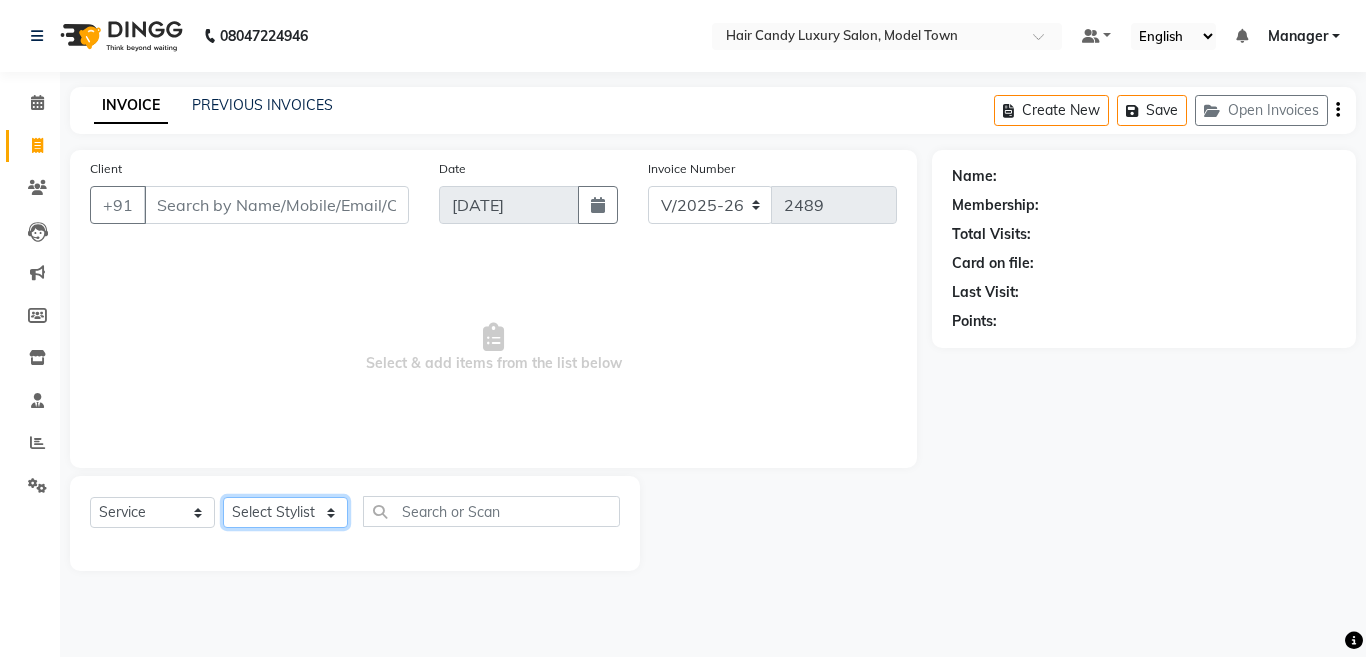 select on "34279" 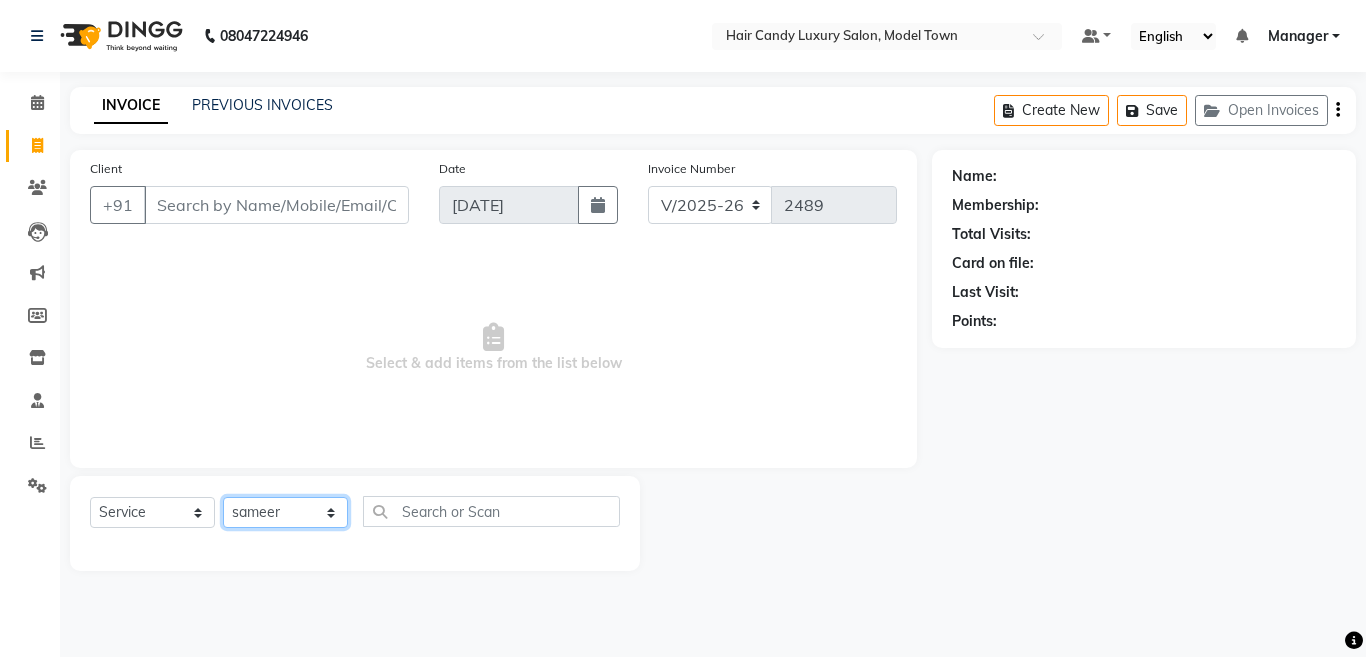 click on "Select Stylist [PERSON_NAME] [PERSON_NAME] ([PERSON_NAME]) Manager [PERSON_NAME] [PERSON_NAME] [PERSON_NAME] [PERSON_NAME] ([PERSON_NAME]) [PERSON_NAME]  stock manager surrender [PERSON_NAME] [PERSON_NAME]" 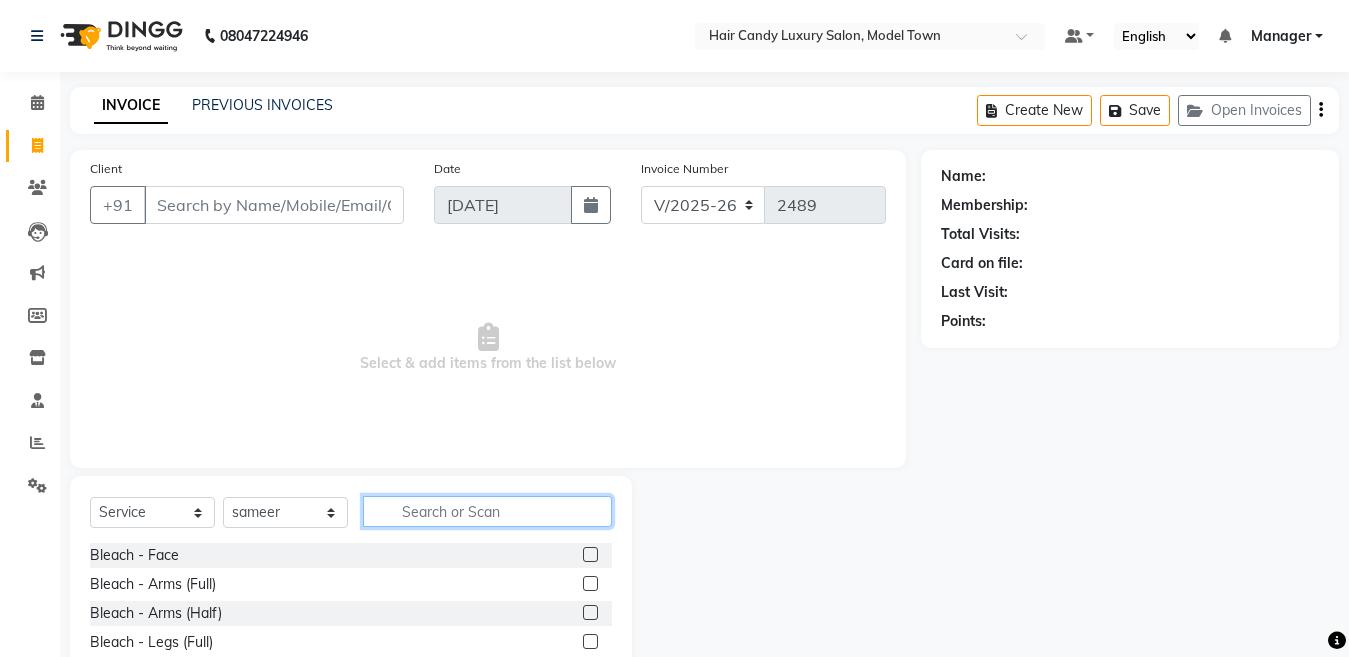 click 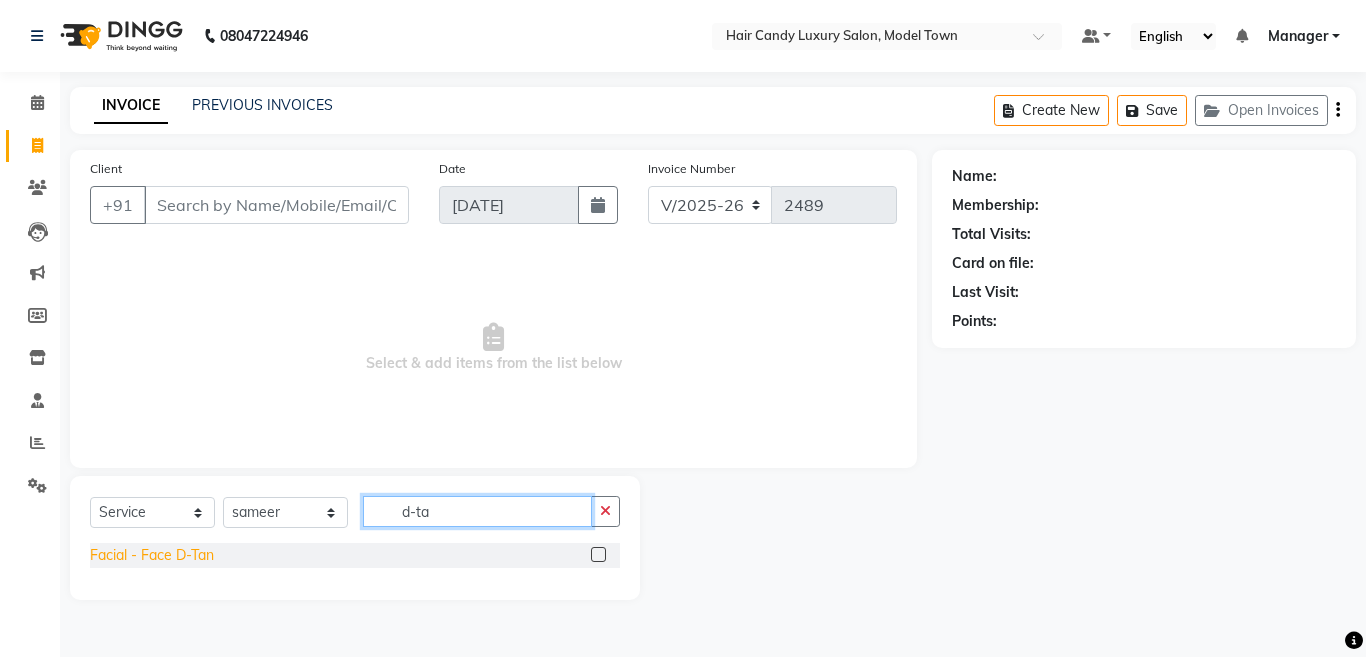 type on "d-ta" 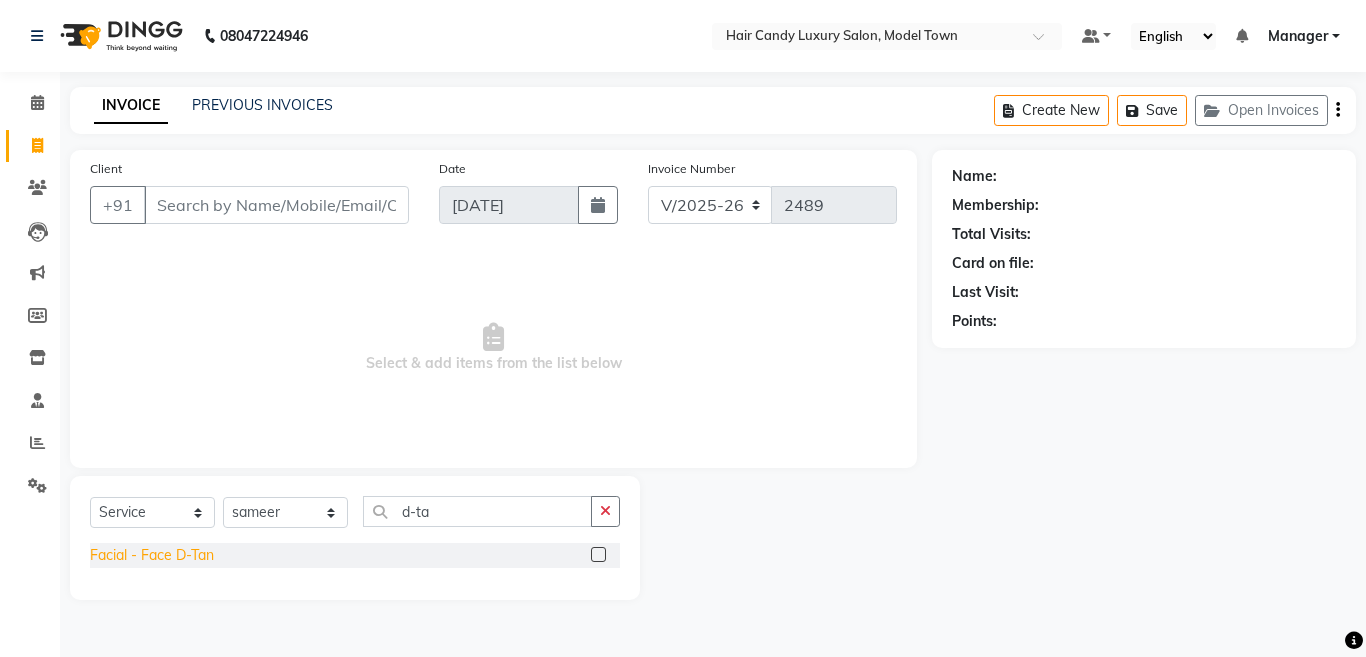 click on "Facial - Face D-Tan" 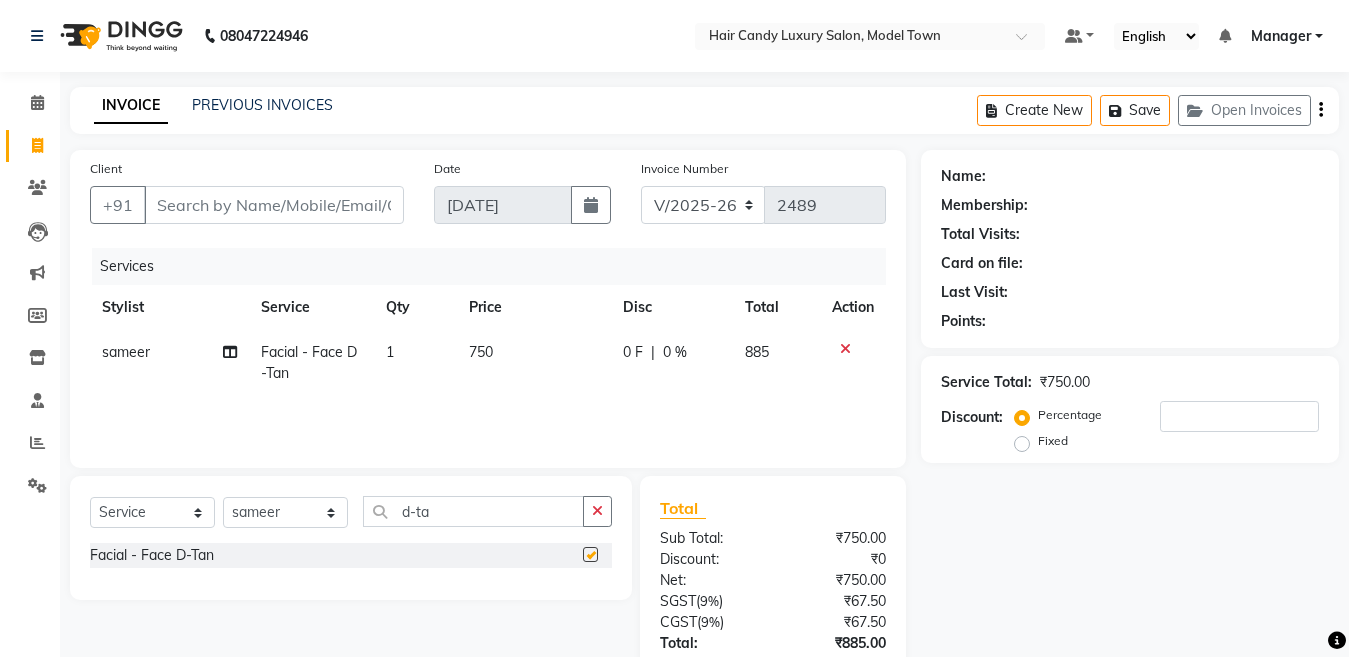 checkbox on "false" 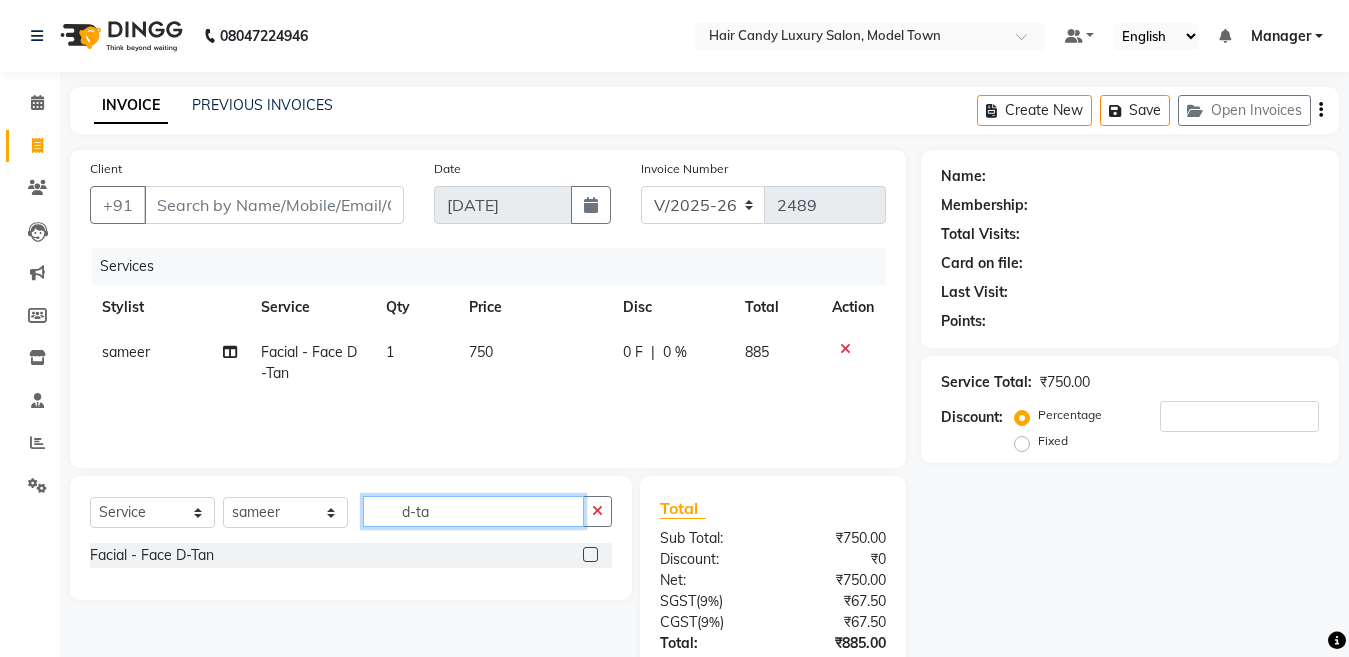drag, startPoint x: 494, startPoint y: 516, endPoint x: 177, endPoint y: 525, distance: 317.12775 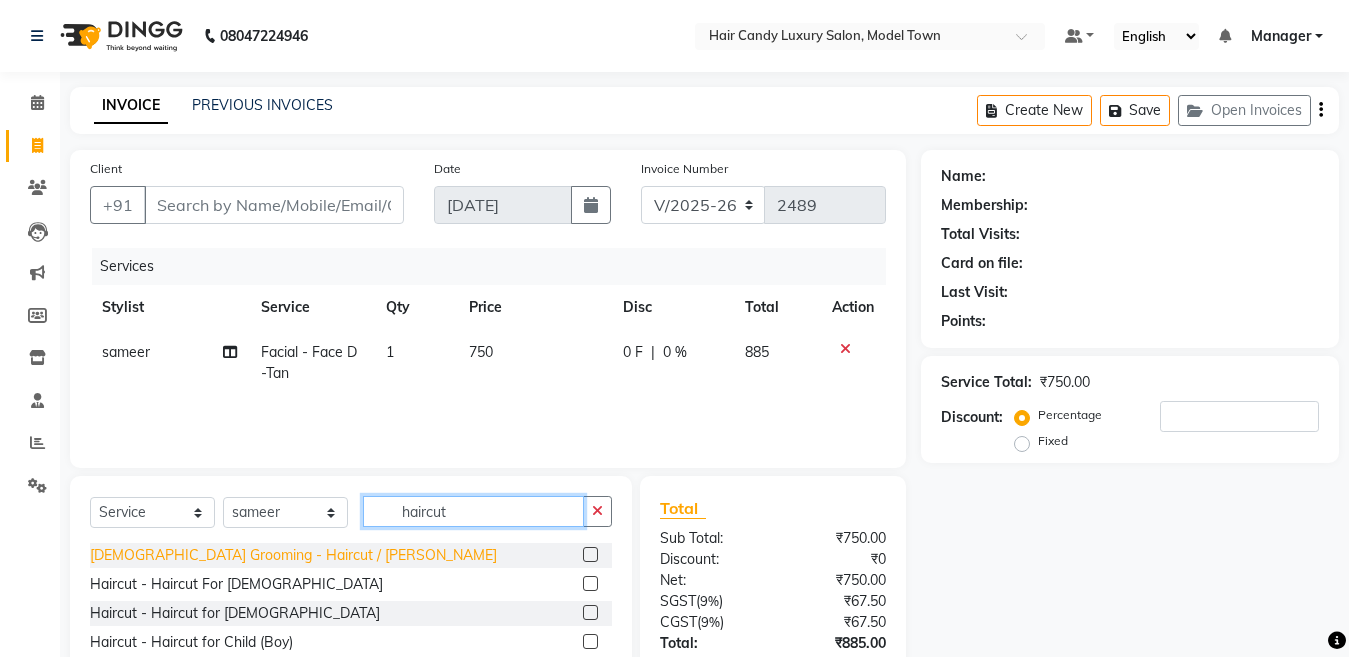 type on "haircut" 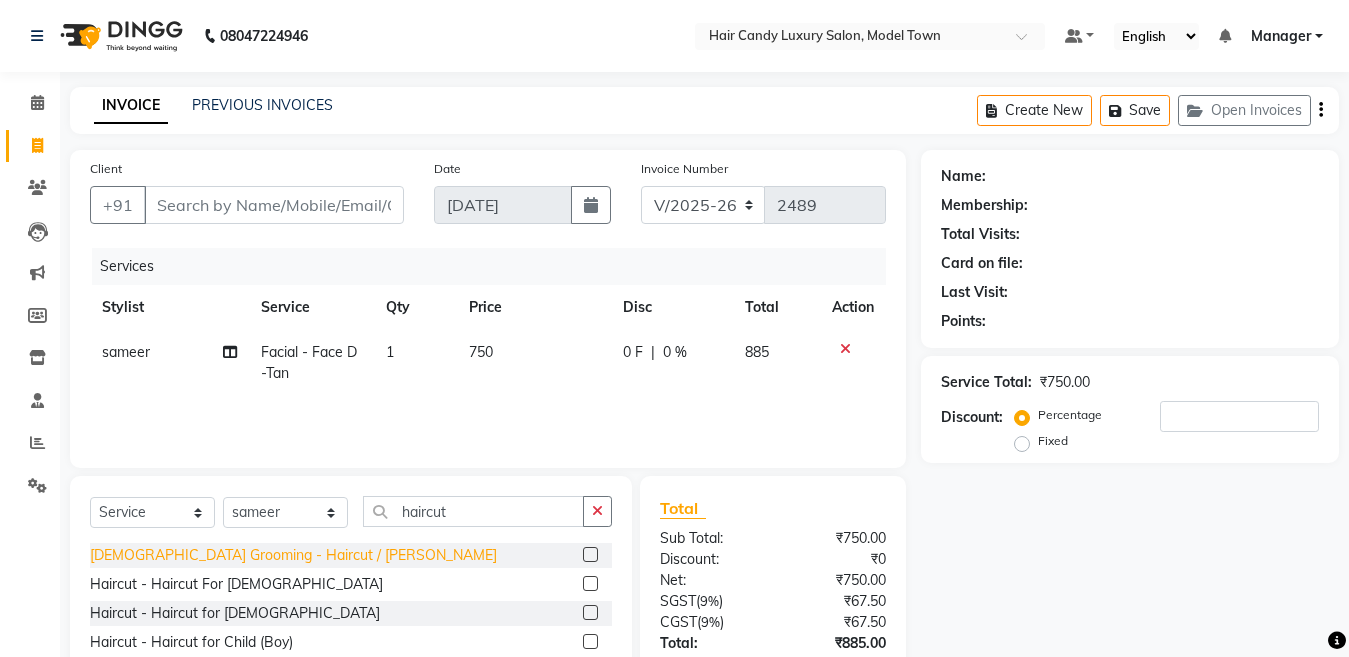 click on "[DEMOGRAPHIC_DATA] Grooming - Haircut / [PERSON_NAME]" 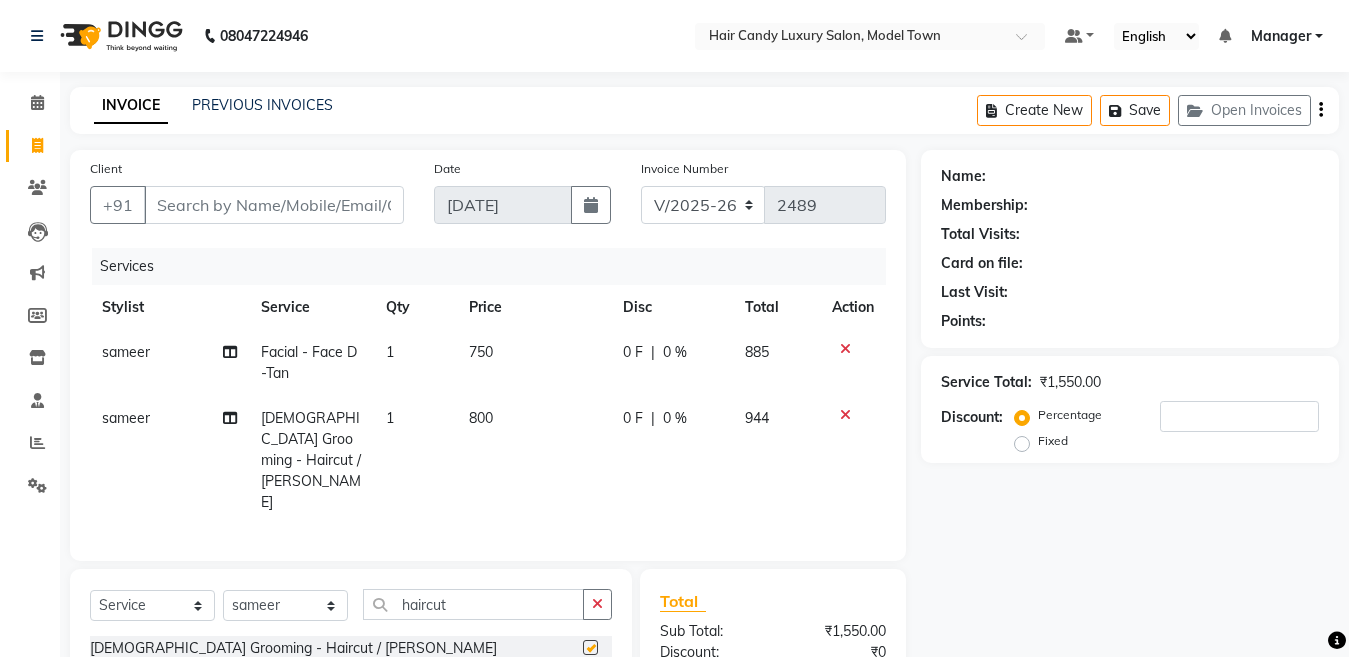 checkbox on "false" 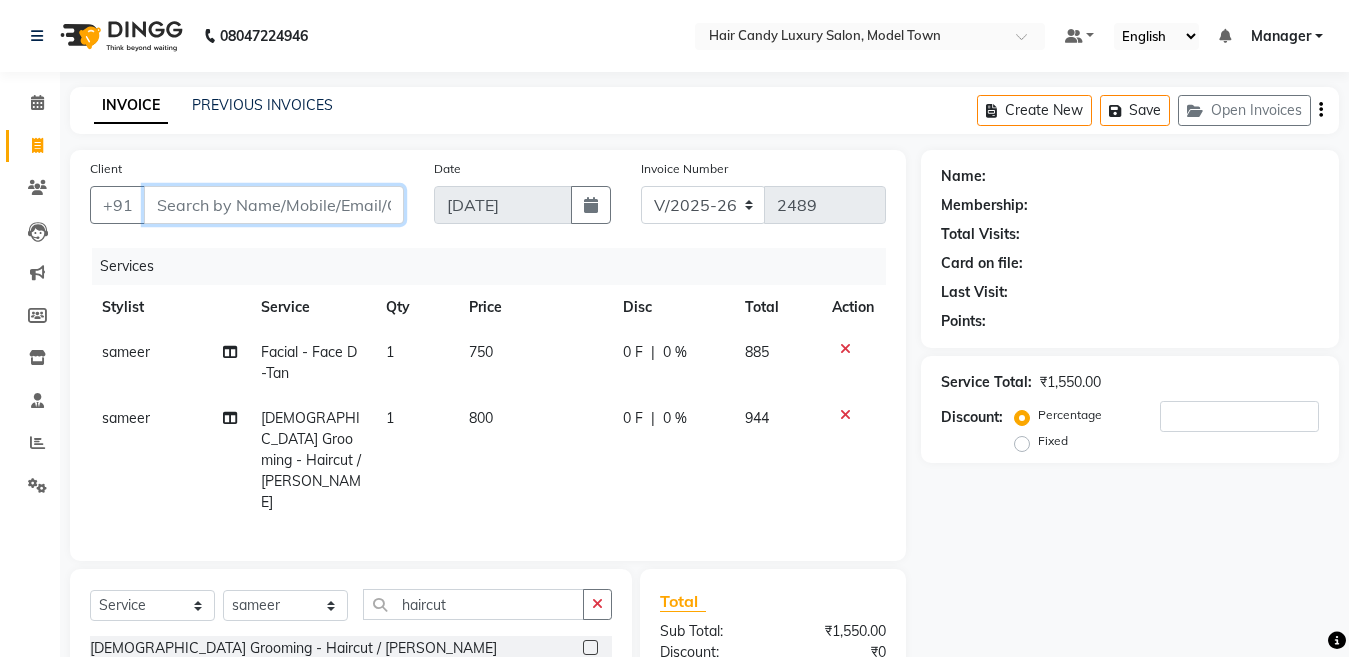 click on "Client" at bounding box center (274, 205) 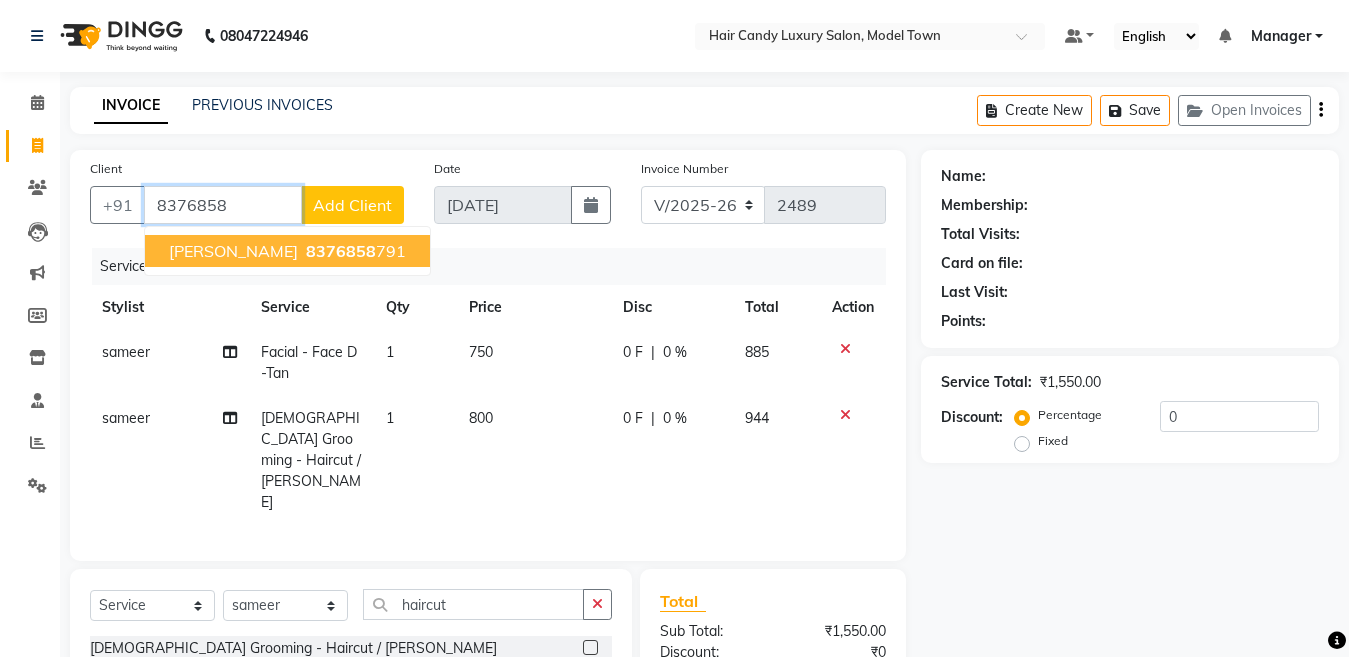 click on "Anshu   8376858 791" at bounding box center [287, 251] 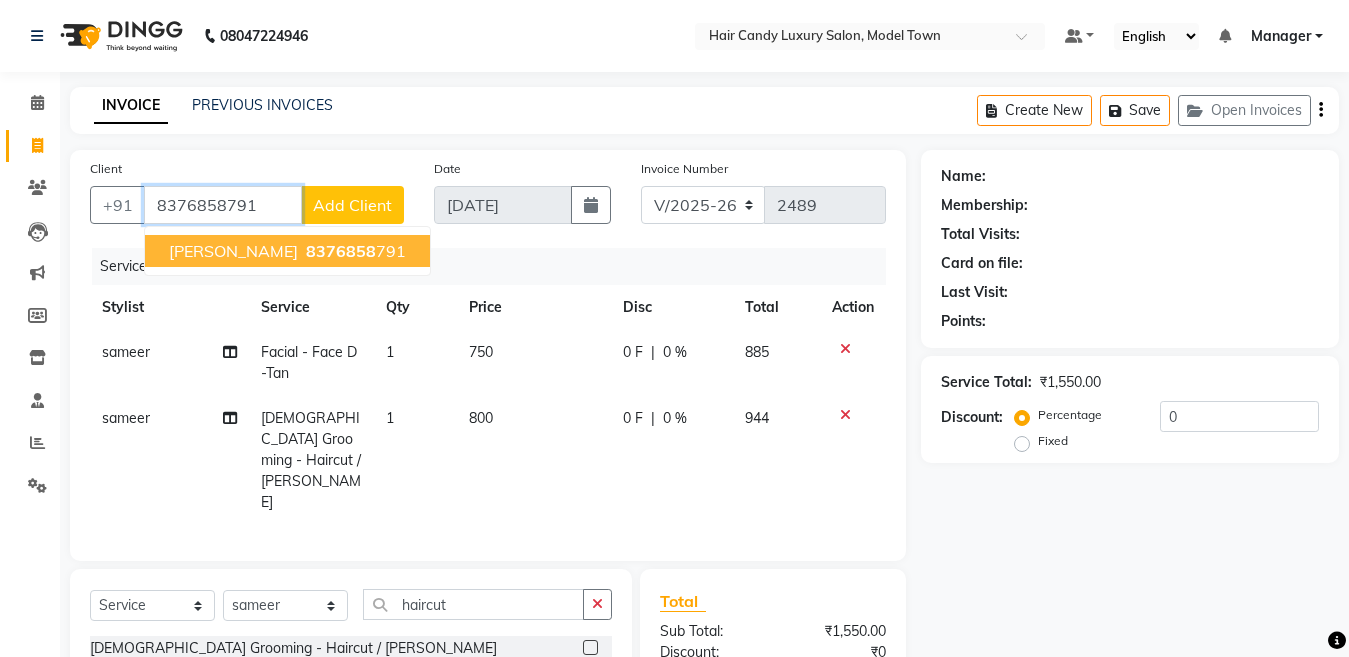 type on "8376858791" 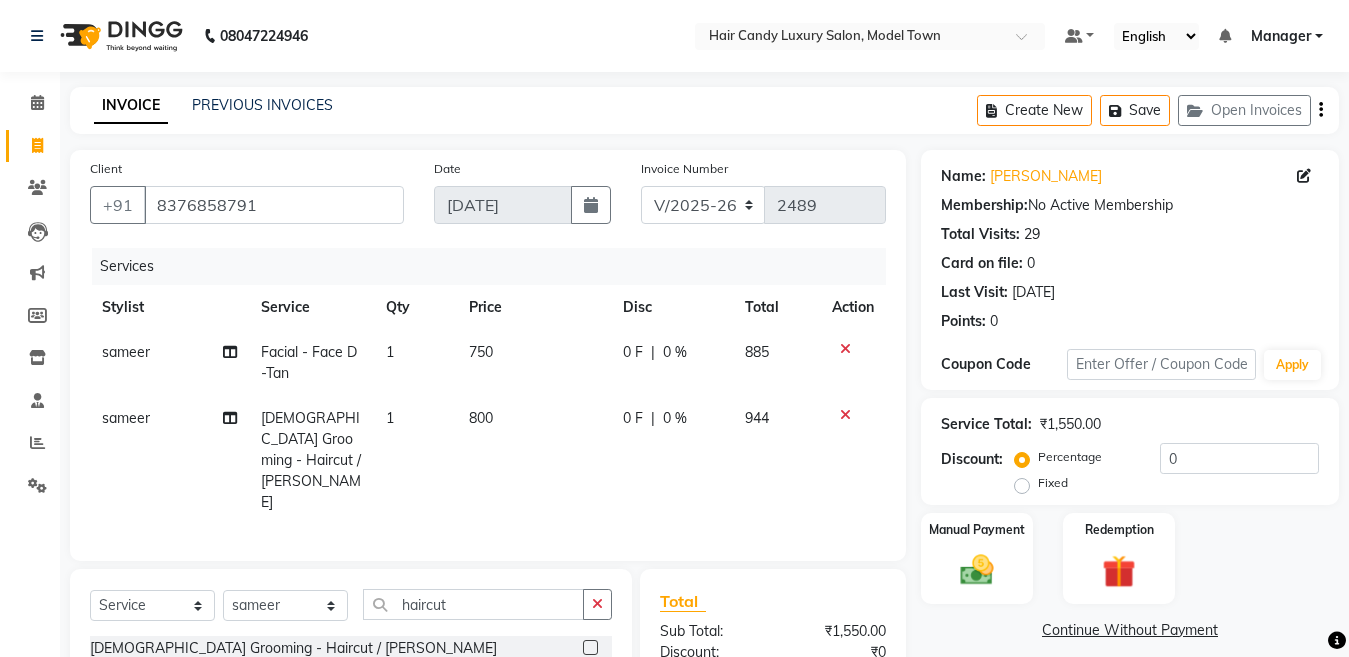 click on "750" 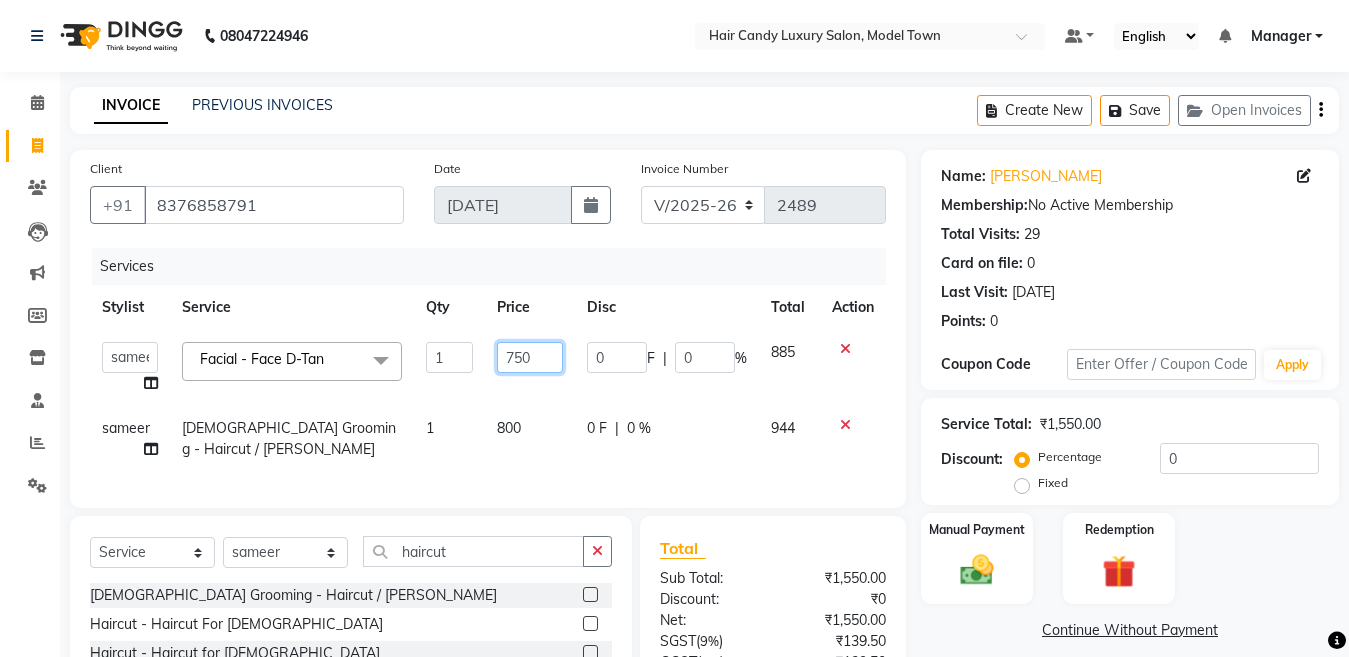 drag, startPoint x: 519, startPoint y: 364, endPoint x: 452, endPoint y: 362, distance: 67.02985 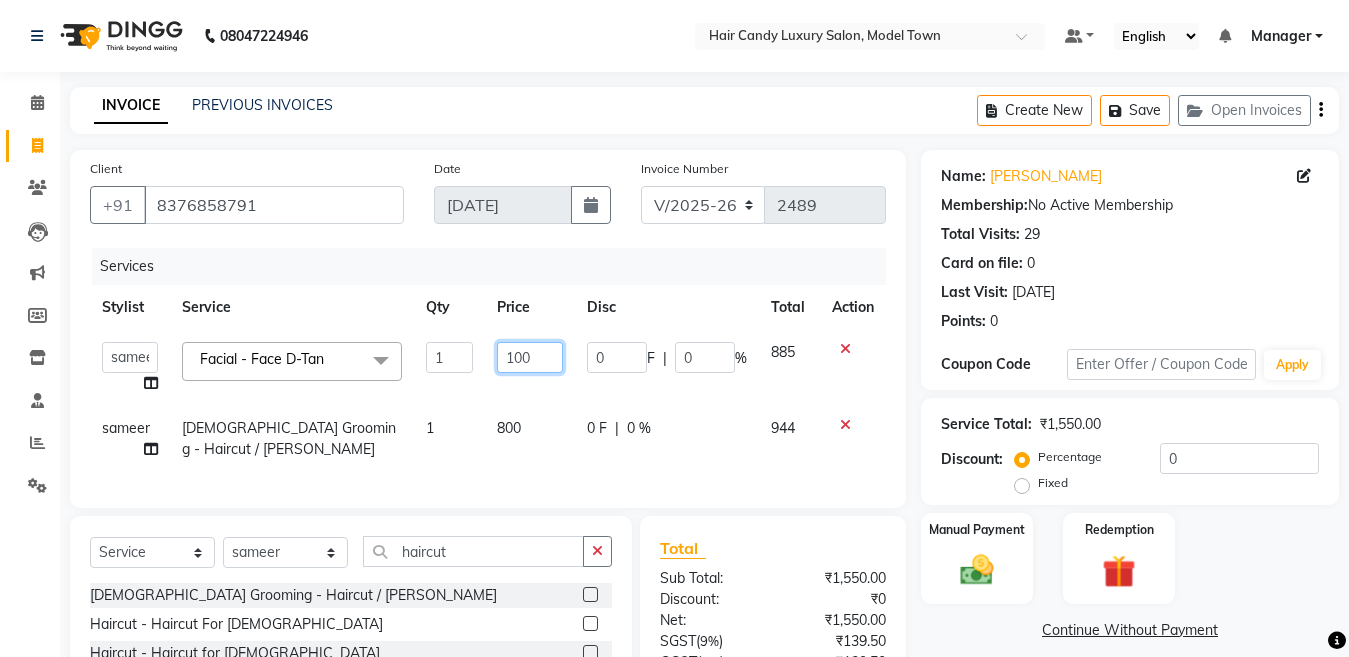 type on "1000" 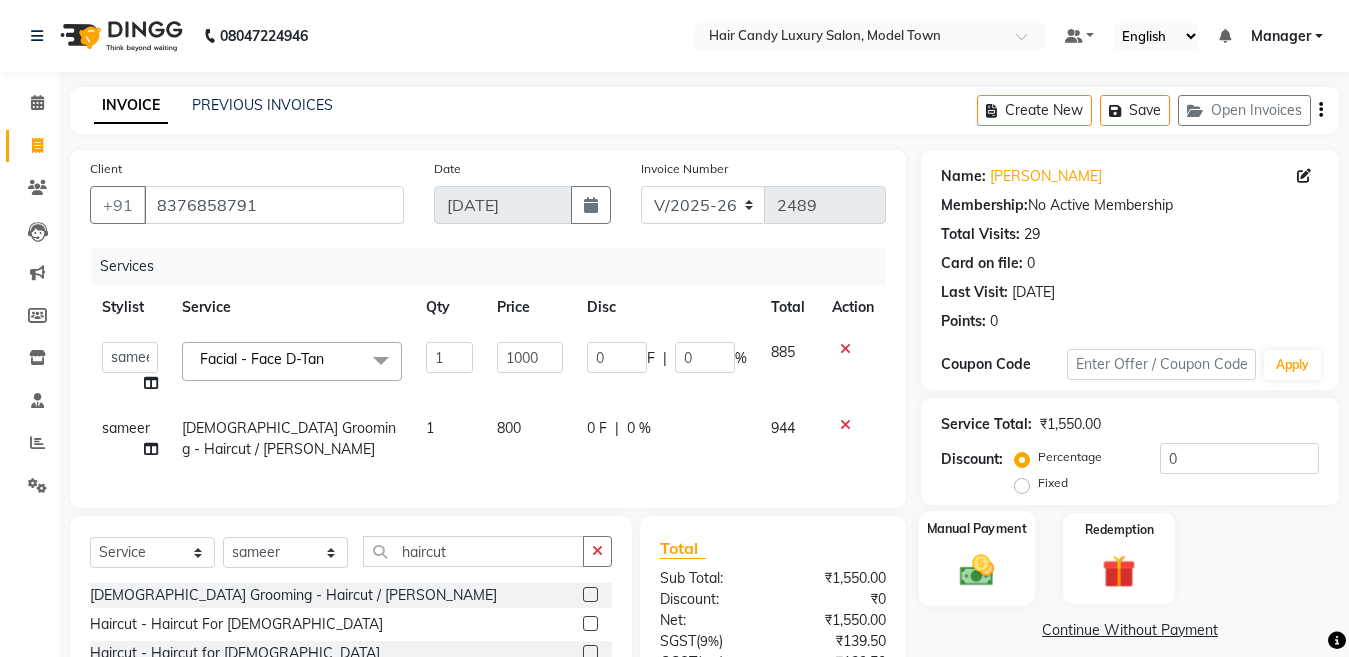 click on "Manual Payment" 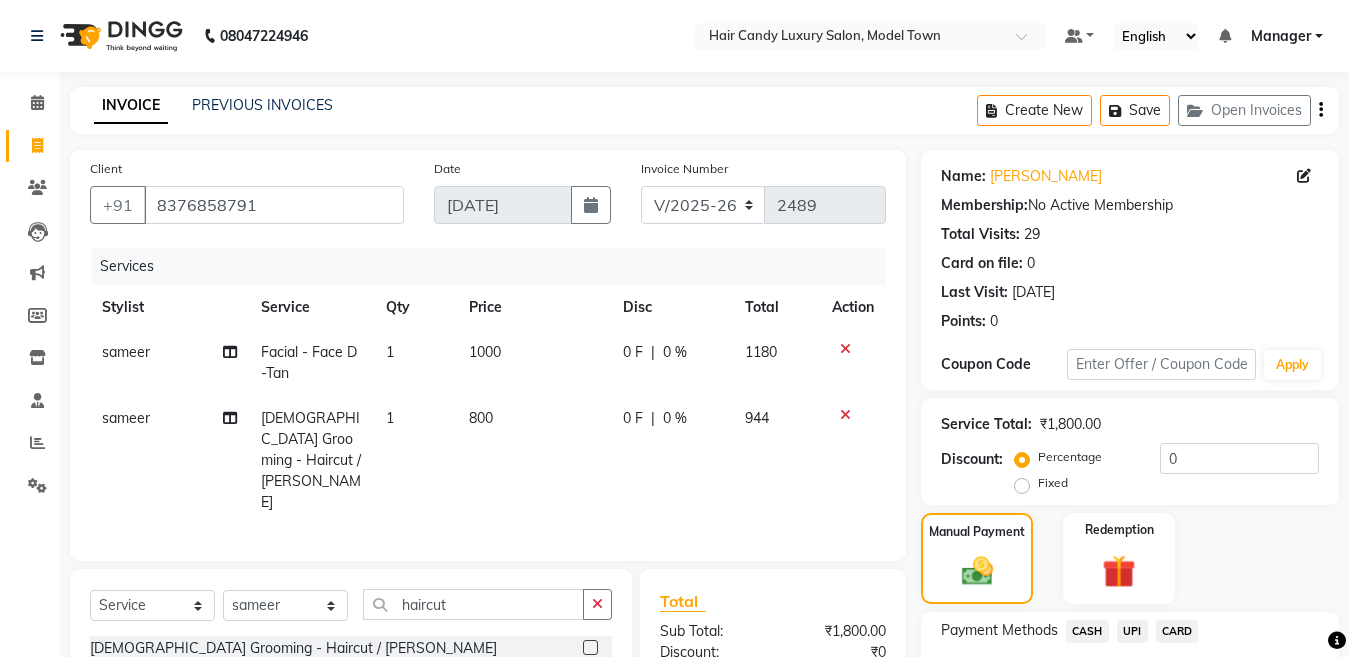 drag, startPoint x: 1226, startPoint y: 474, endPoint x: 1020, endPoint y: 477, distance: 206.02185 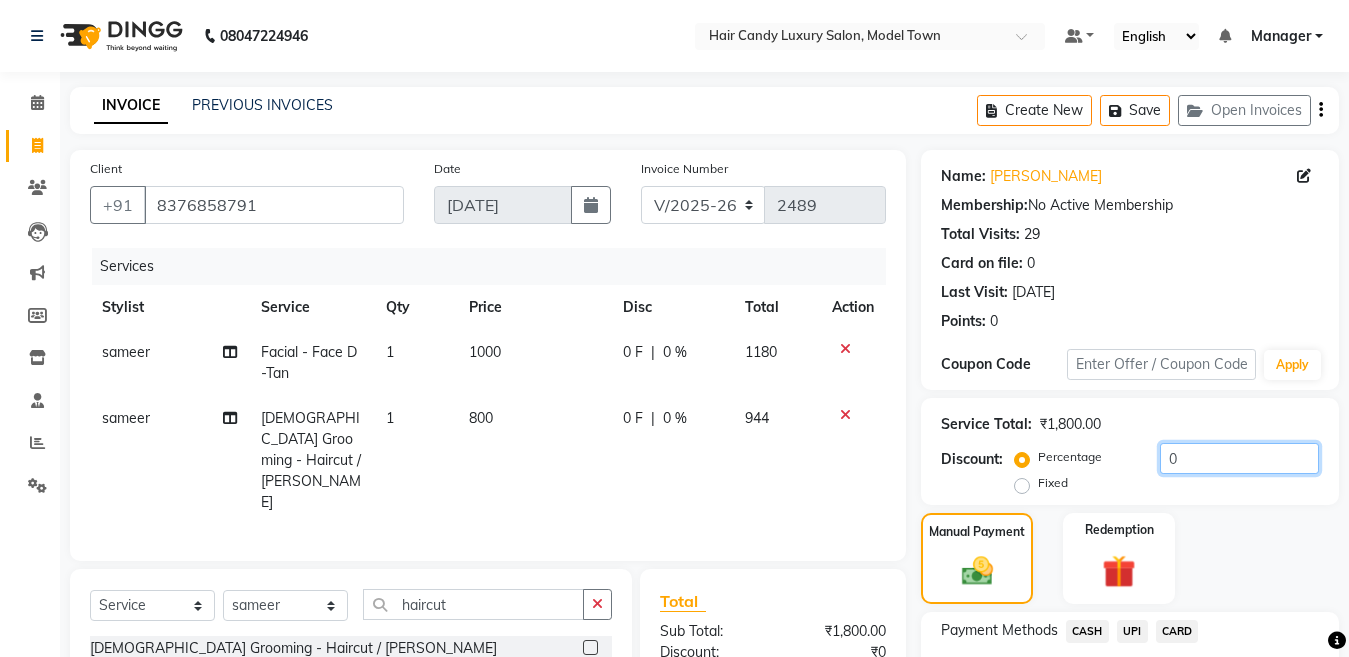 drag, startPoint x: 1252, startPoint y: 444, endPoint x: 875, endPoint y: 486, distance: 379.3323 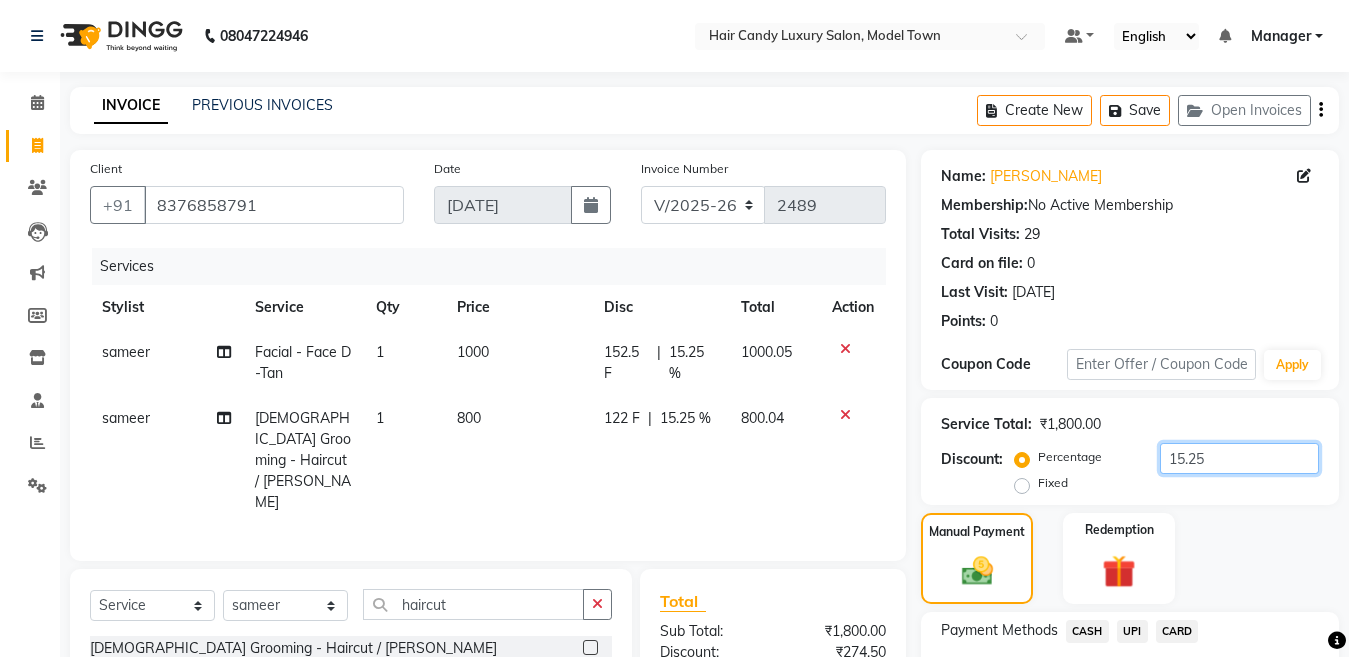 type on "15.25" 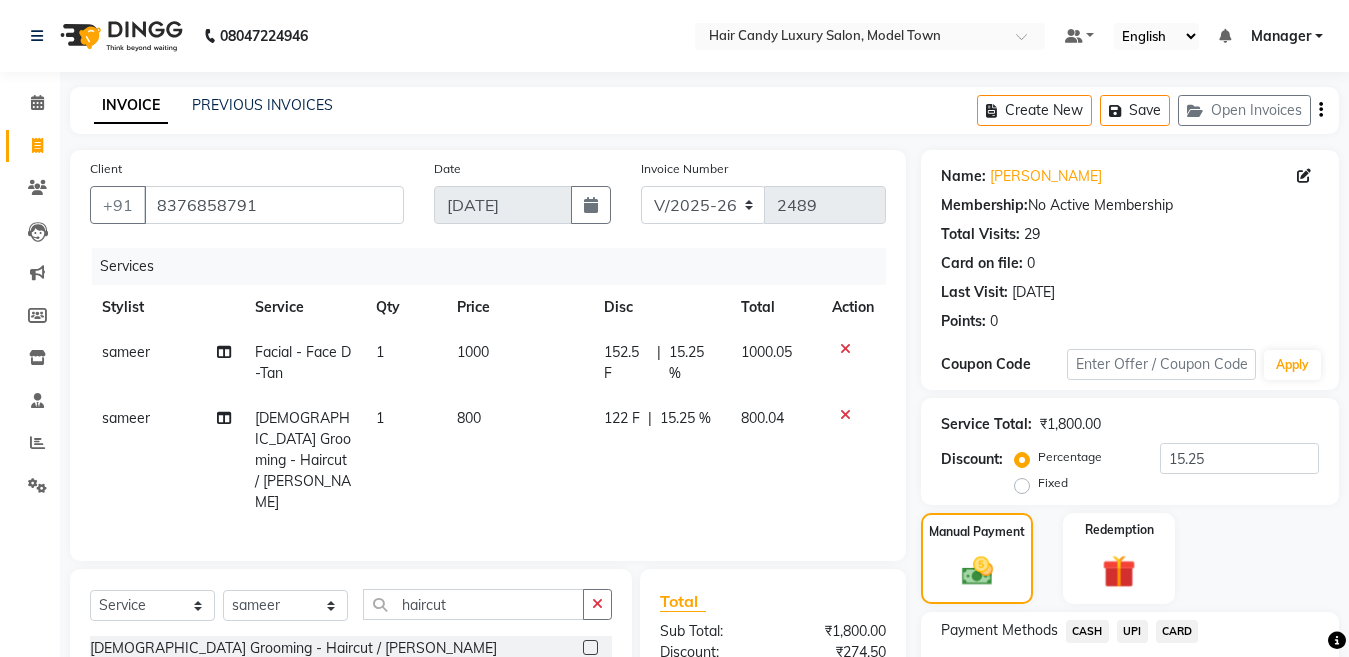 click on "CASH" 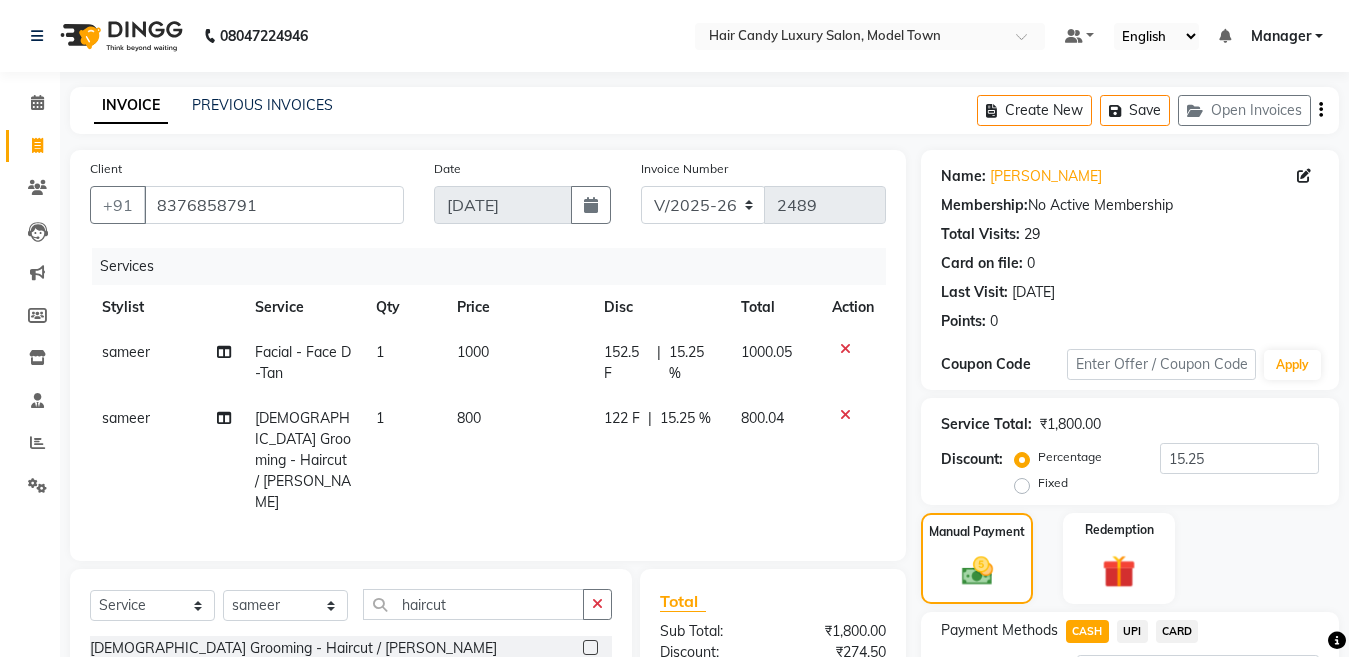 scroll, scrollTop: 229, scrollLeft: 0, axis: vertical 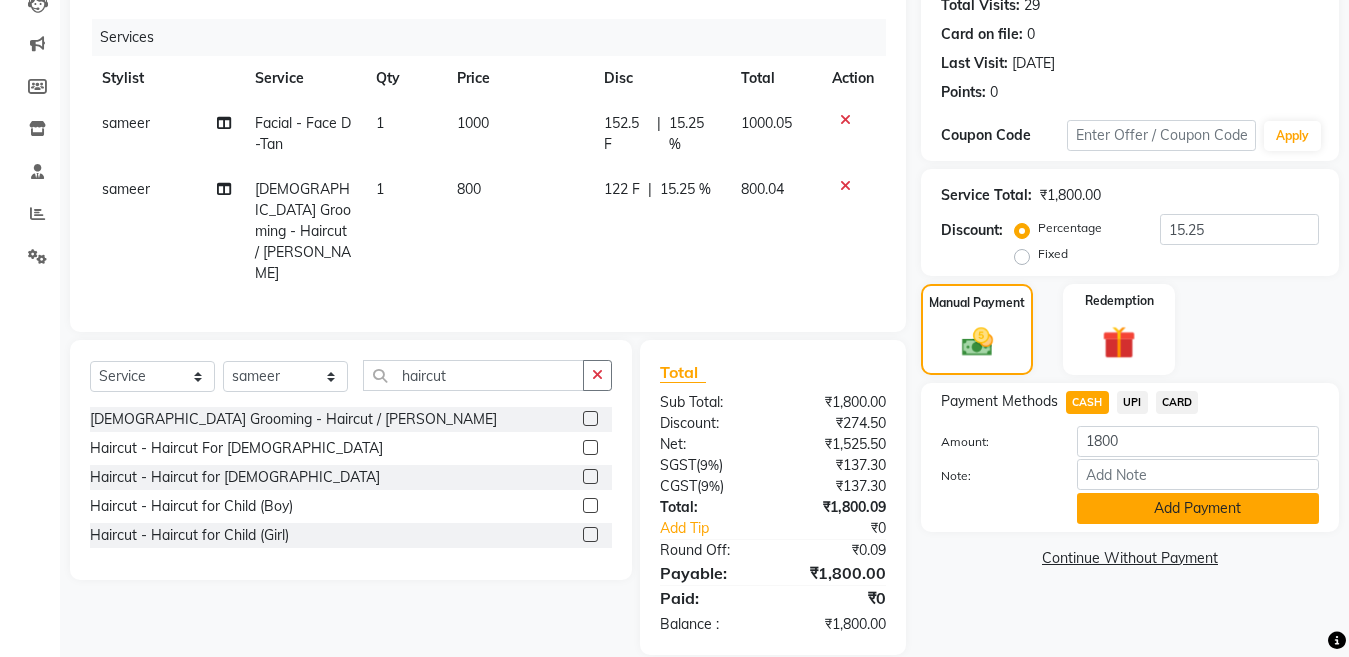 click on "Add Payment" 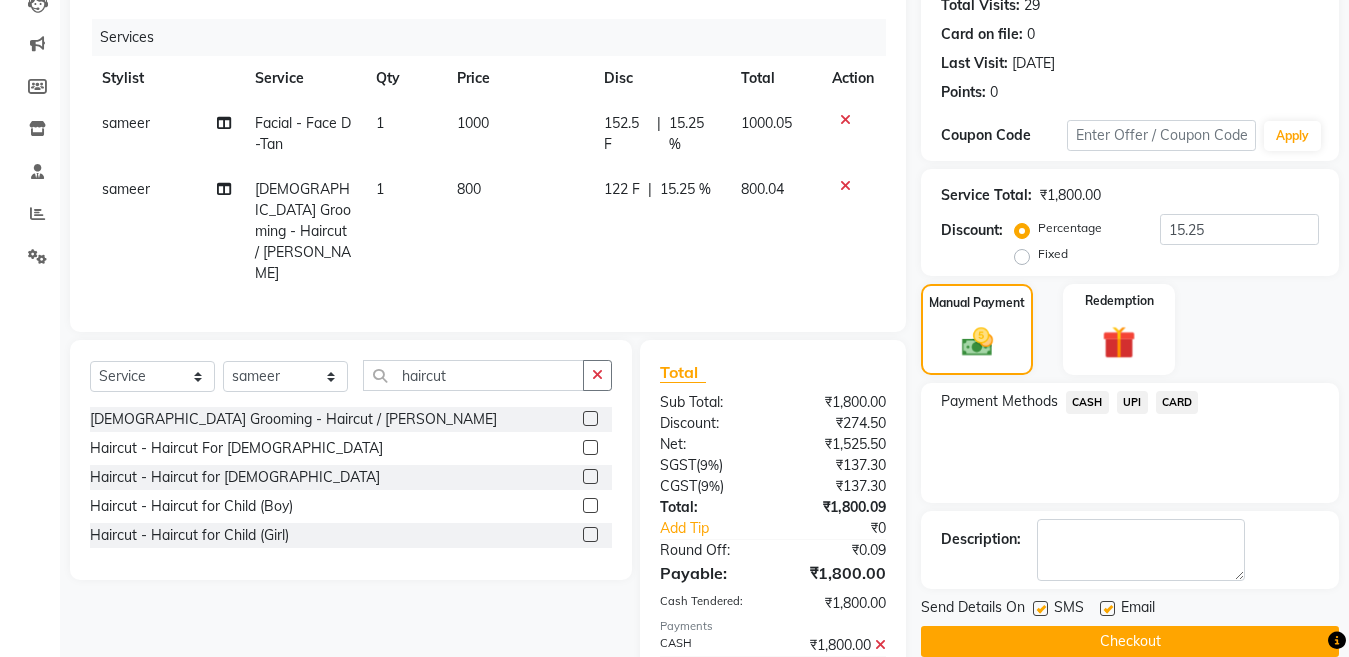 scroll, scrollTop: 303, scrollLeft: 0, axis: vertical 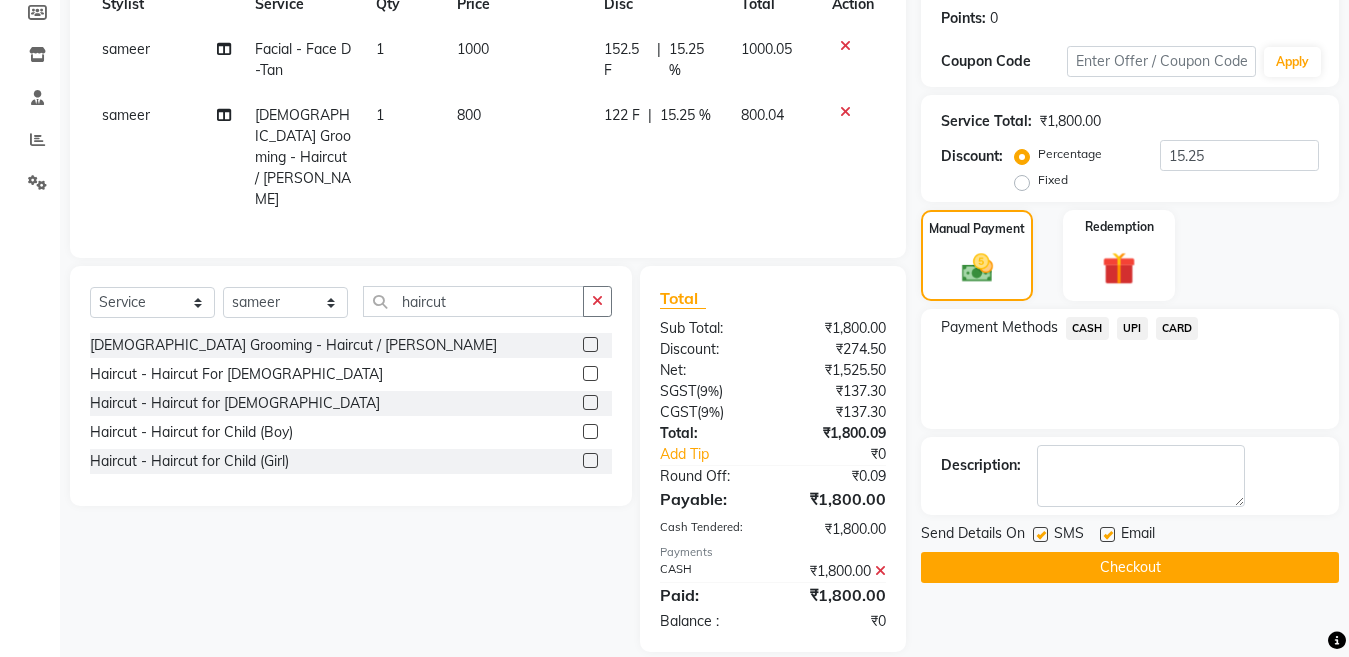 click on "Send Details On SMS Email" 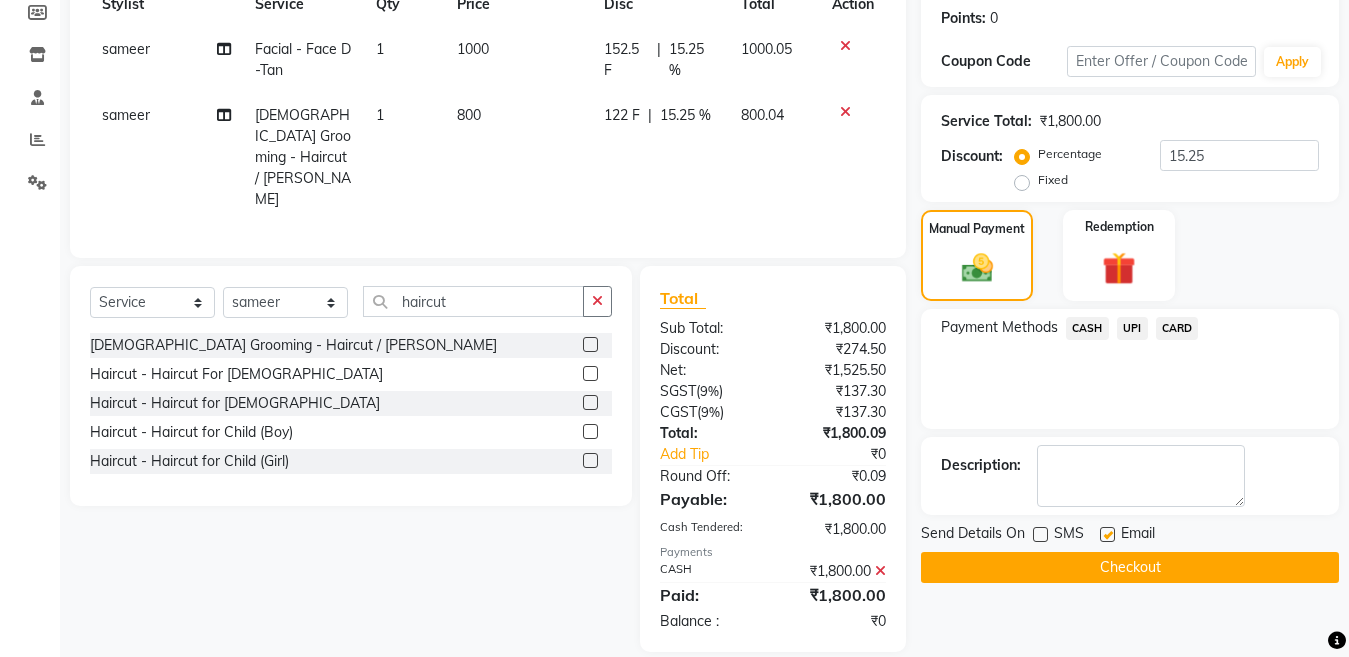 click on "Checkout" 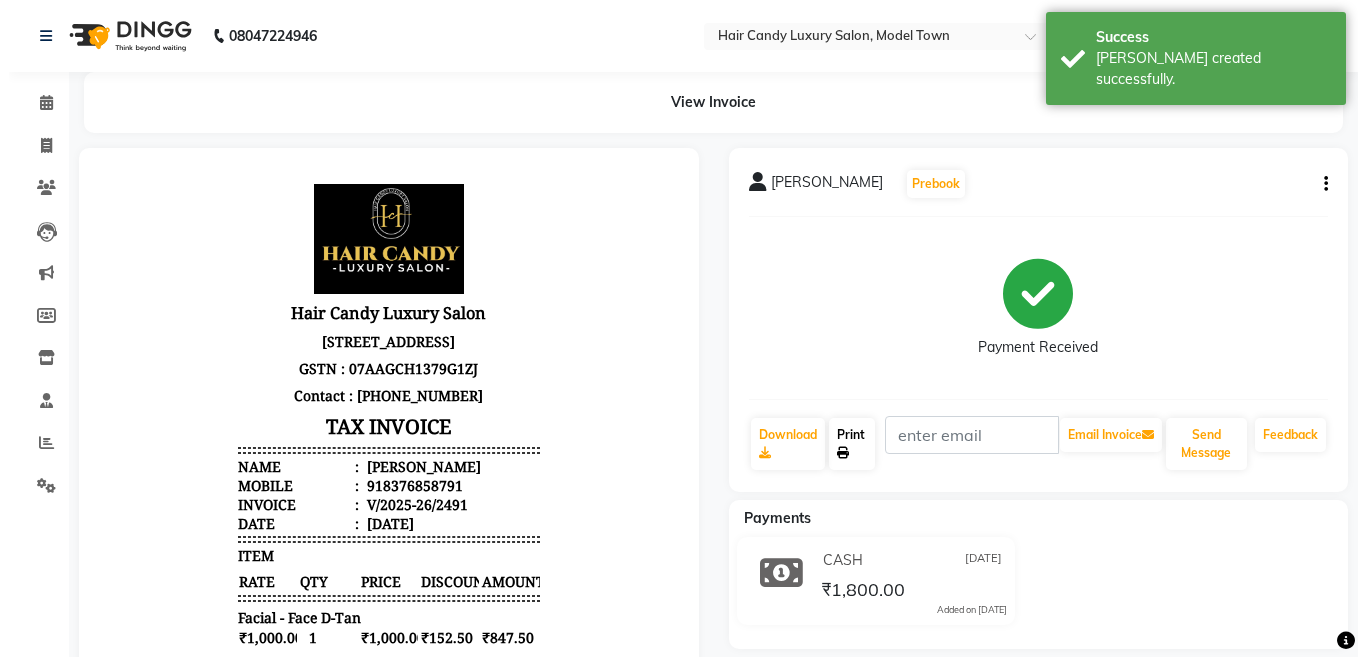 scroll, scrollTop: 0, scrollLeft: 0, axis: both 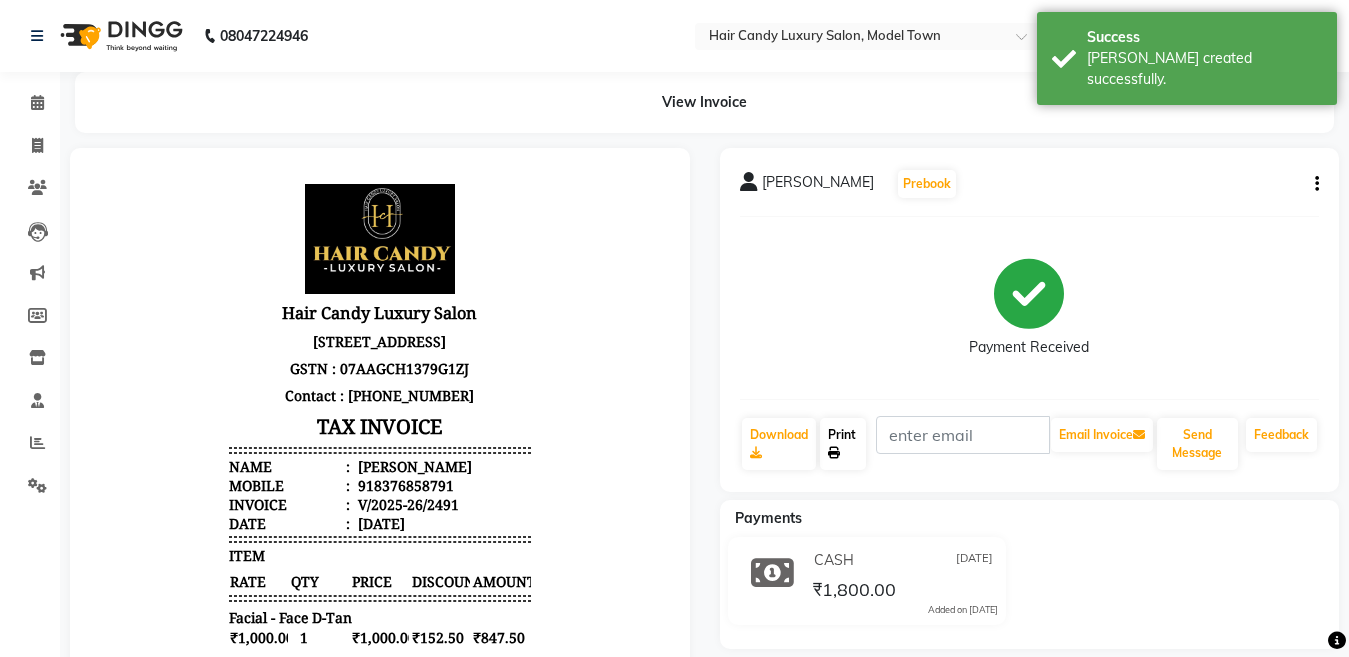click on "Print" 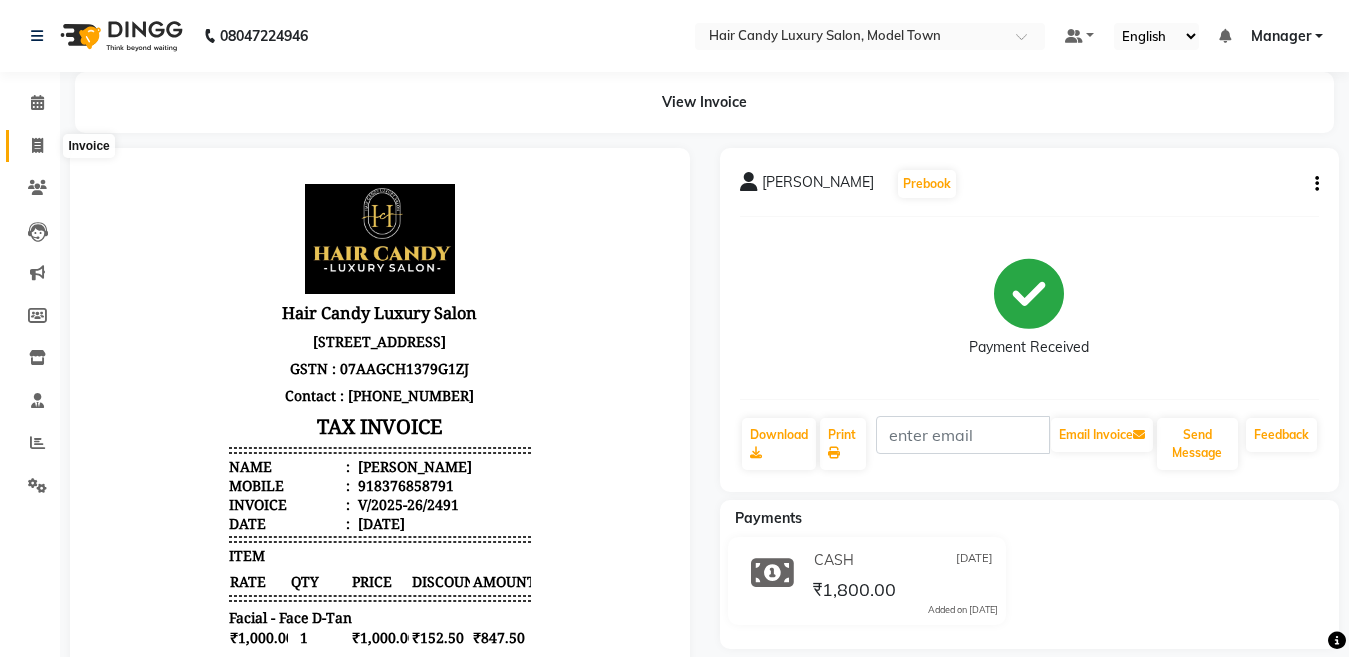 click 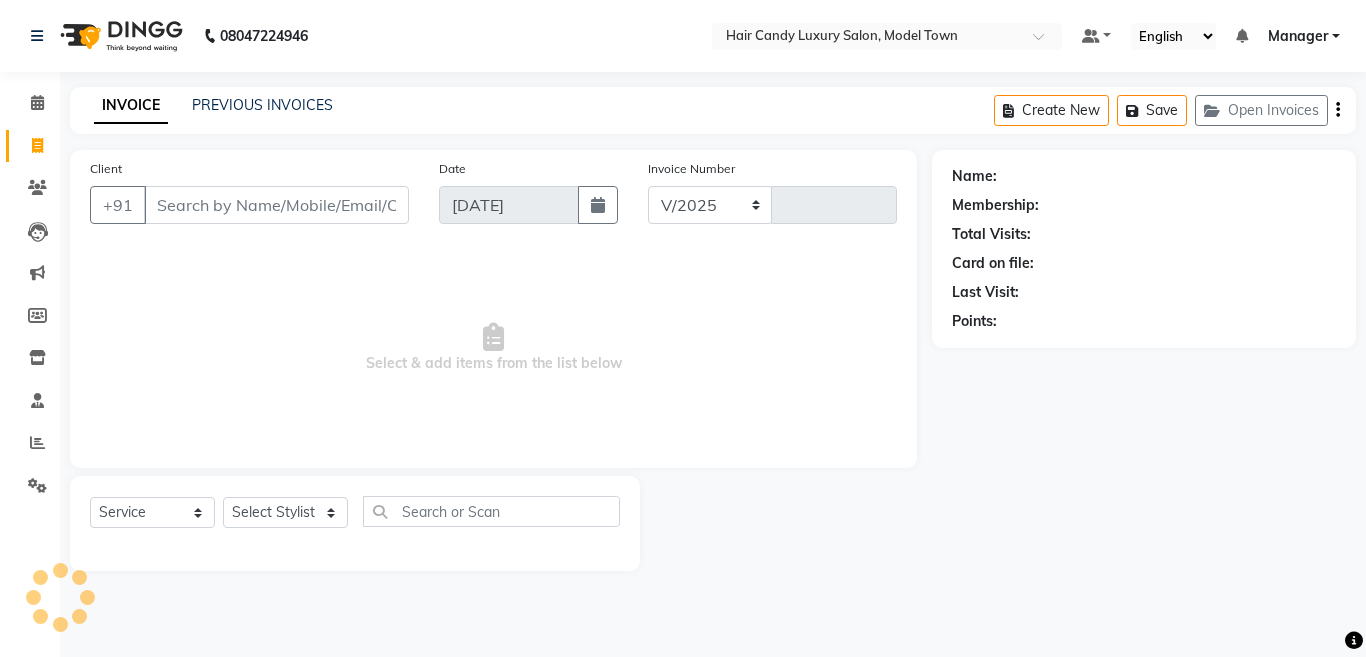 select on "4716" 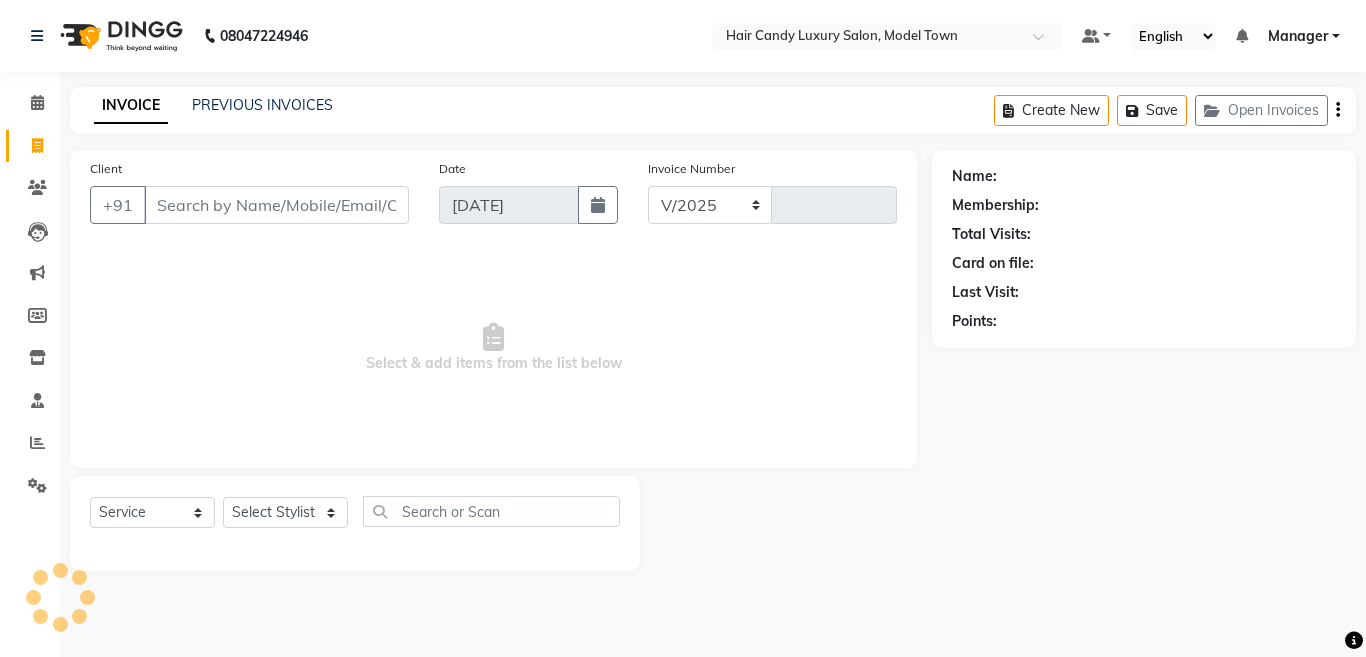 type on "2492" 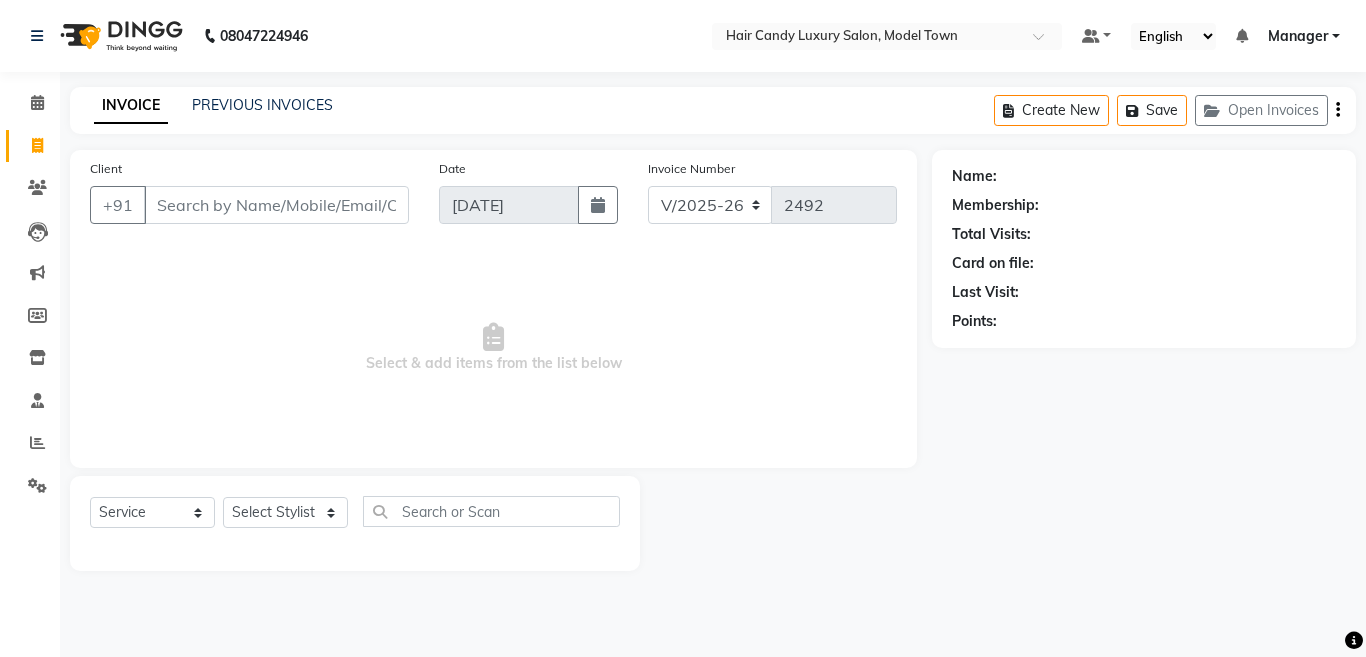 select on "4716" 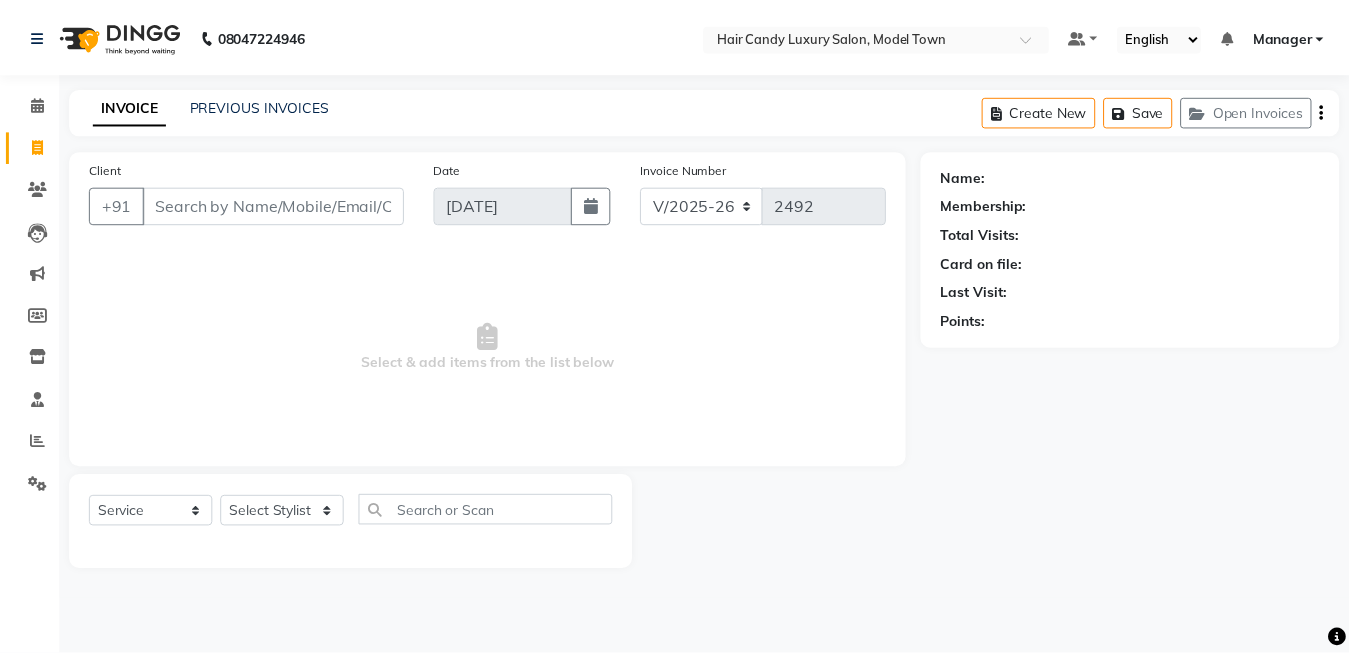 scroll, scrollTop: 0, scrollLeft: 0, axis: both 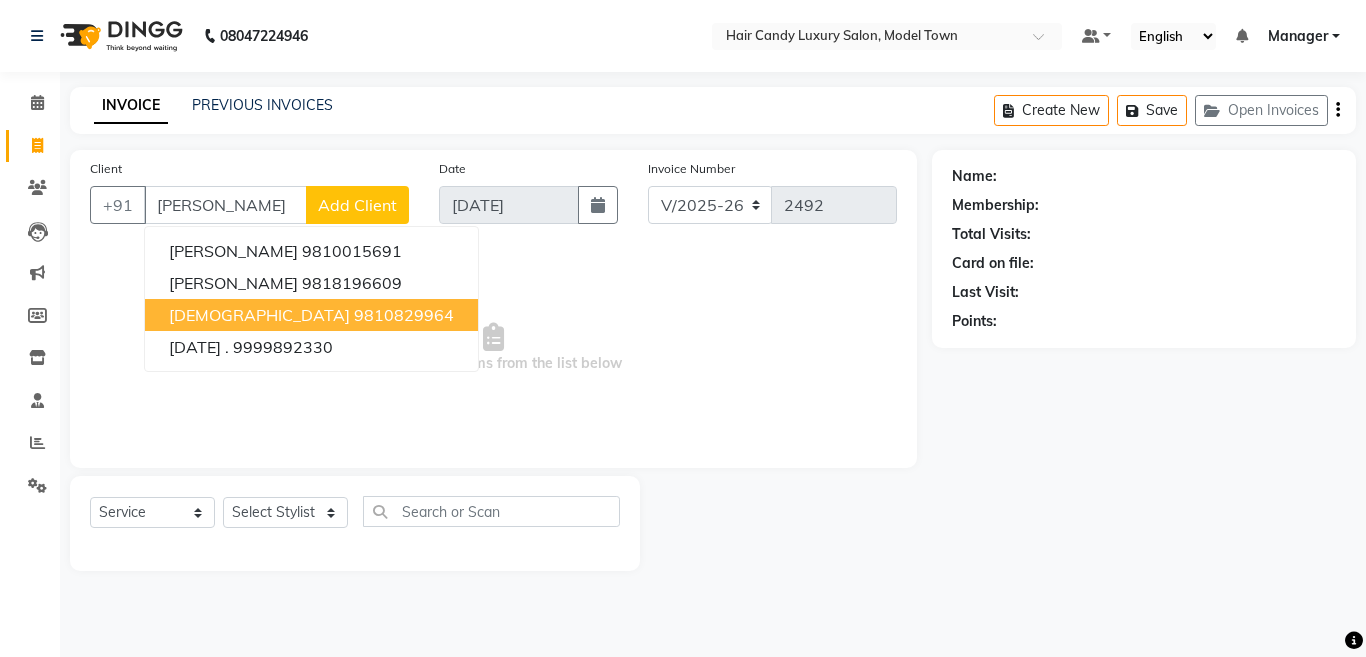 click on "9810829964" at bounding box center [404, 315] 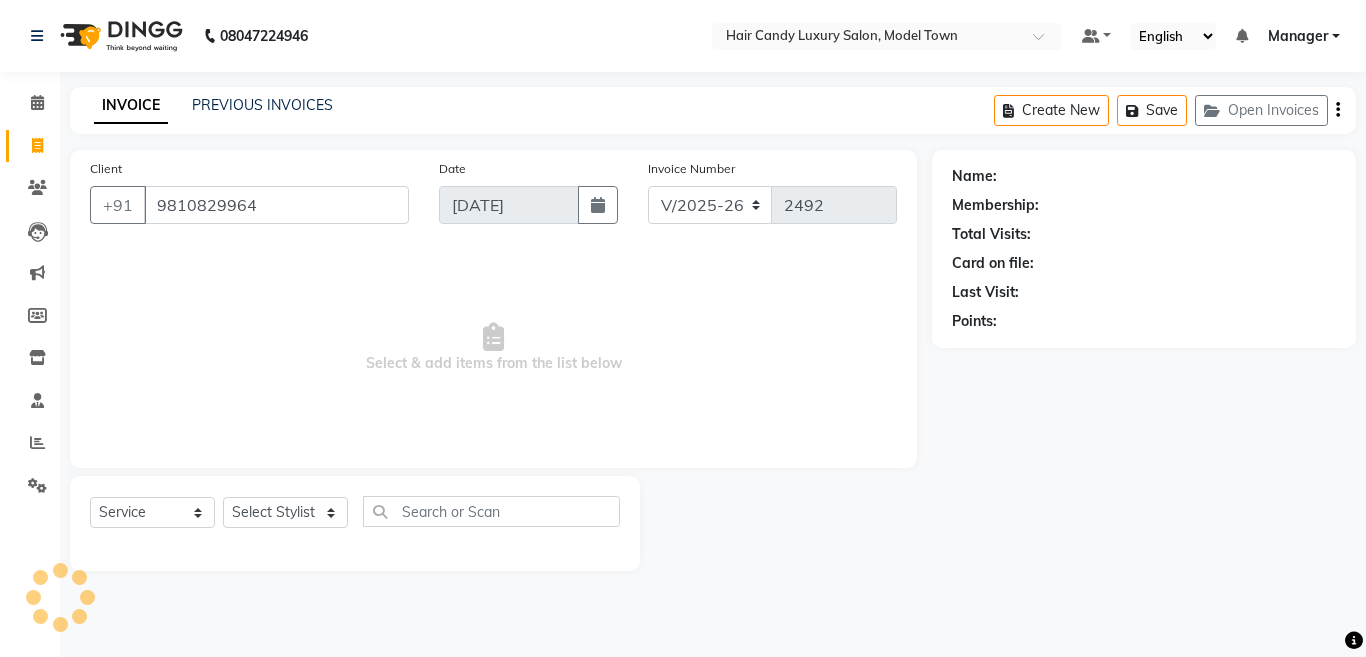 type on "9810829964" 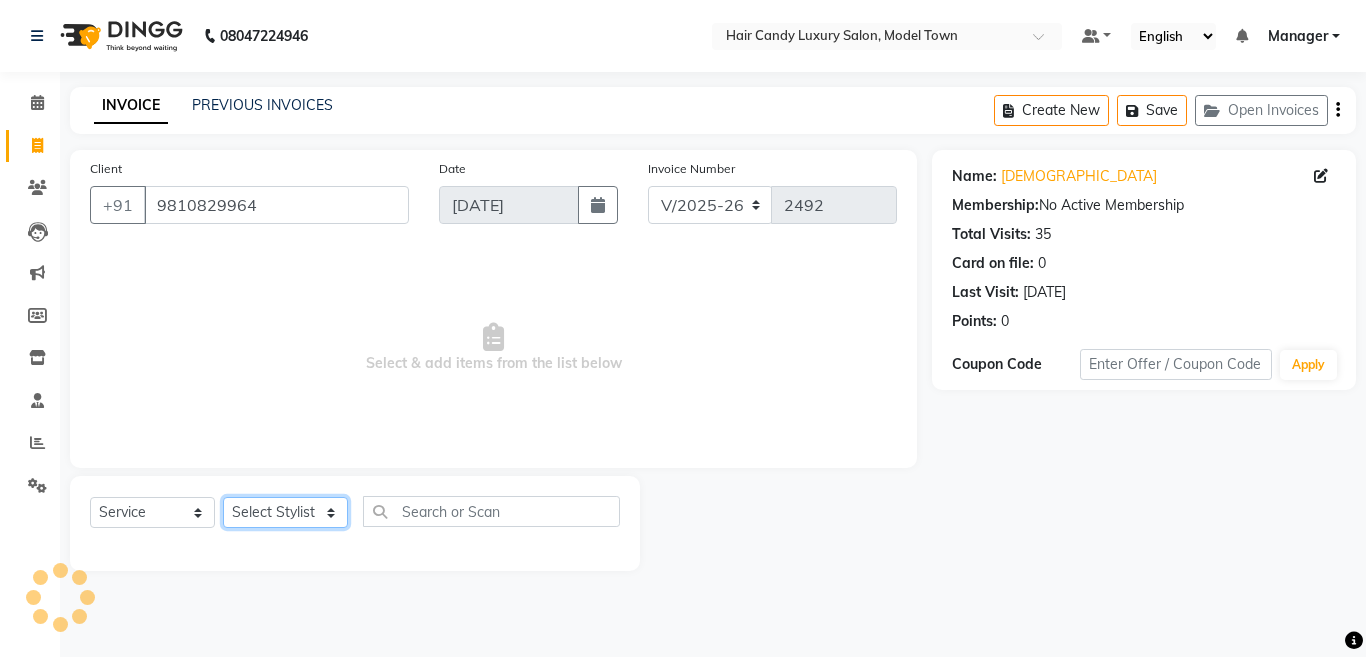 click on "Select Stylist [PERSON_NAME] [PERSON_NAME] ([PERSON_NAME]) Manager [PERSON_NAME] [PERSON_NAME] [PERSON_NAME] [PERSON_NAME] ([PERSON_NAME]) [PERSON_NAME]  stock manager surrender [PERSON_NAME] [PERSON_NAME]" 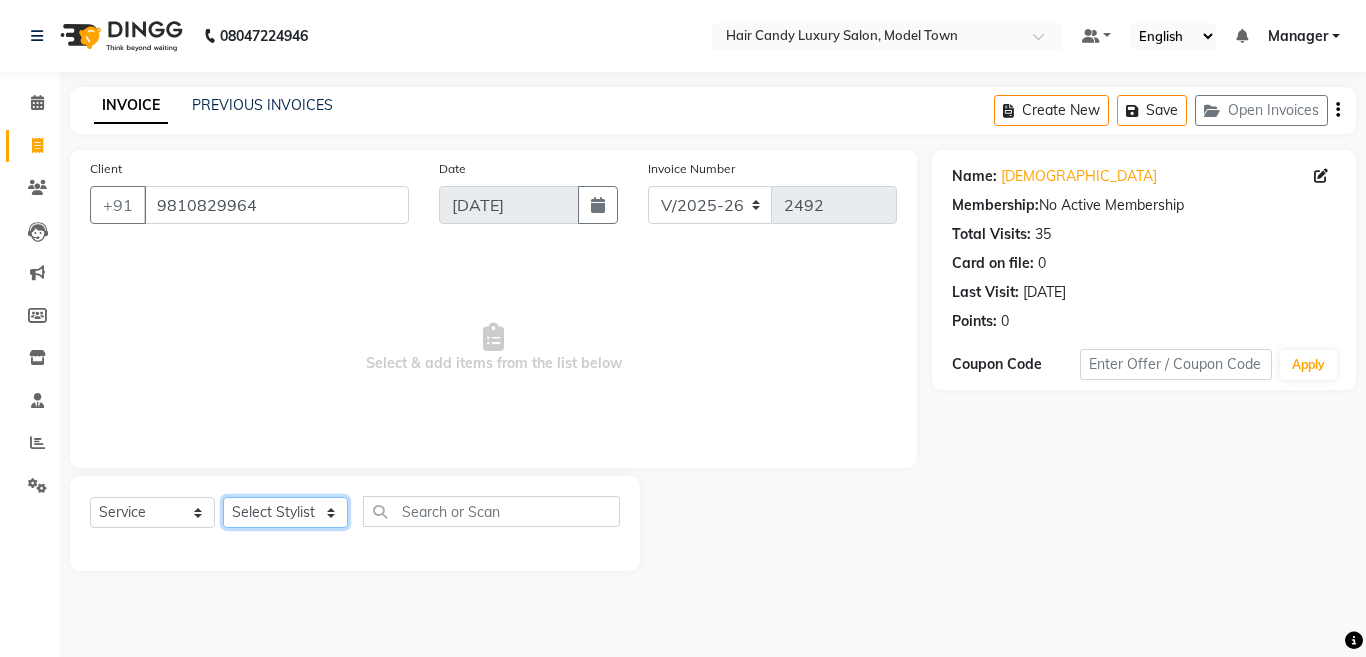 click on "Select Stylist [PERSON_NAME] [PERSON_NAME] ([PERSON_NAME]) Manager [PERSON_NAME] [PERSON_NAME] [PERSON_NAME] [PERSON_NAME] ([PERSON_NAME]) [PERSON_NAME]  stock manager surrender [PERSON_NAME] [PERSON_NAME]" 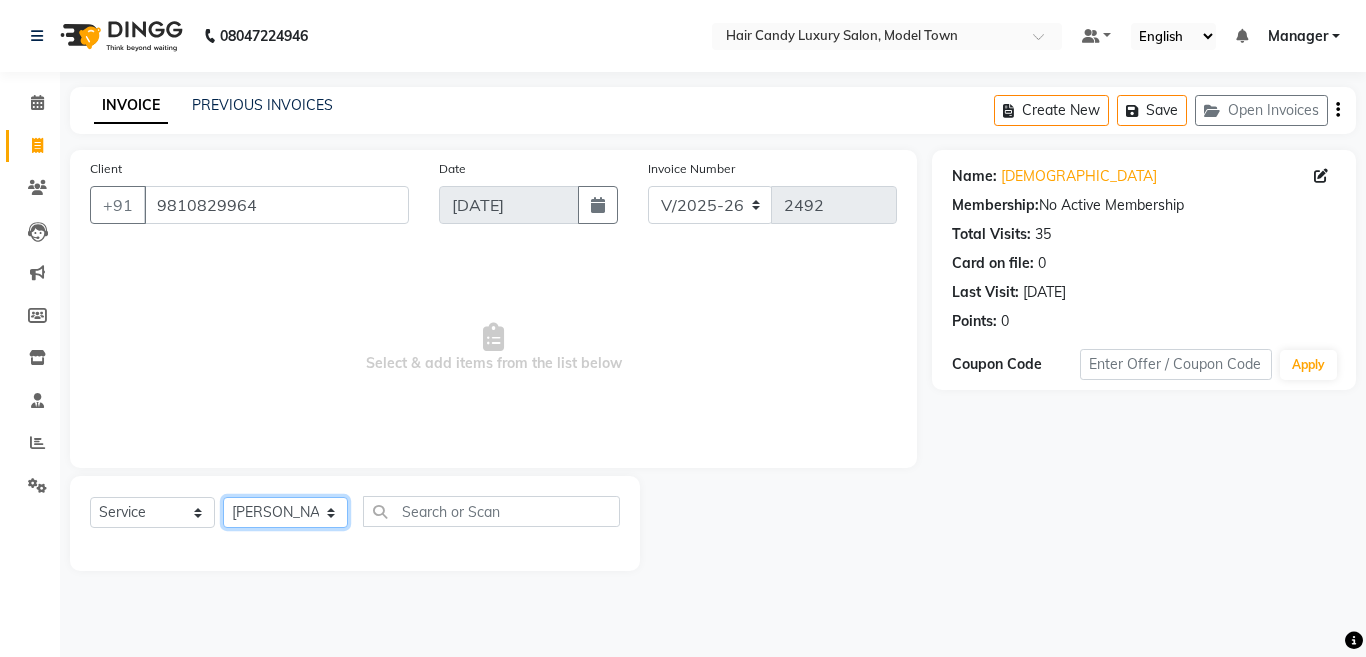 click on "Select Stylist [PERSON_NAME] [PERSON_NAME] ([PERSON_NAME]) Manager [PERSON_NAME] [PERSON_NAME] [PERSON_NAME] [PERSON_NAME] ([PERSON_NAME]) [PERSON_NAME]  stock manager surrender [PERSON_NAME] [PERSON_NAME]" 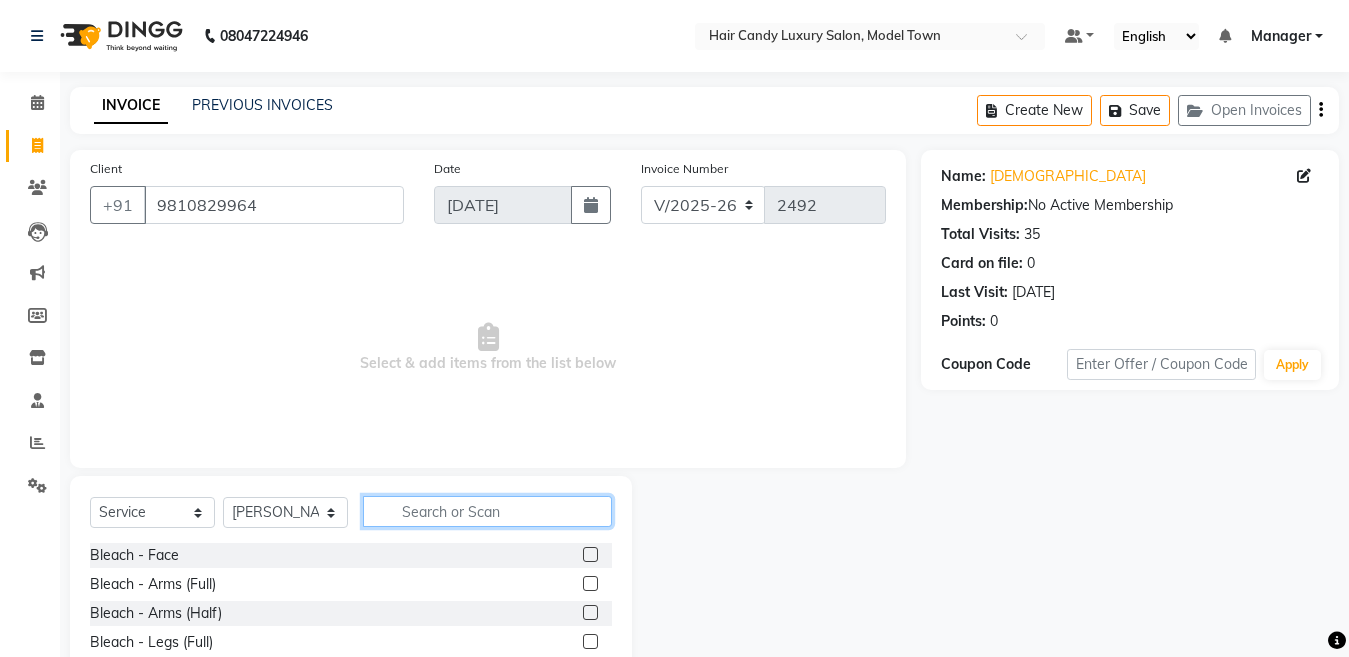 click 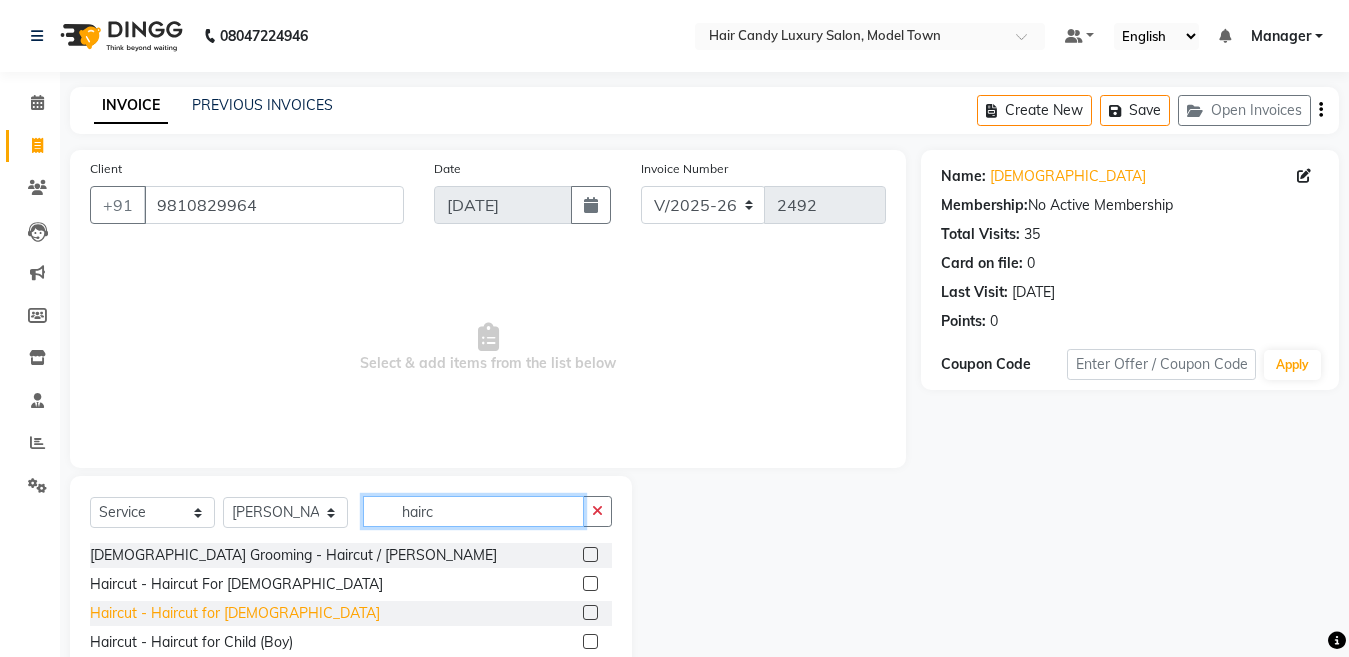 type on "hairc" 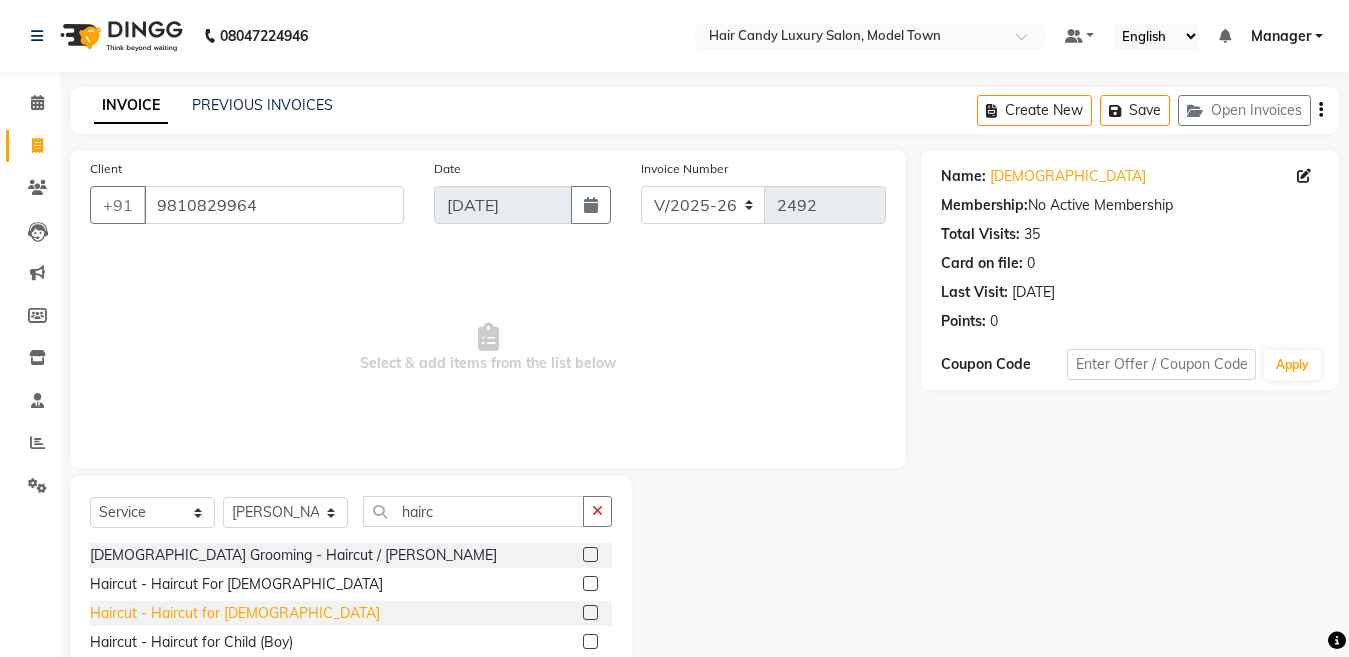 click on "Haircut - Haircut for [DEMOGRAPHIC_DATA]" 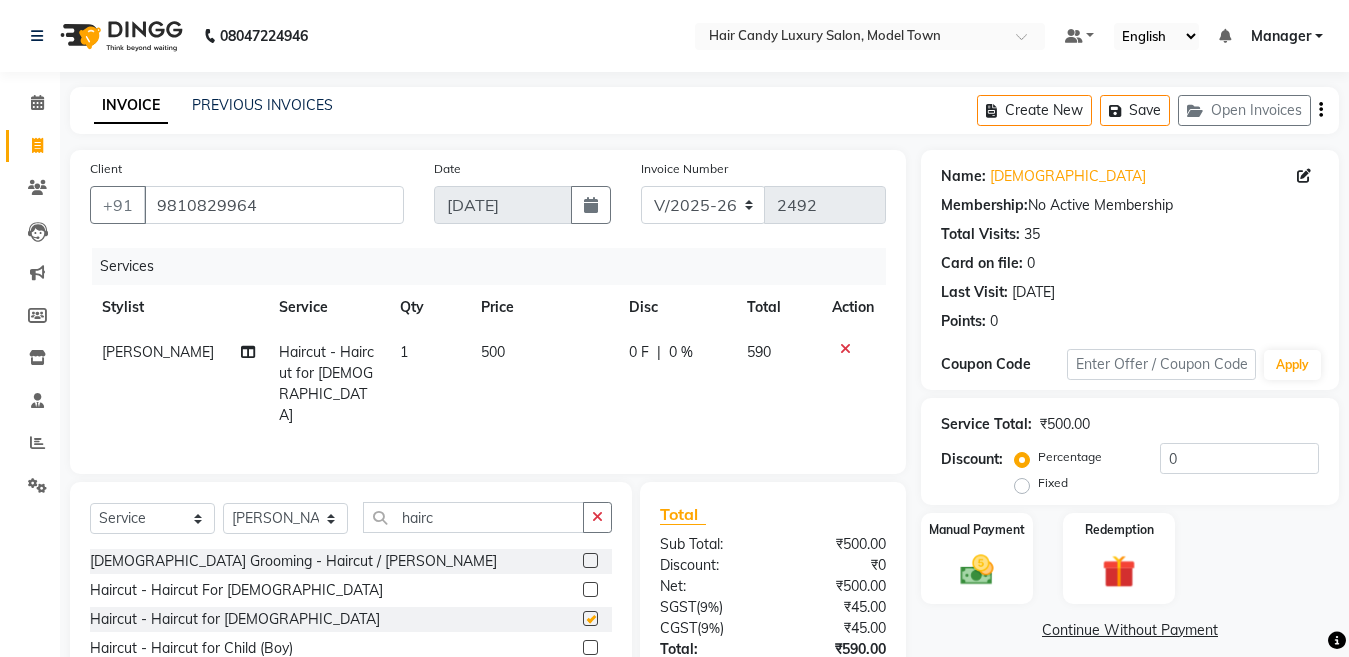 checkbox on "false" 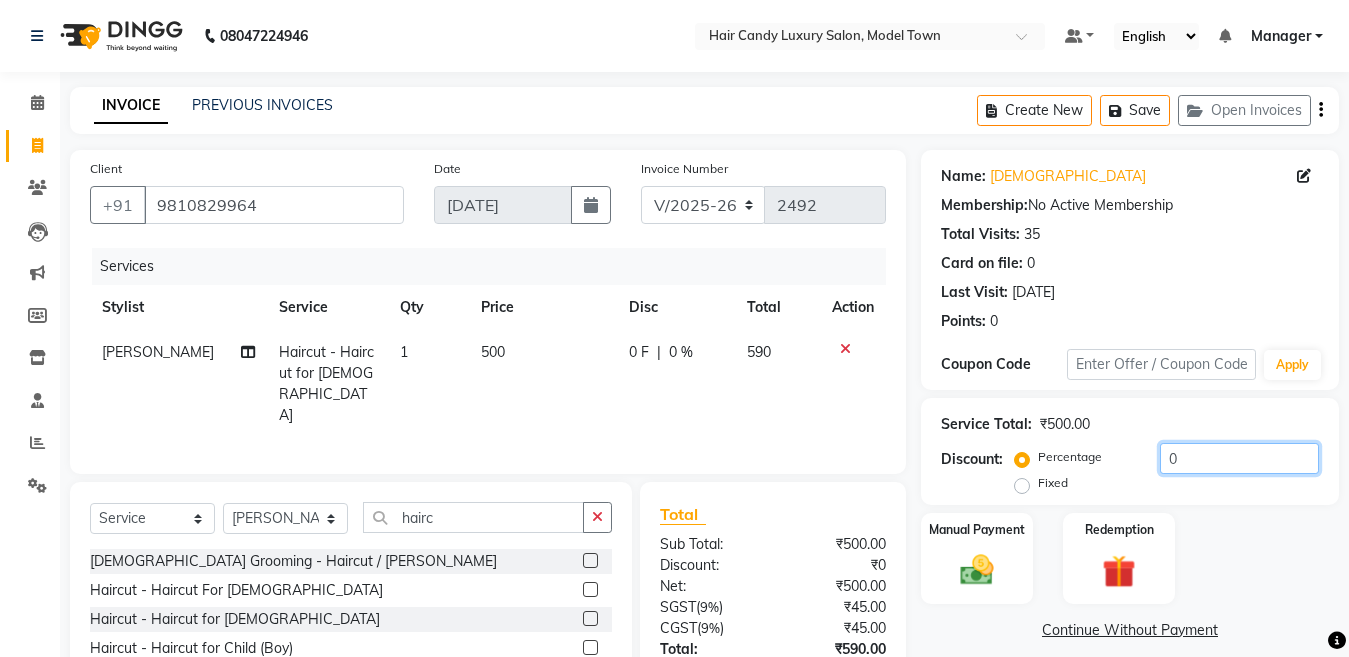 drag, startPoint x: 1163, startPoint y: 461, endPoint x: 1365, endPoint y: 390, distance: 214.11446 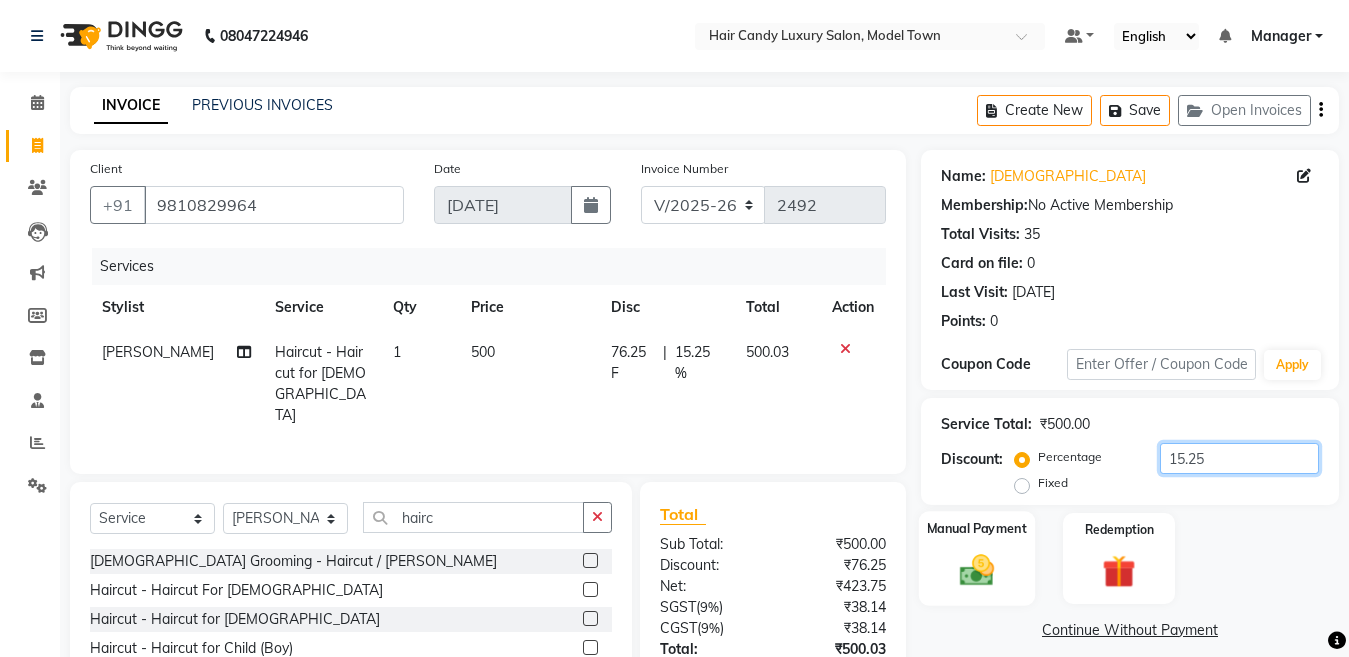type on "15.25" 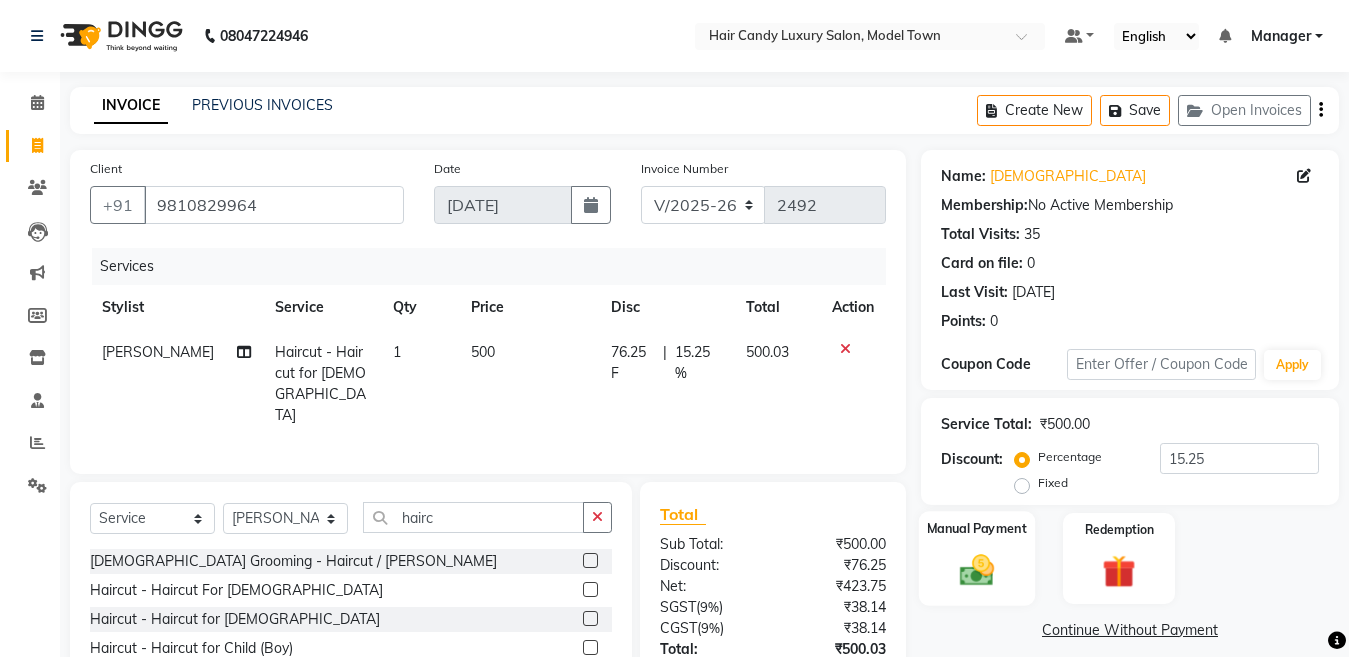 click 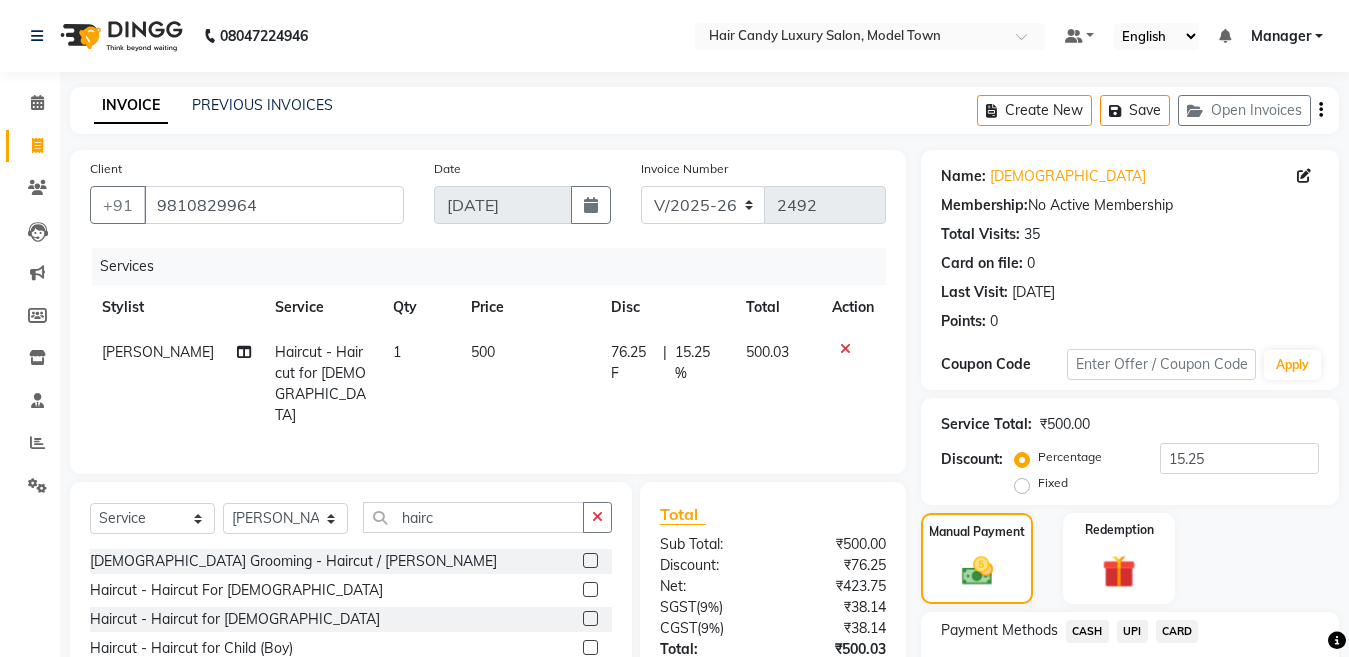scroll, scrollTop: 164, scrollLeft: 0, axis: vertical 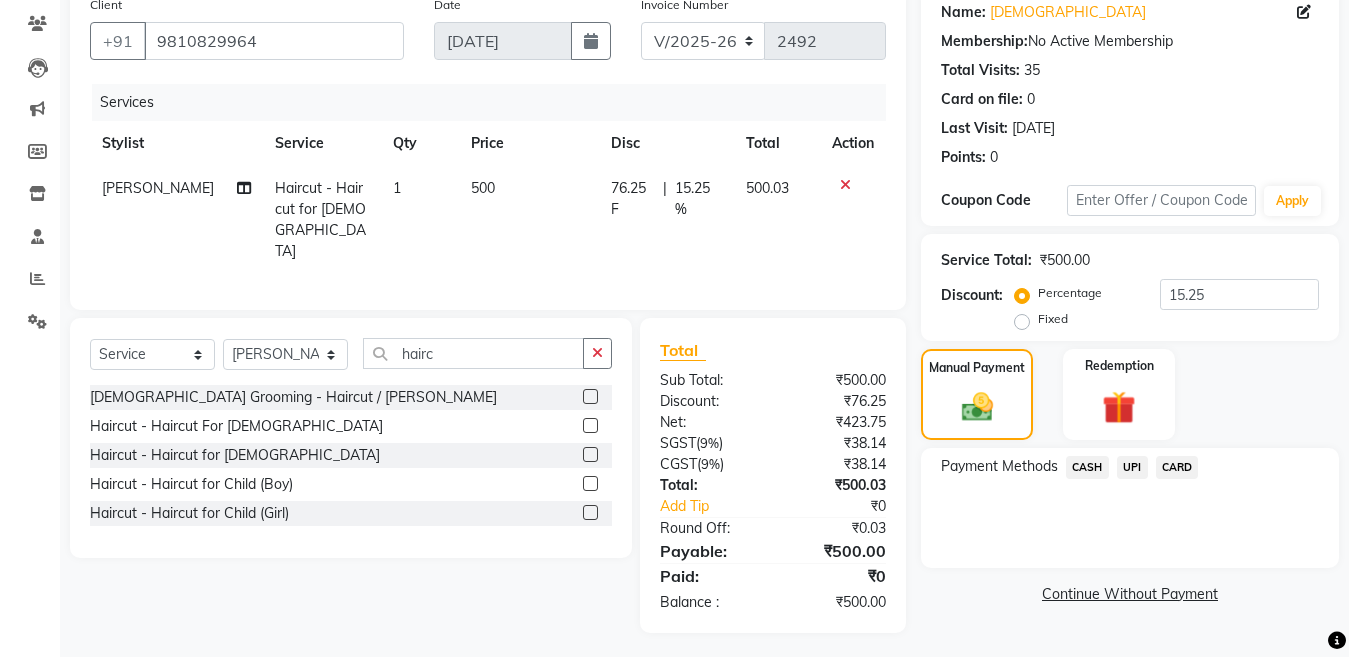 click on "CASH" 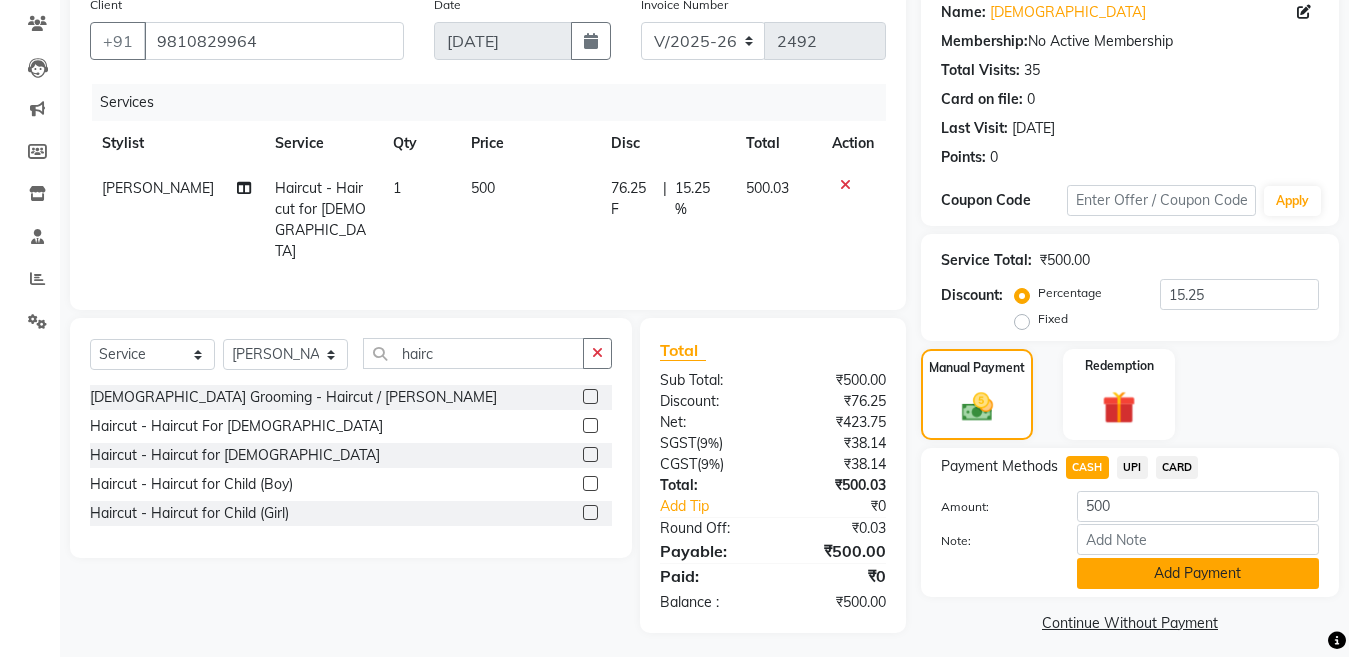 click on "Add Payment" 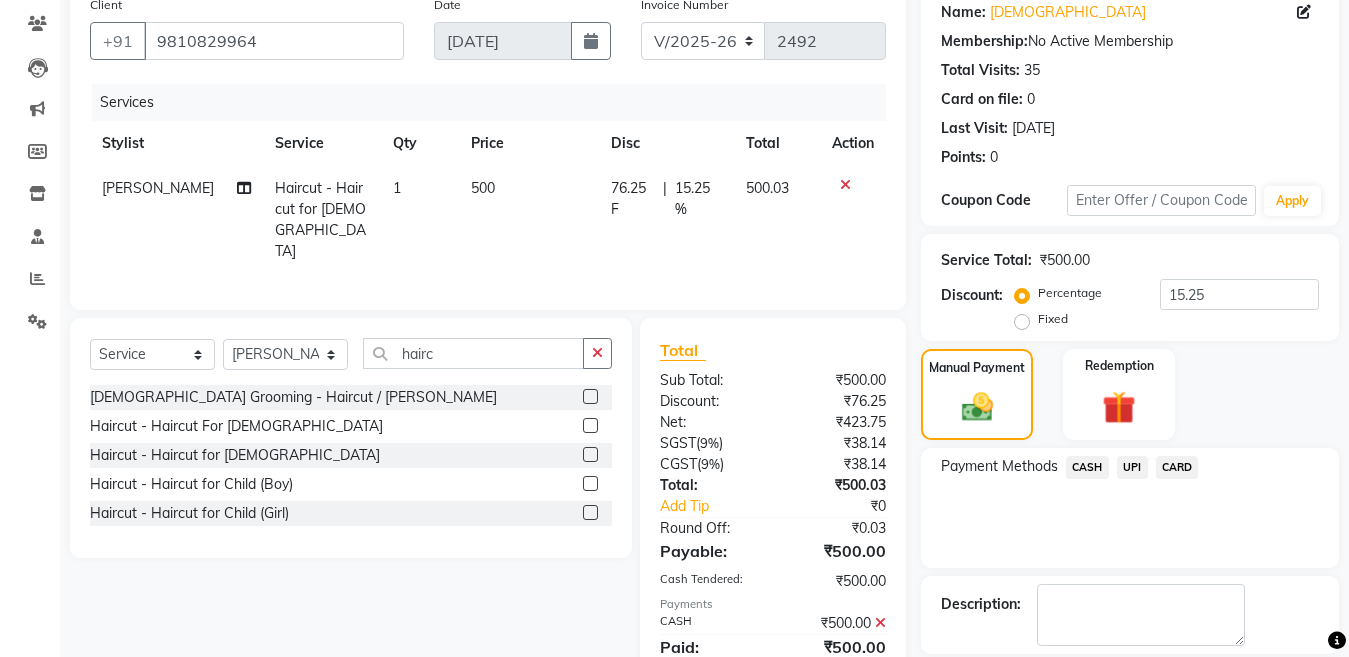 scroll, scrollTop: 259, scrollLeft: 0, axis: vertical 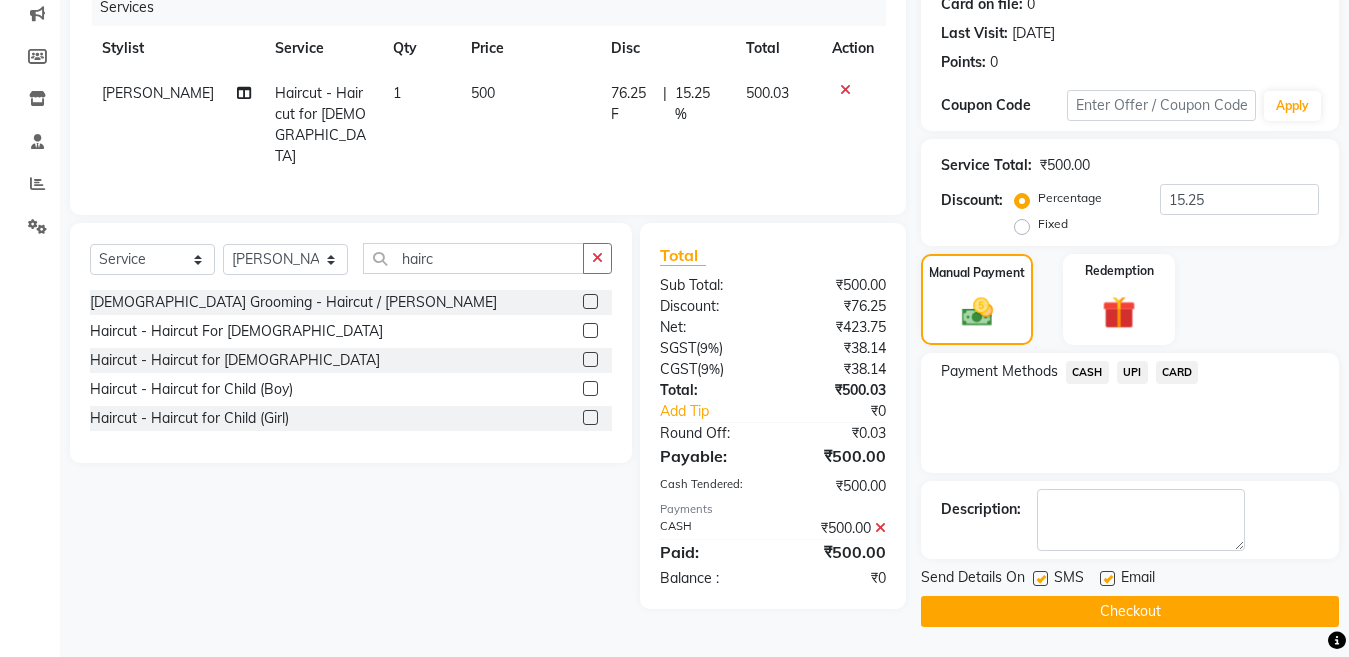 click 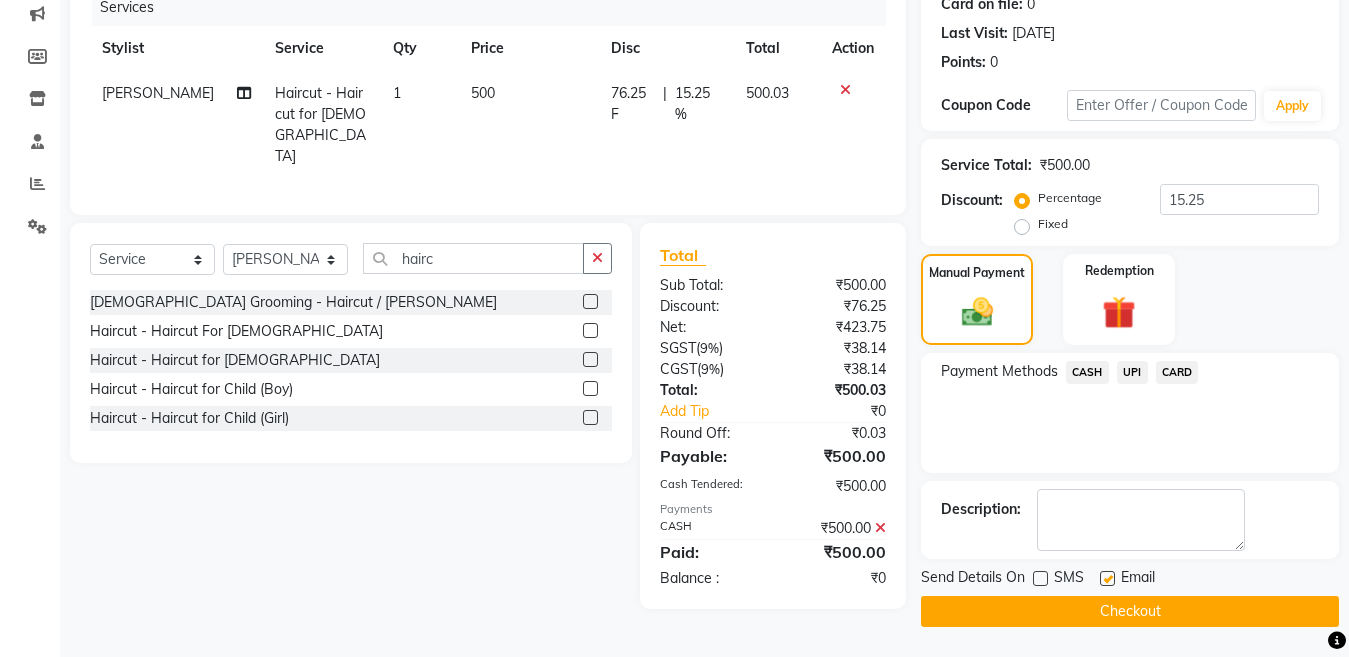 click on "Checkout" 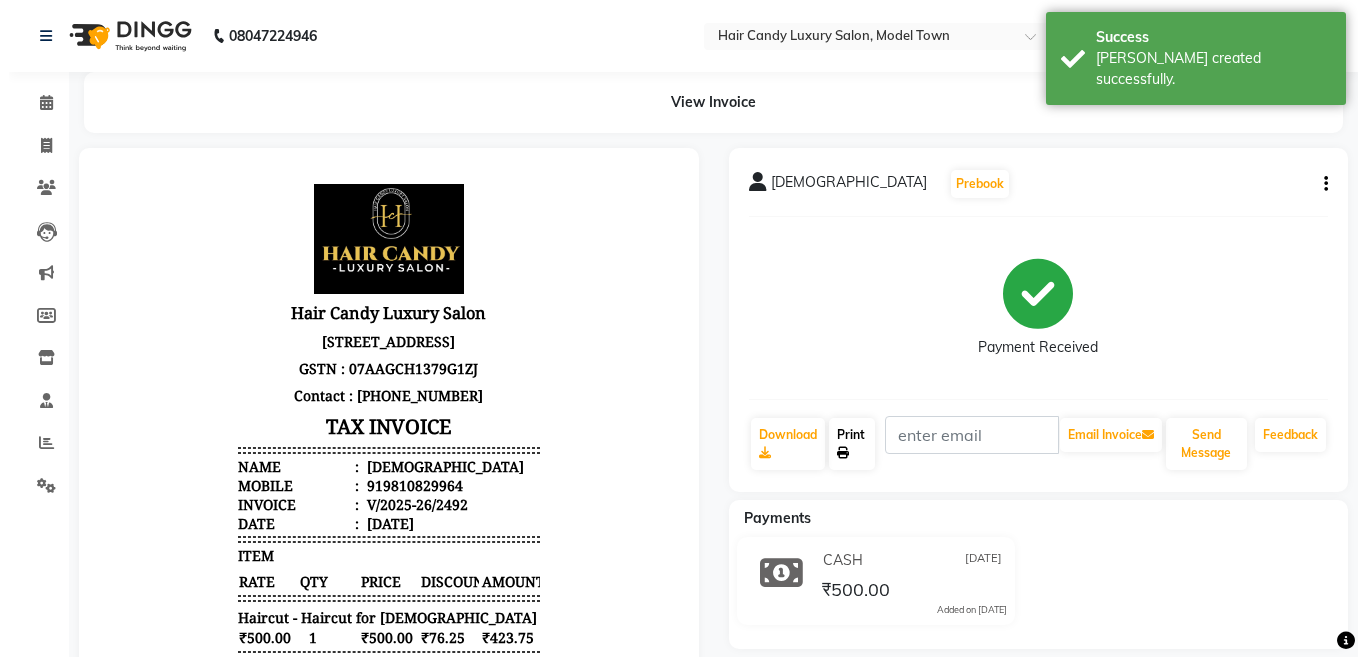 scroll, scrollTop: 0, scrollLeft: 0, axis: both 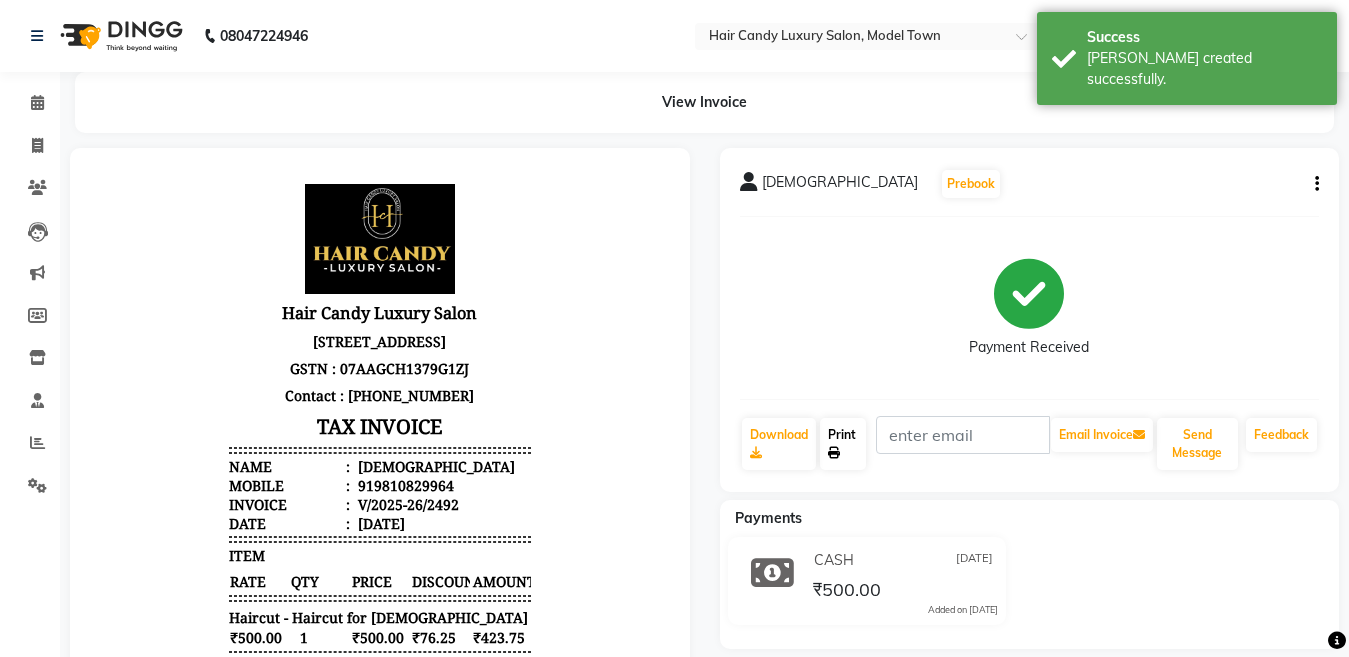 click on "Print" 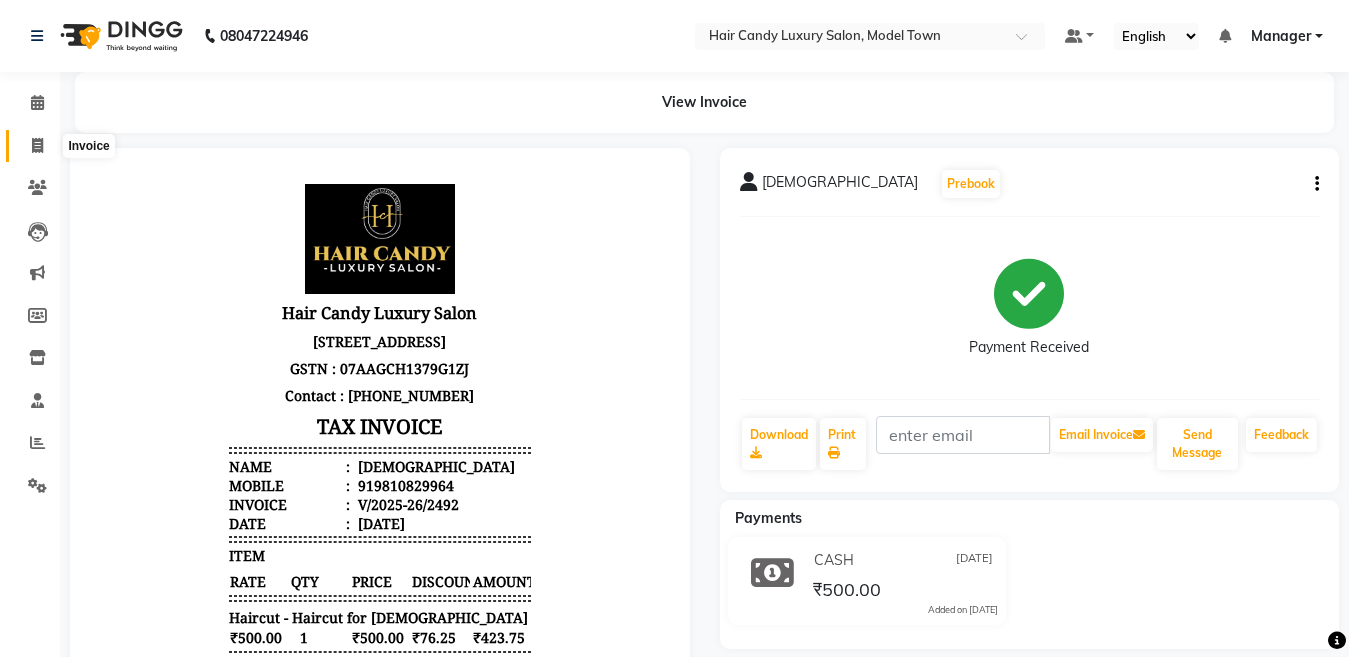 click 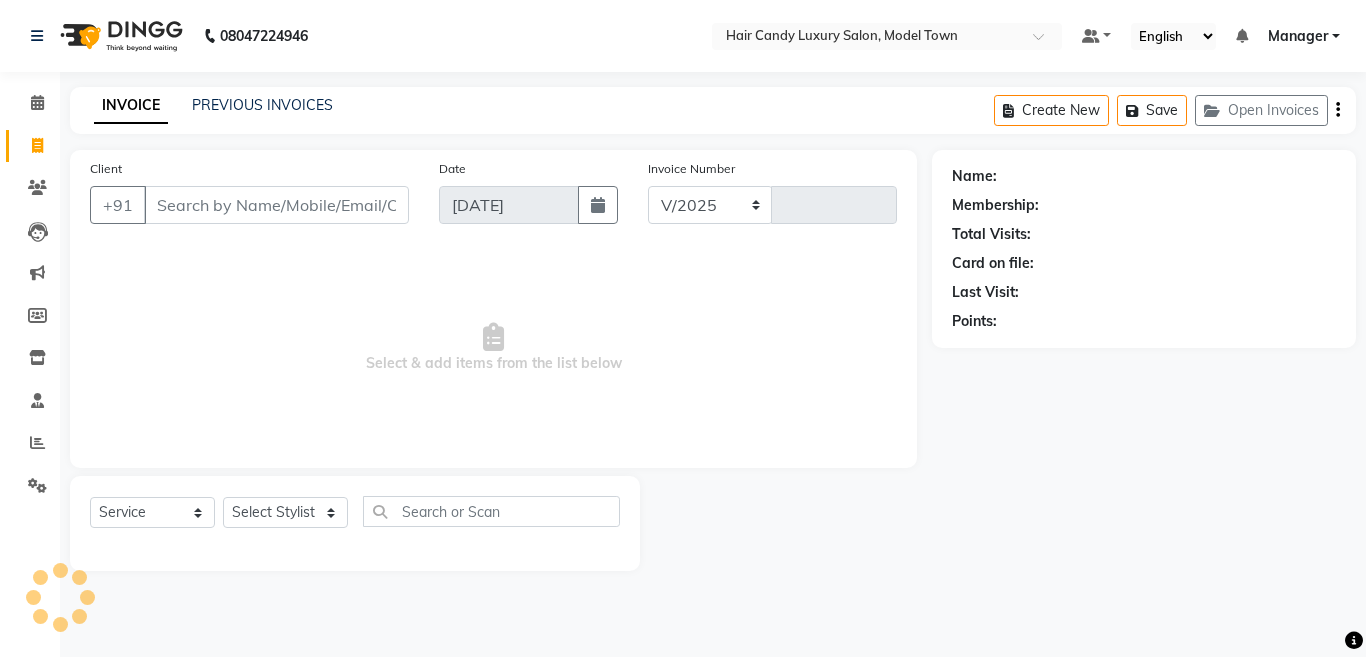 select on "4716" 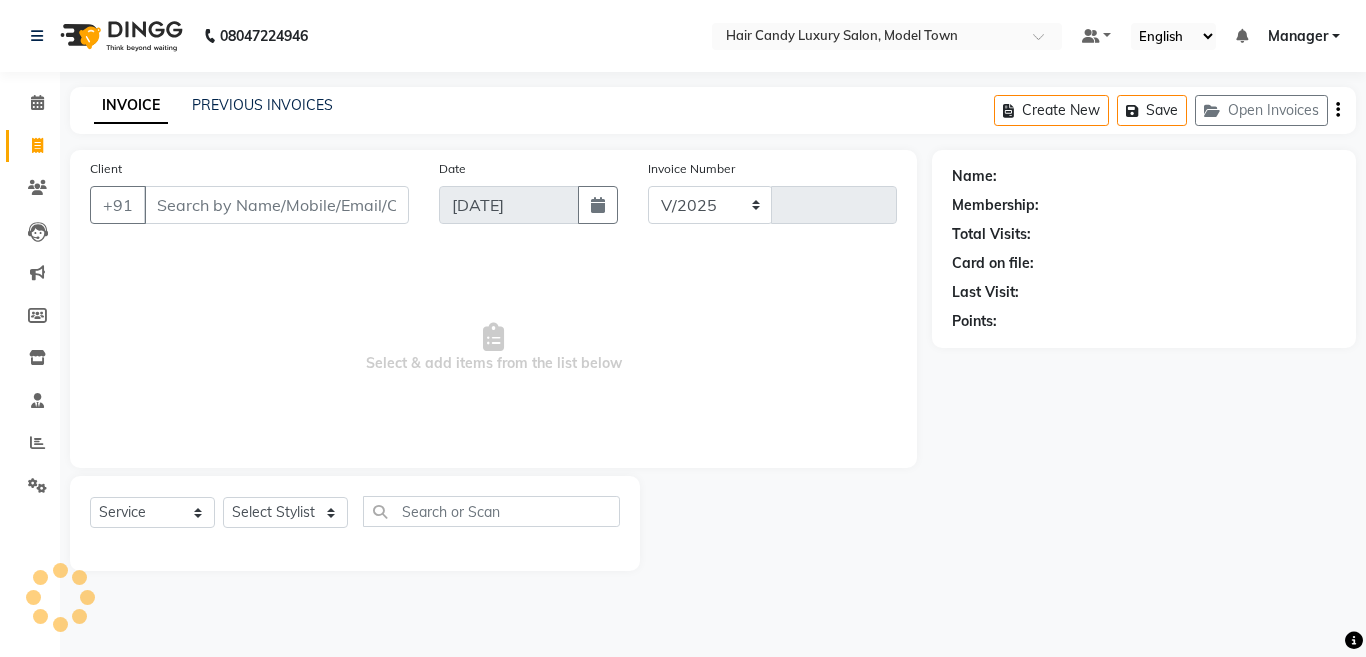 type on "2493" 